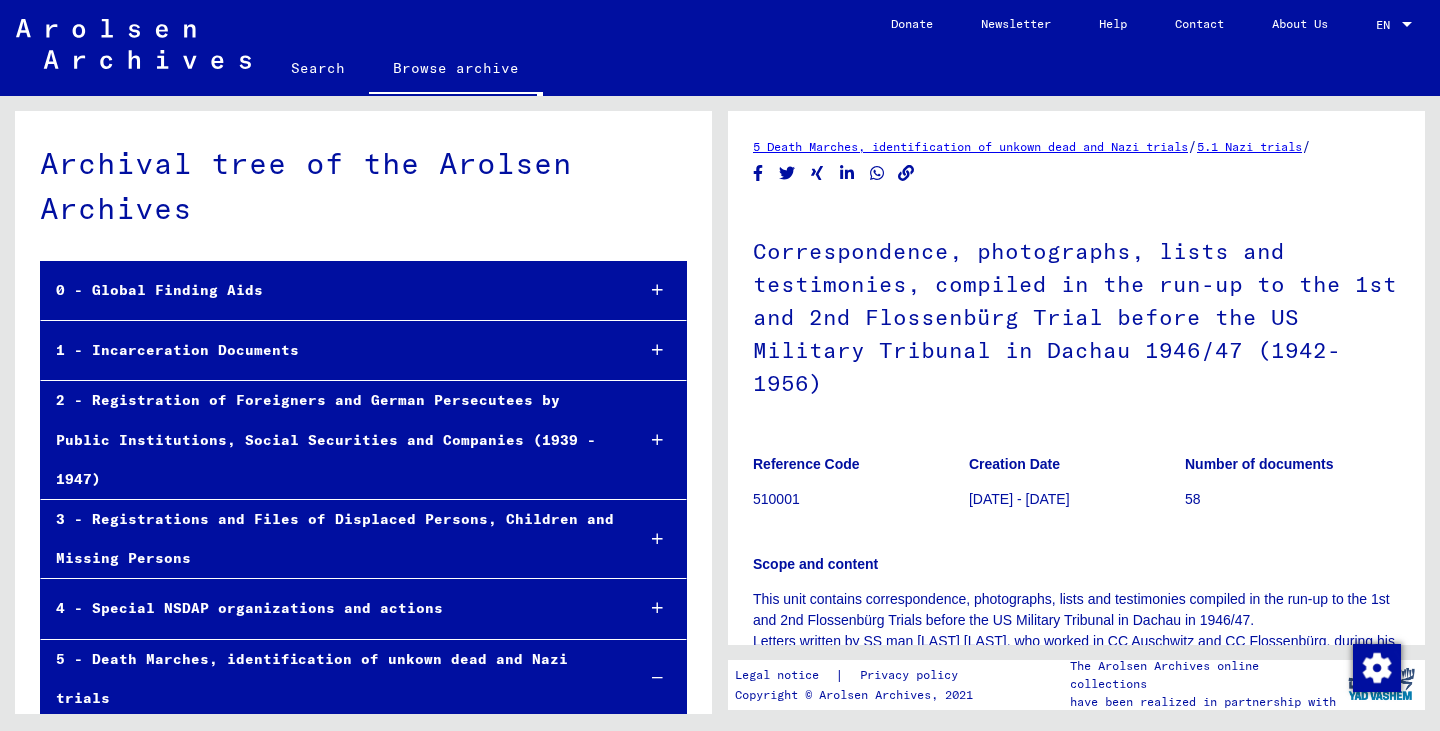 scroll, scrollTop: 0, scrollLeft: 0, axis: both 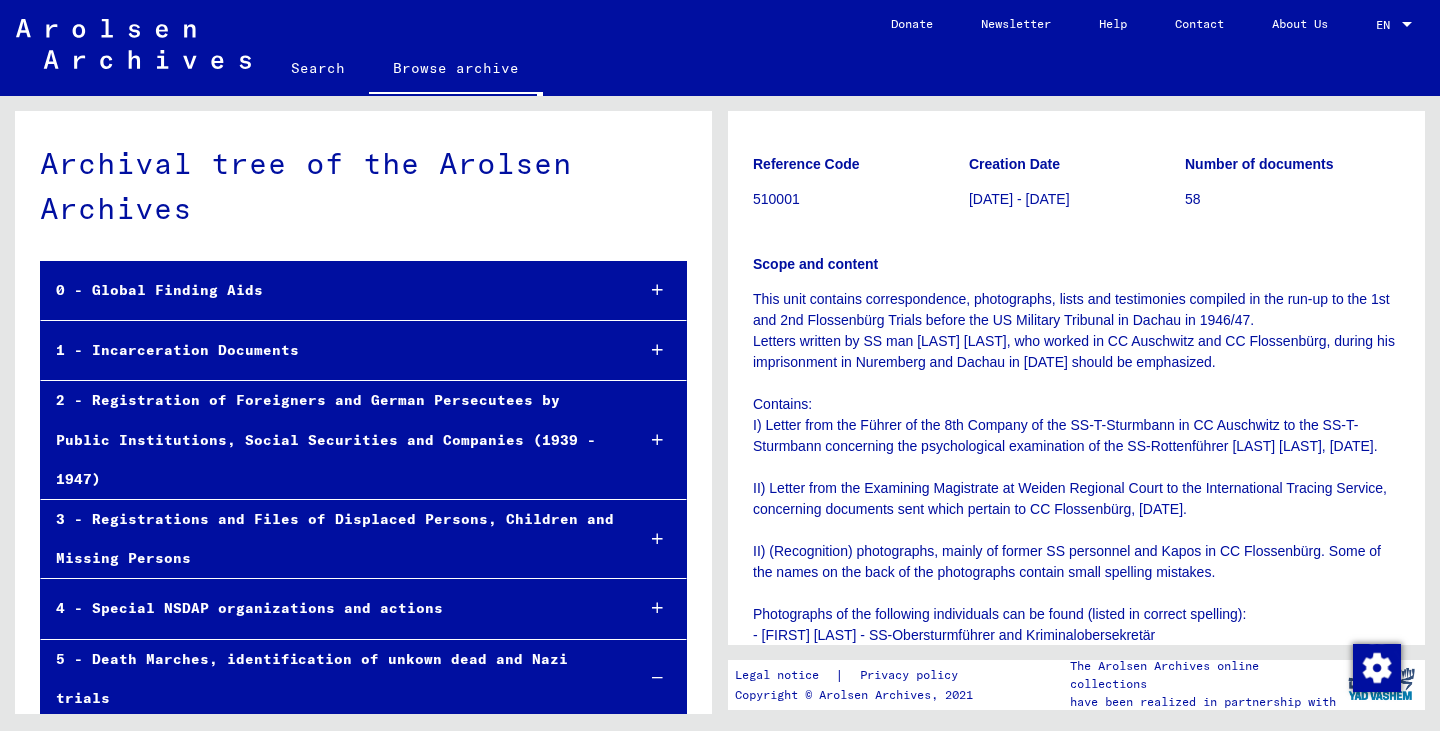 drag, startPoint x: 161, startPoint y: 172, endPoint x: 247, endPoint y: 224, distance: 100.49876 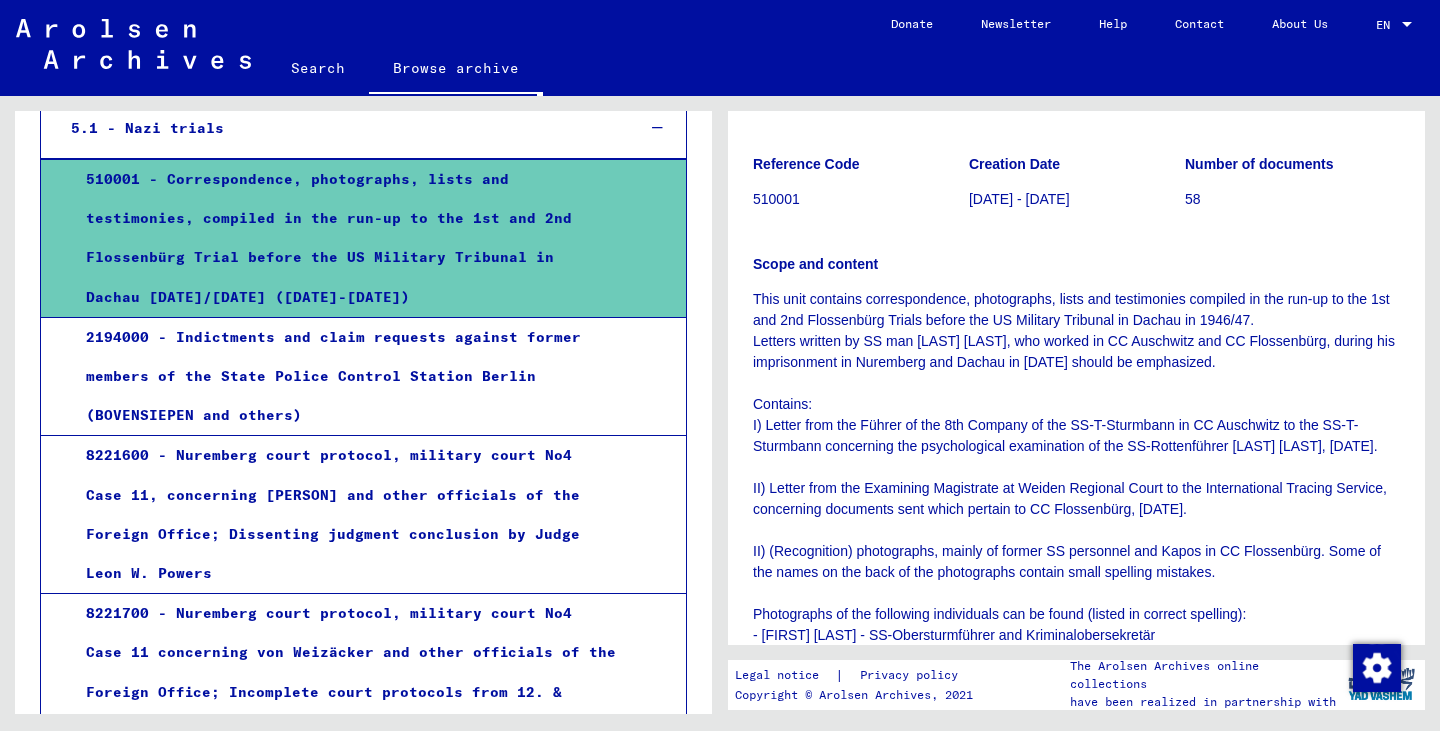 scroll, scrollTop: 719, scrollLeft: 0, axis: vertical 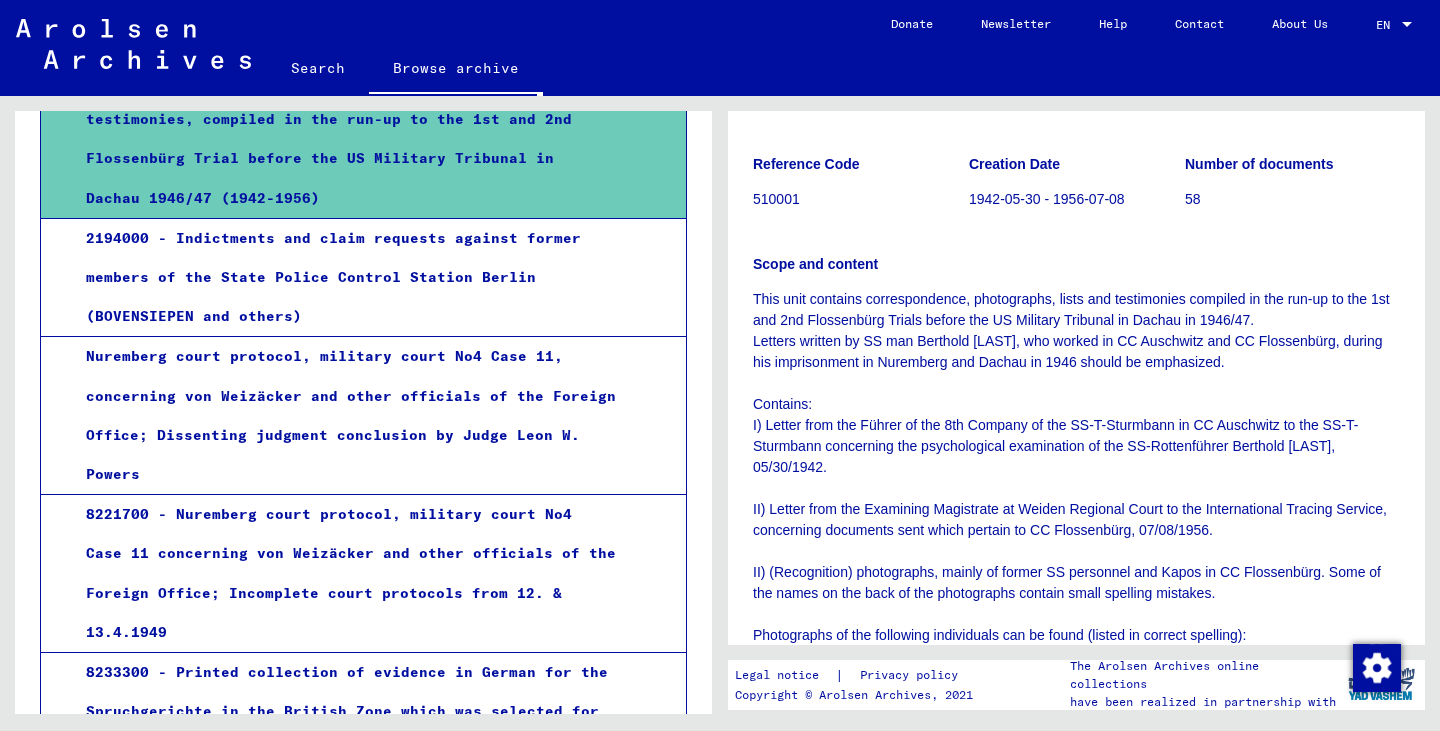 click on "8221600 - Nuremberg court protocol, military court No4 Case 11, concerning von Weizäcker and other officials of the Foreign Office; Dissenting judgment conclusion by Judge Leon W. Powers" at bounding box center [343, 415] 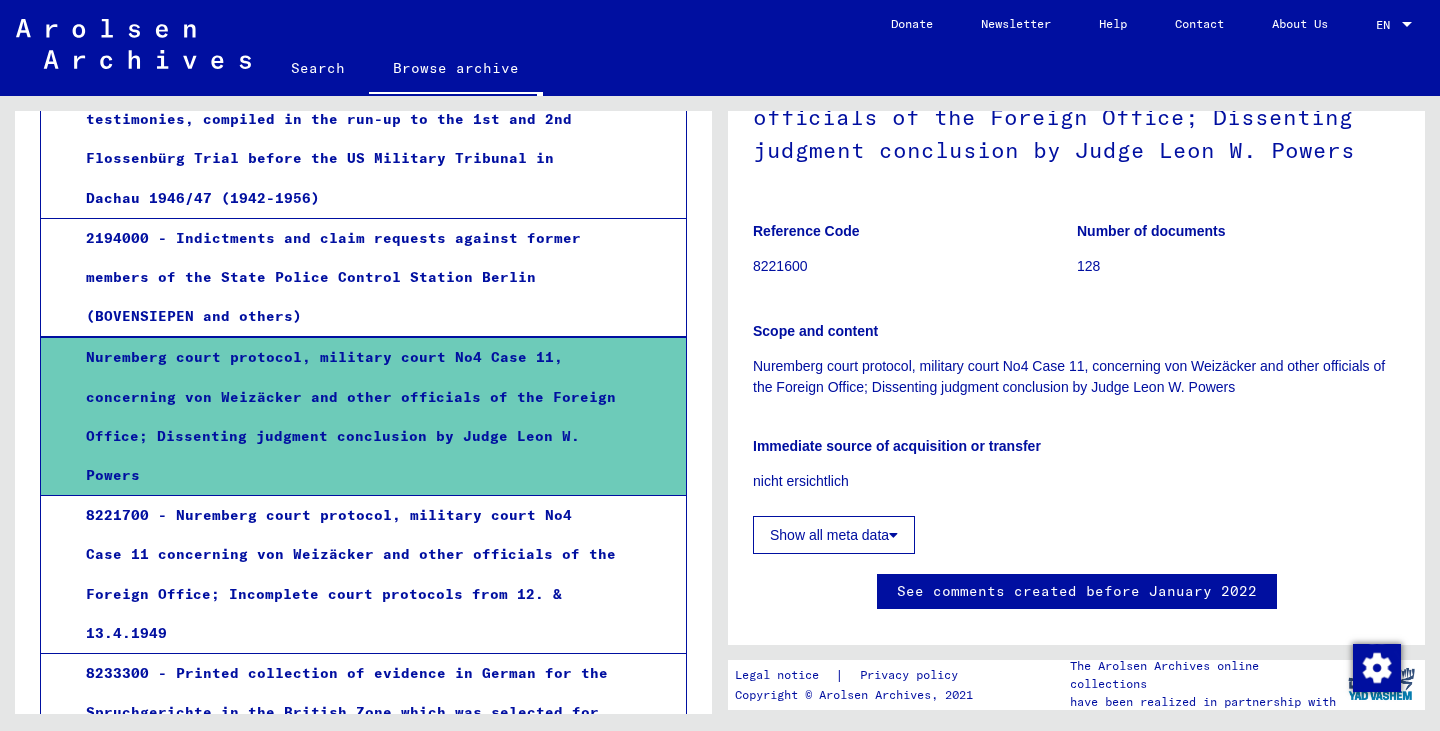 scroll, scrollTop: 0, scrollLeft: 0, axis: both 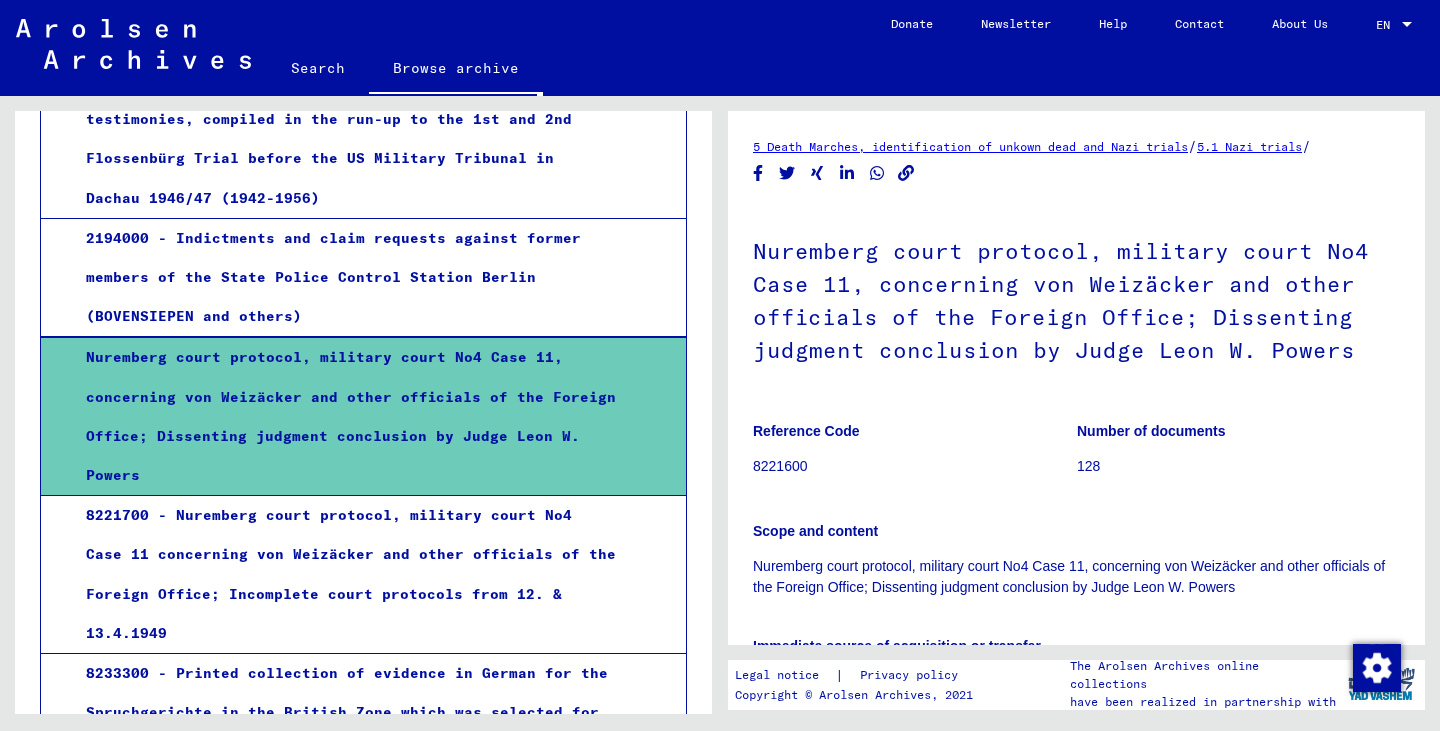click on "8221700 - Nuremberg court protocol, military court No4 Case 11 concerning von Weizäcker and other officials of the Foreign Office; Incomplete court protocols from 12. & 13.4.1949" at bounding box center (343, 574) 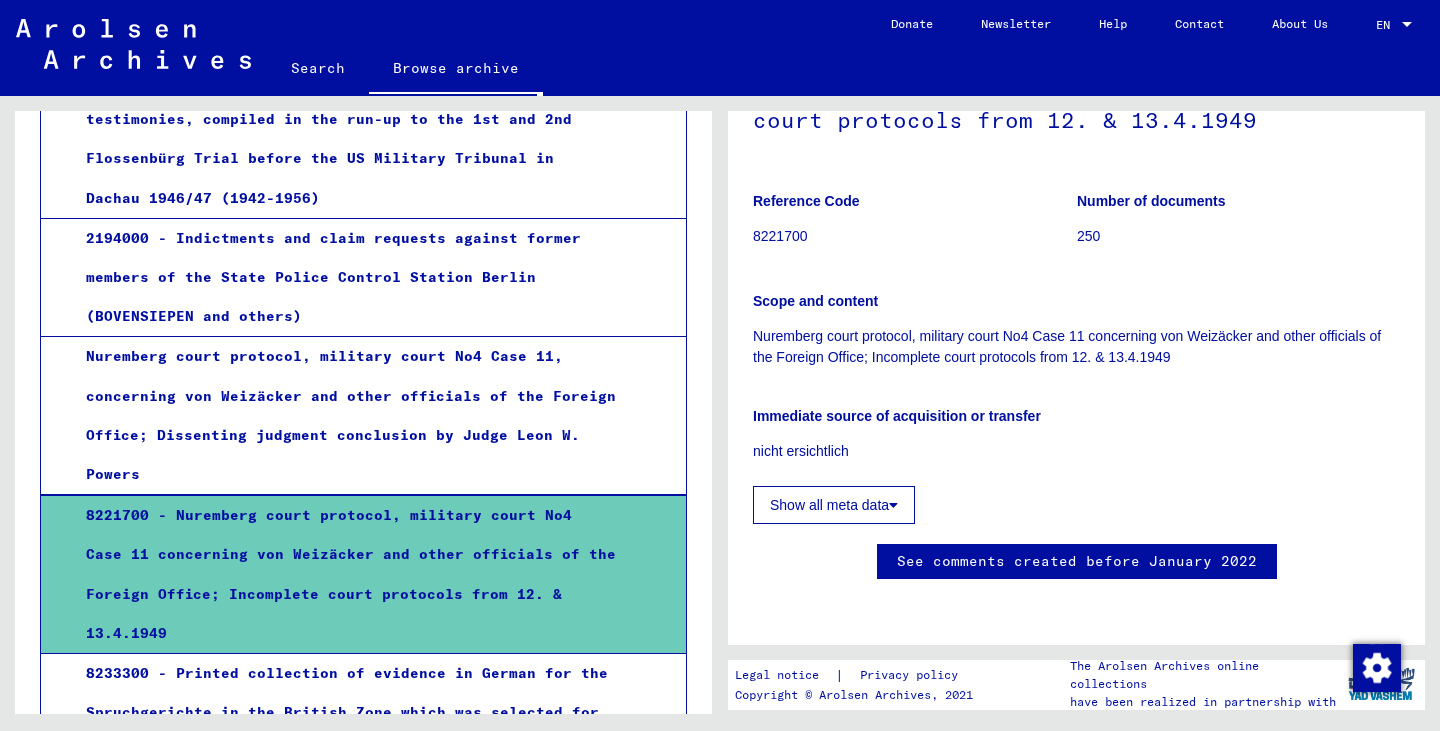 scroll, scrollTop: 700, scrollLeft: 0, axis: vertical 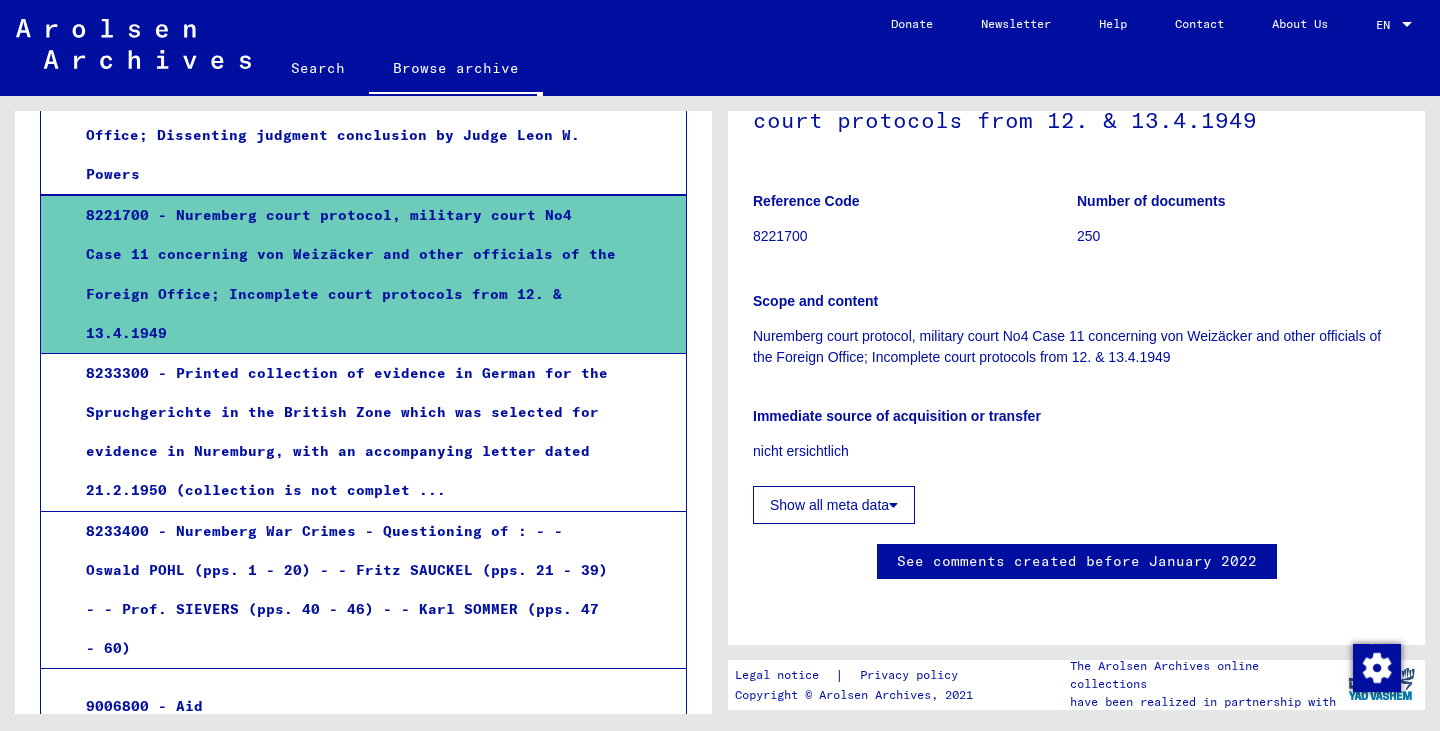 click on "8233300 - Printed collection of evidence in German for the Spruchgerichte in the British Zone which was selected for evidence in Nuremburg, with an accompanying letter dated 21.2.1950 (collection is not complet ..." at bounding box center [343, 432] 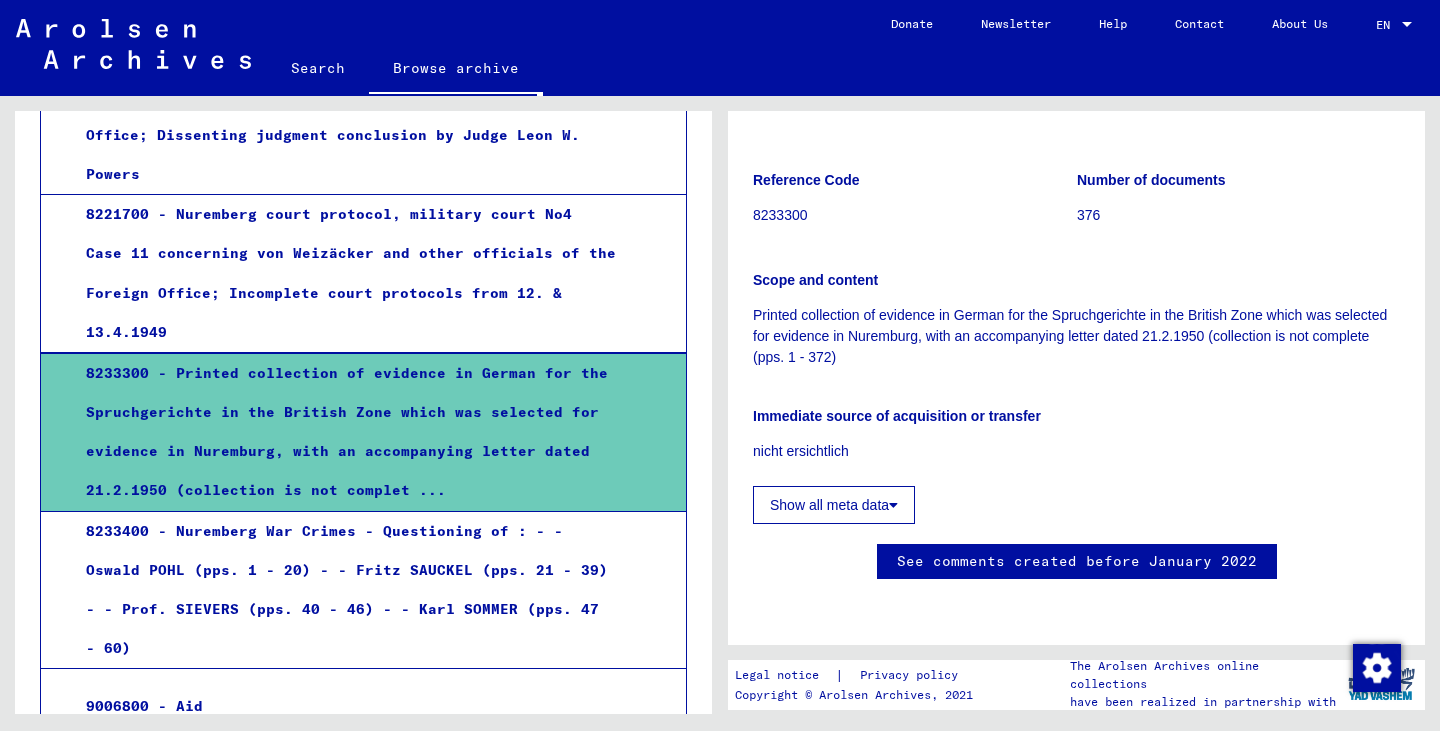 scroll, scrollTop: 200, scrollLeft: 0, axis: vertical 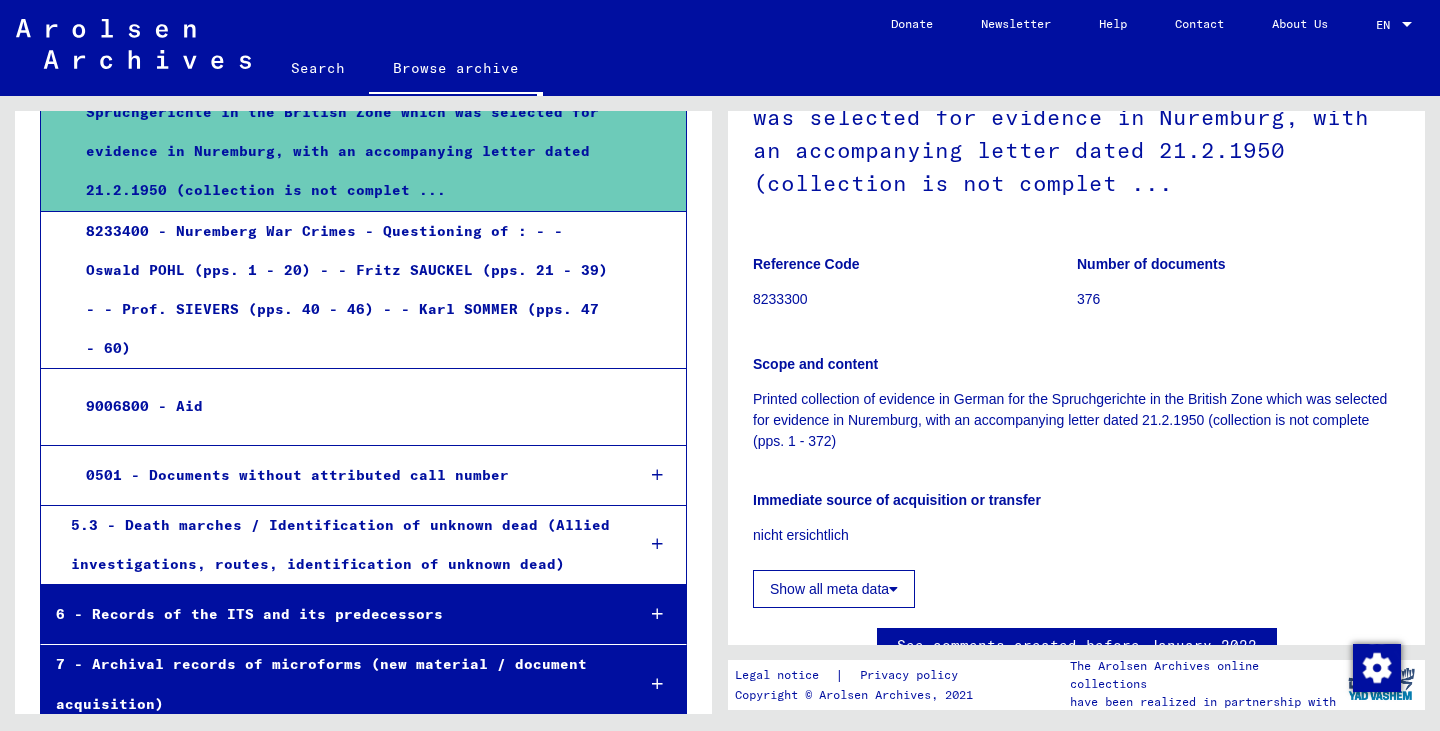 click on "0501 - Documents without attributed call number" at bounding box center [344, 475] 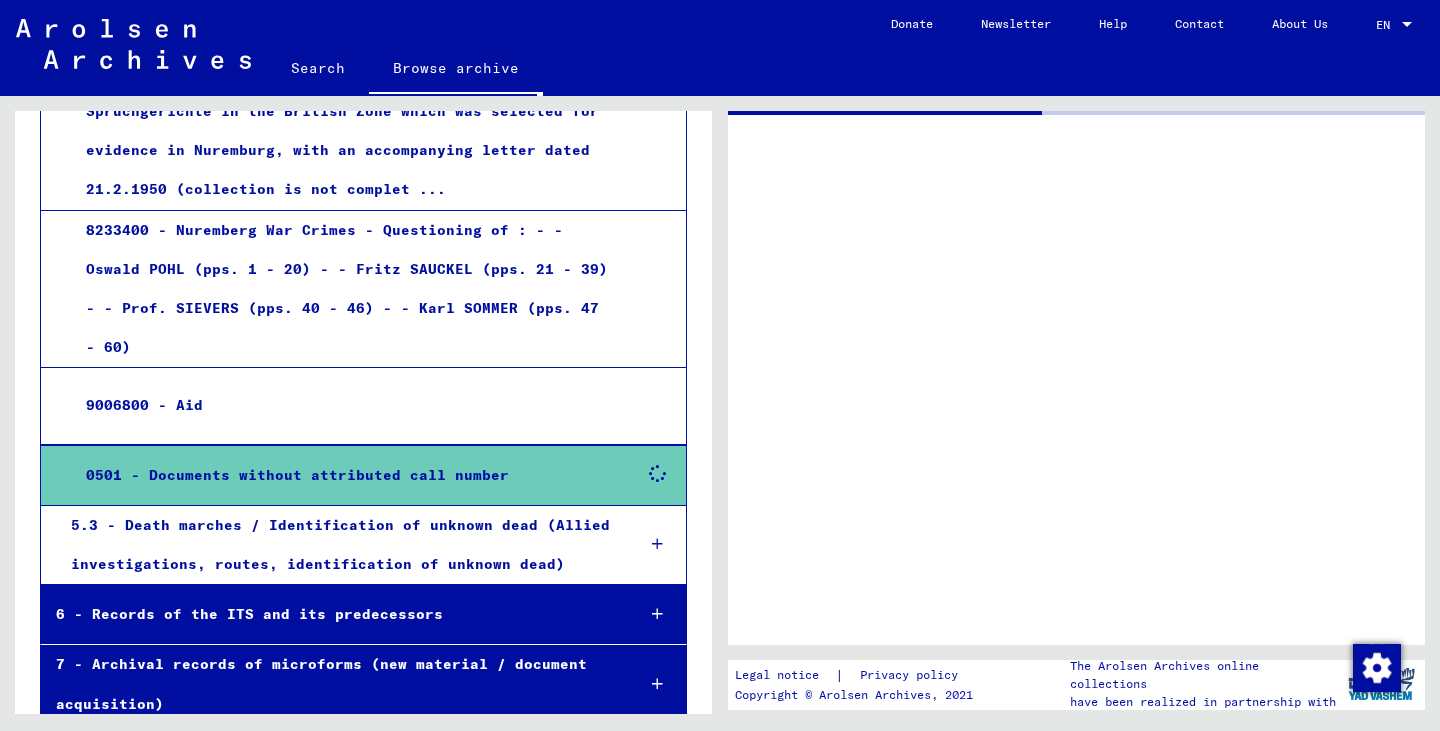 scroll, scrollTop: 0, scrollLeft: 0, axis: both 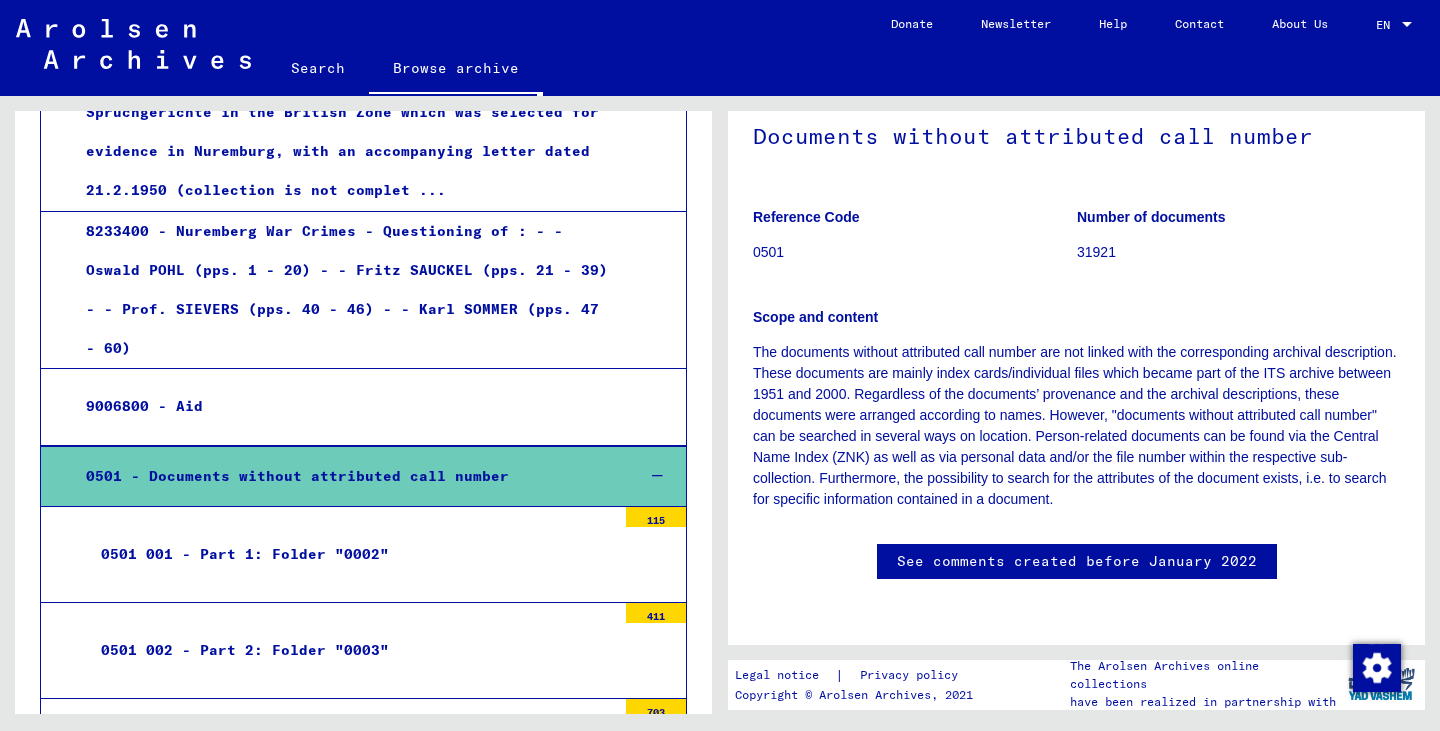 drag, startPoint x: 462, startPoint y: 521, endPoint x: 475, endPoint y: 512, distance: 15.811388 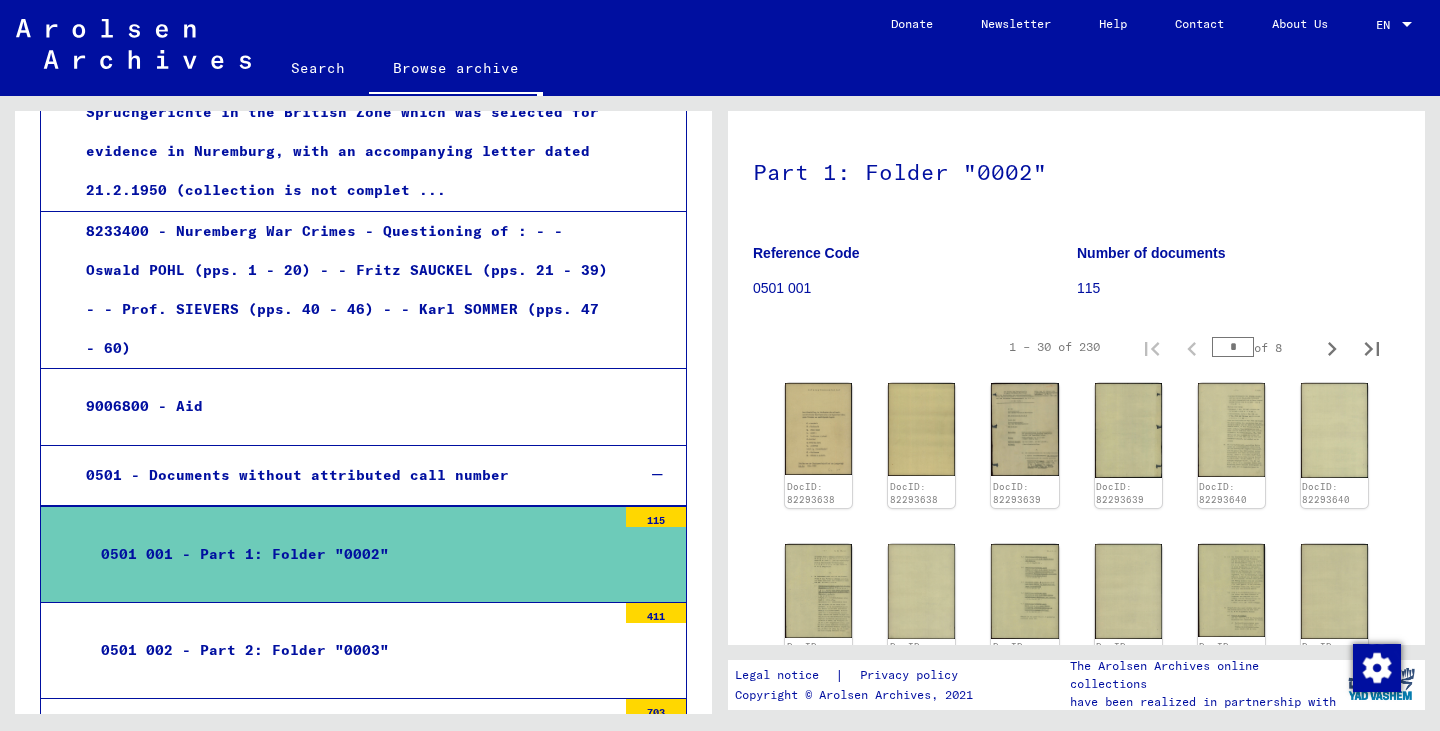 scroll, scrollTop: 300, scrollLeft: 0, axis: vertical 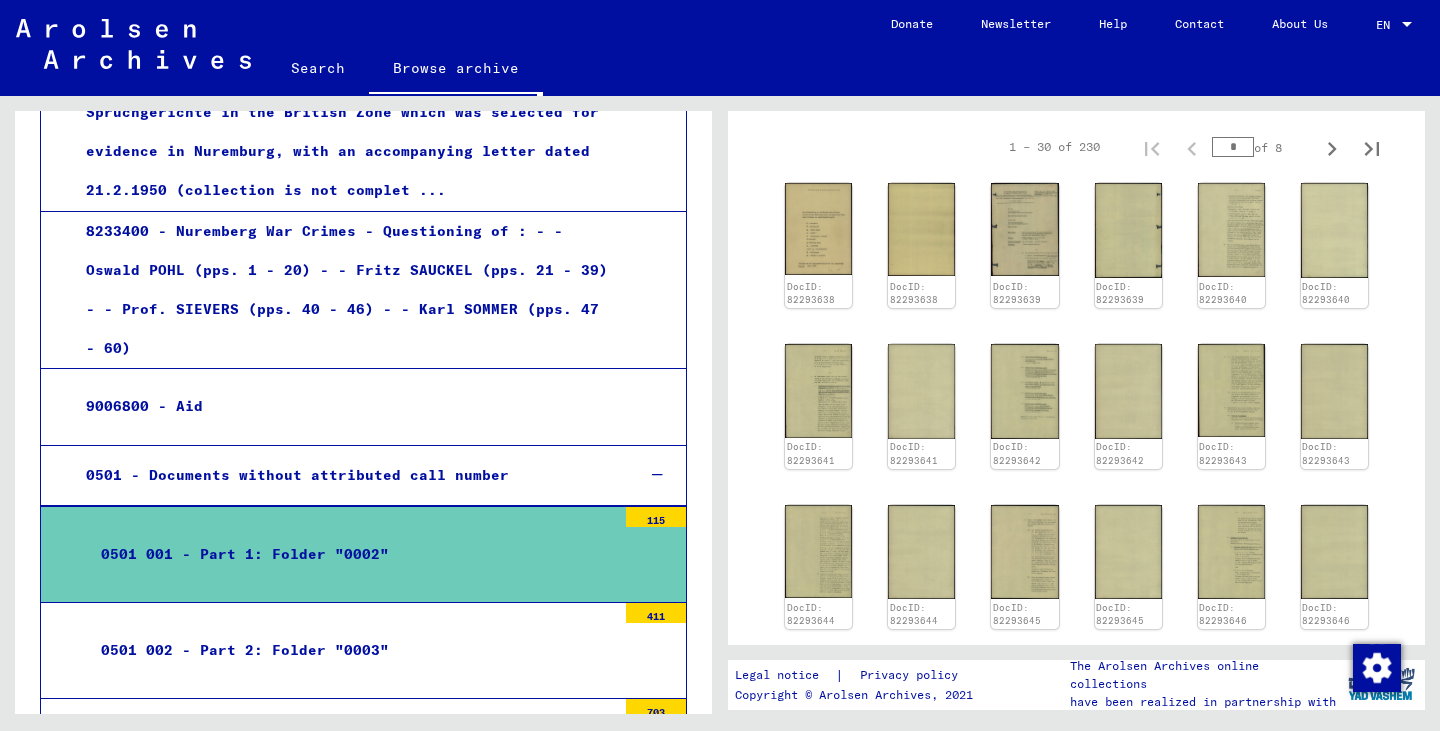 click on "0501 - Documents without attributed call number" at bounding box center [344, 475] 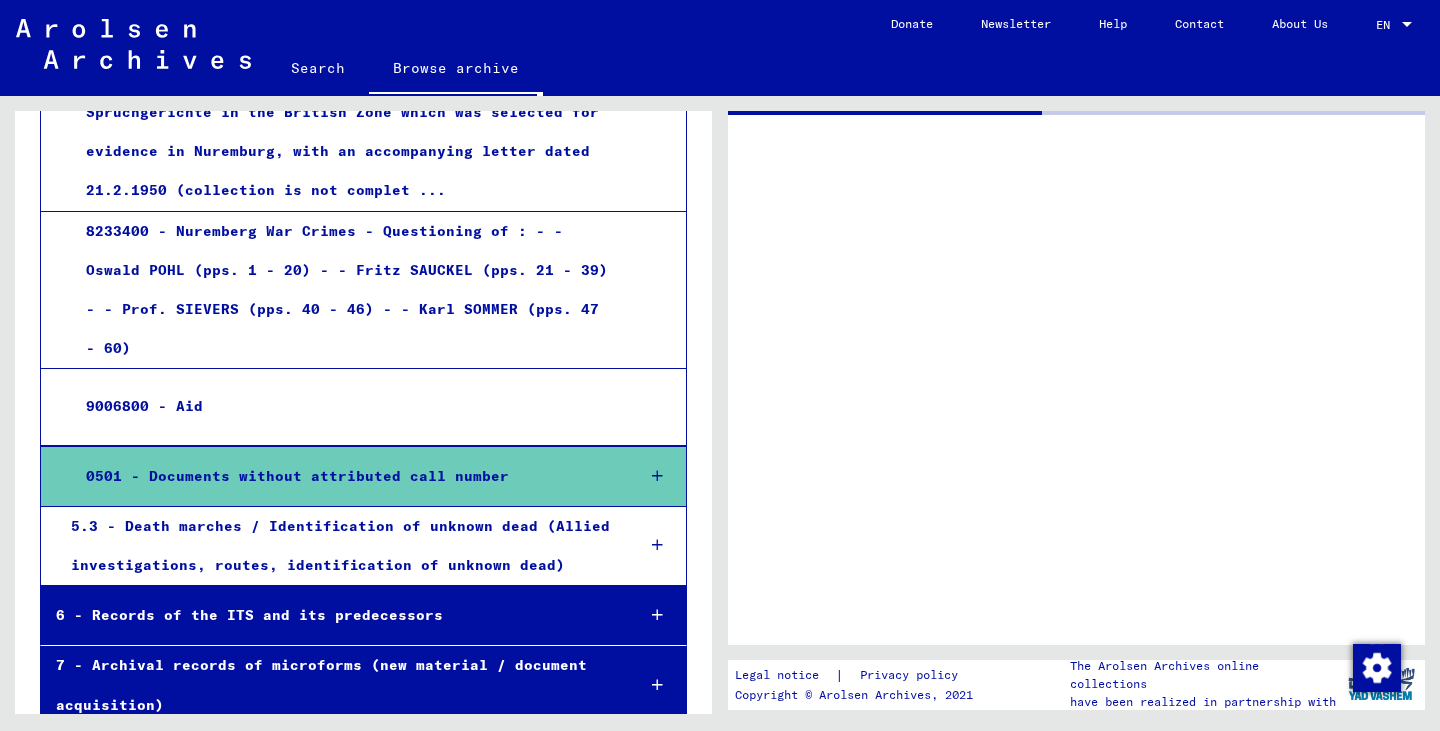 scroll, scrollTop: 0, scrollLeft: 0, axis: both 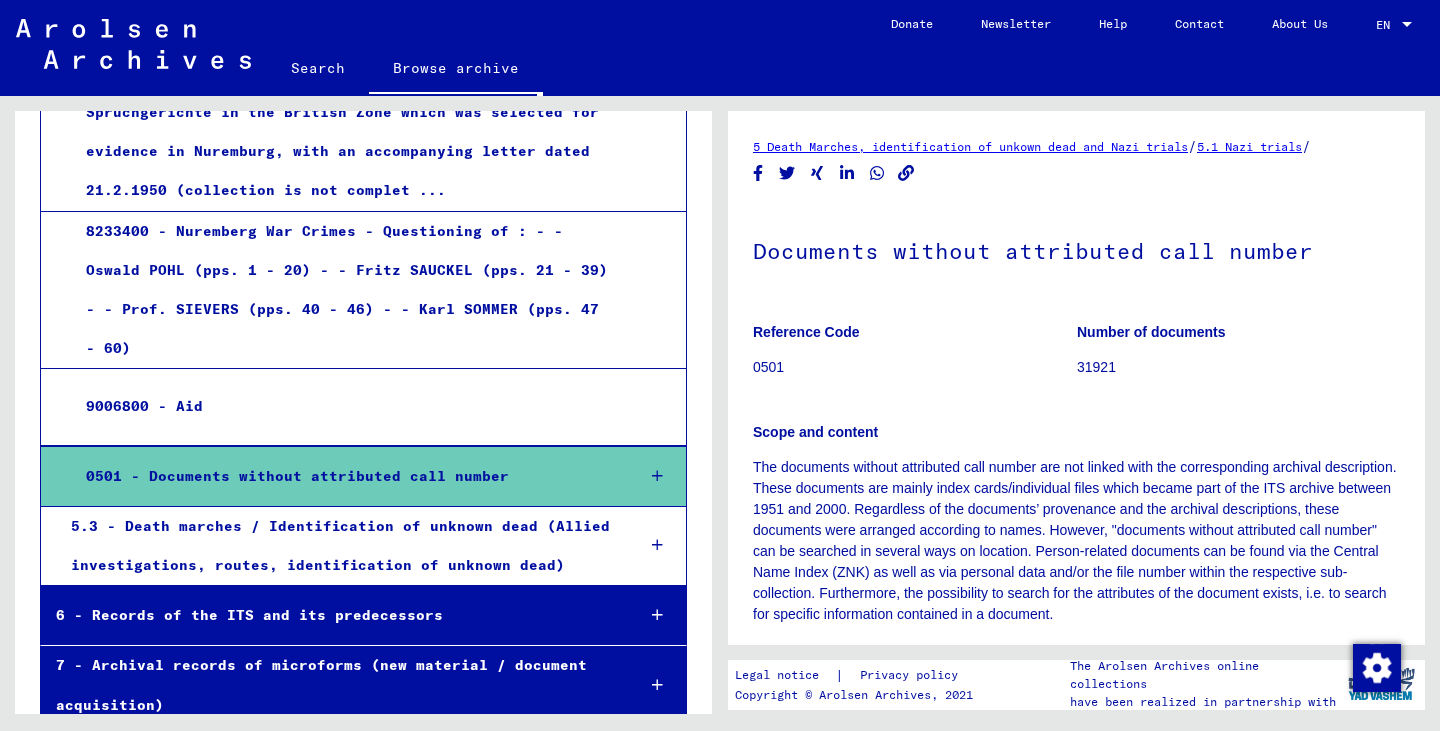 click on "5.3 - Death marches / Identification of unknown dead (Allied investigations,      routes, identification of unknown dead)" at bounding box center [337, 546] 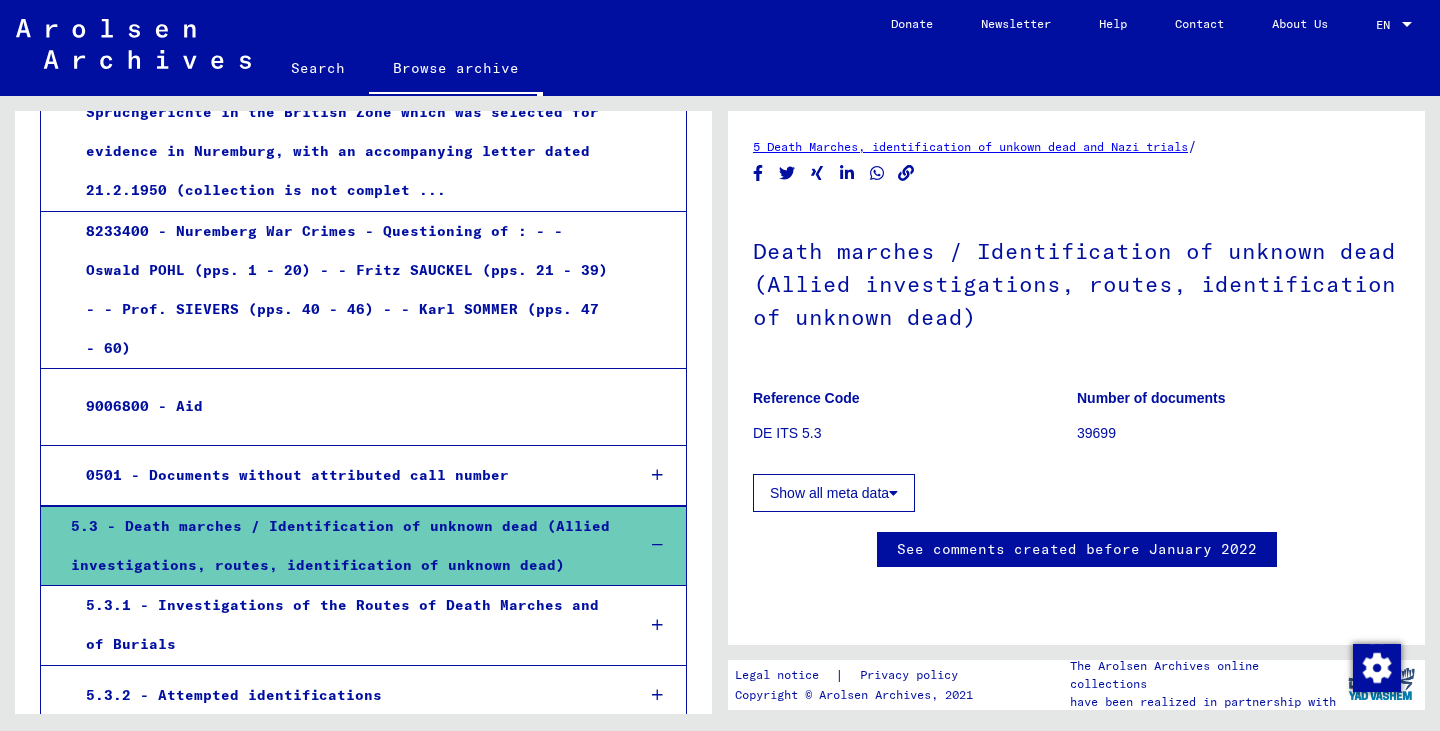 scroll, scrollTop: 300, scrollLeft: 0, axis: vertical 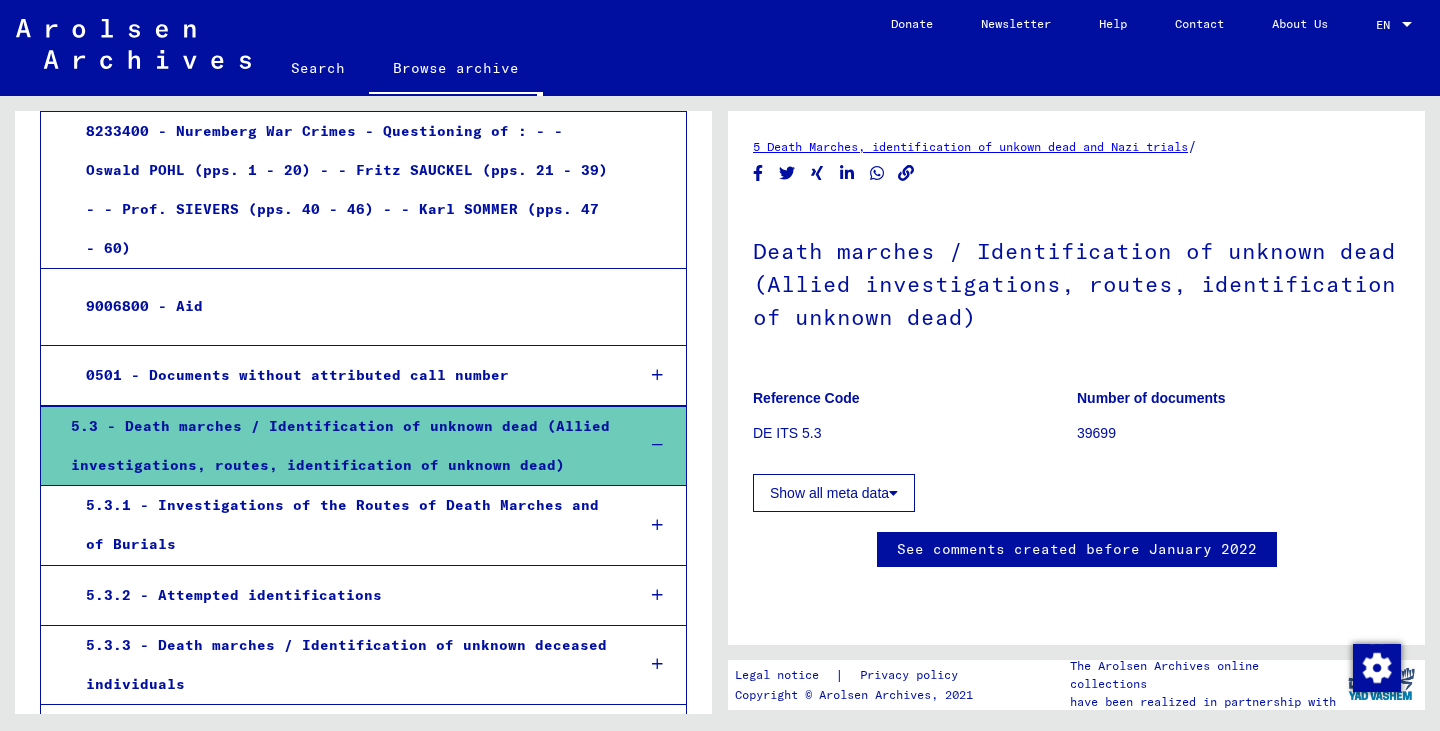 click on "5.3.1 - Investigations of the Routes of Death Marches and of Burials" at bounding box center (344, 525) 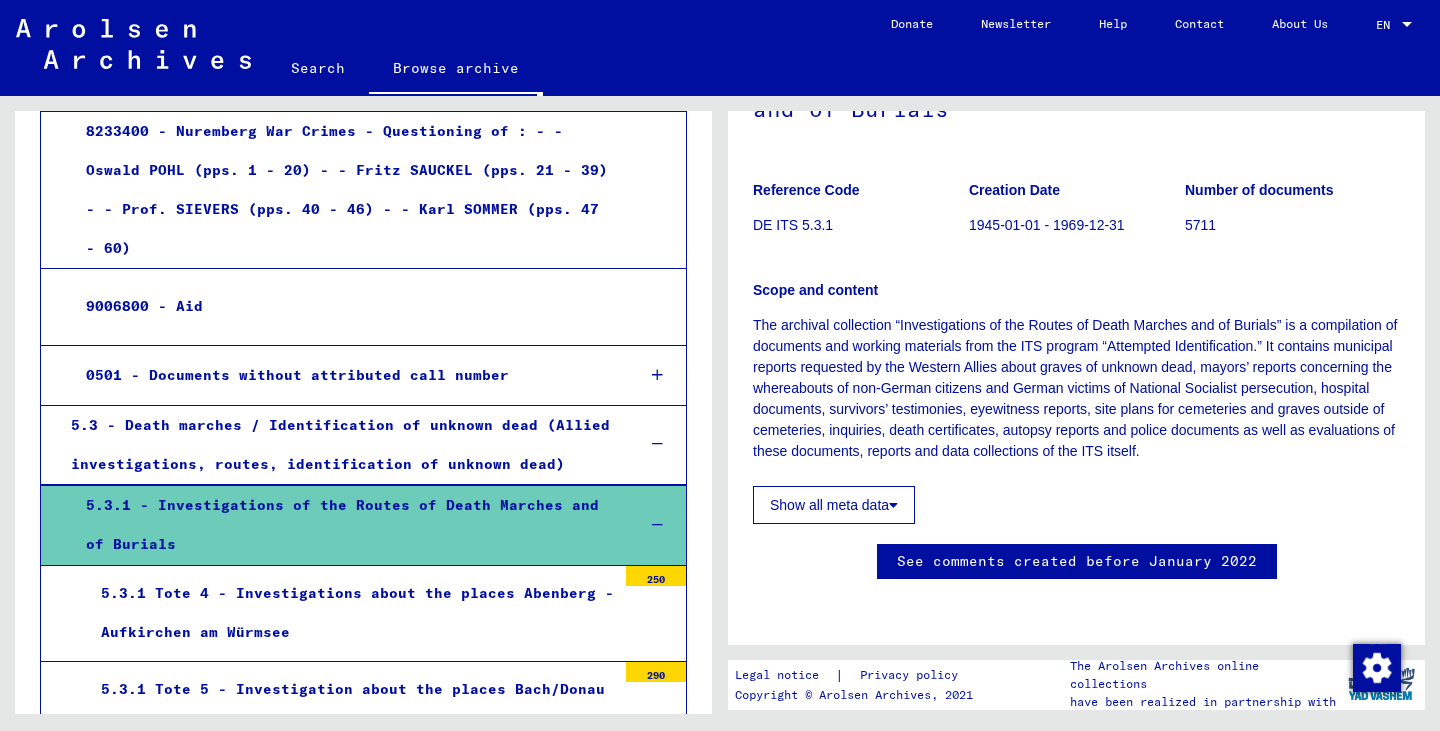 scroll, scrollTop: 600, scrollLeft: 0, axis: vertical 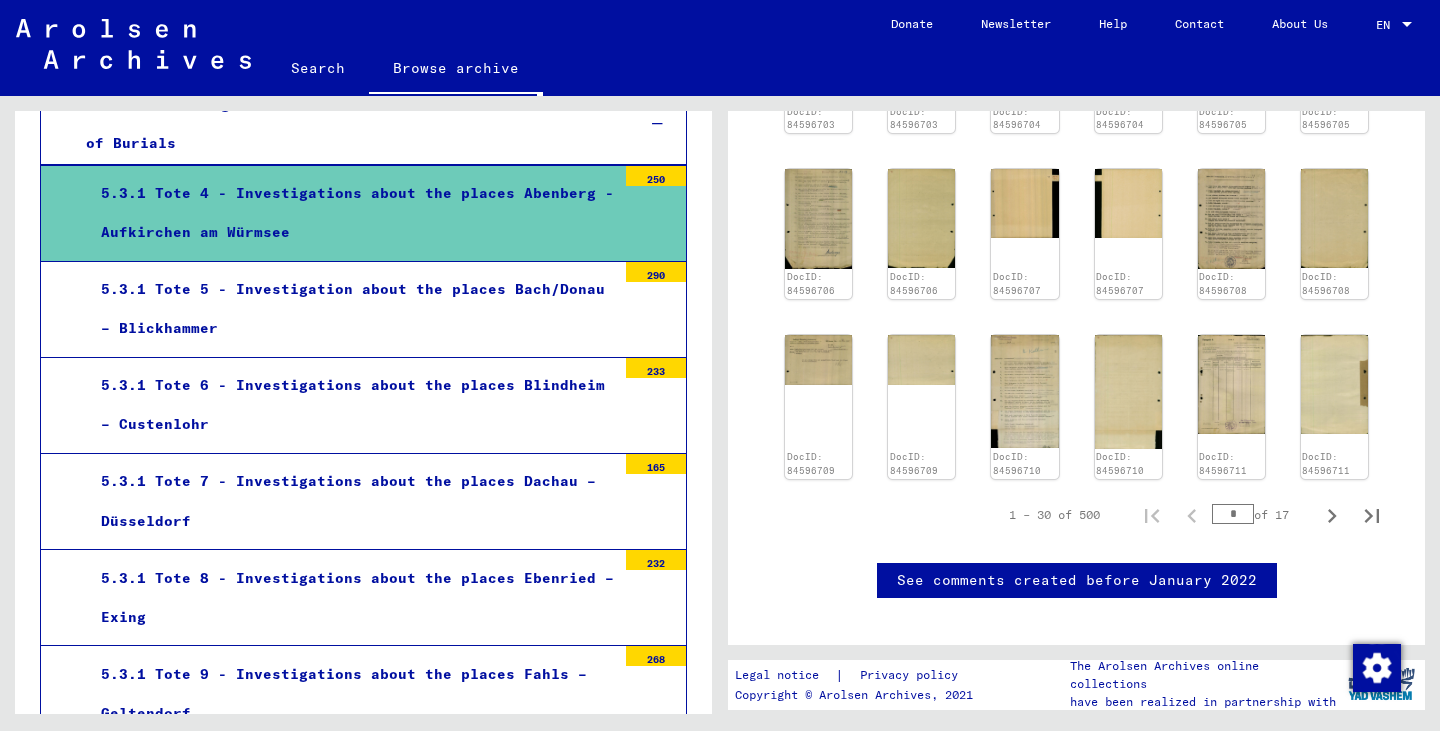 click on "5.3.1 Tote 7 - Investigations about the places Dachau – Düsseldorf" at bounding box center (351, 501) 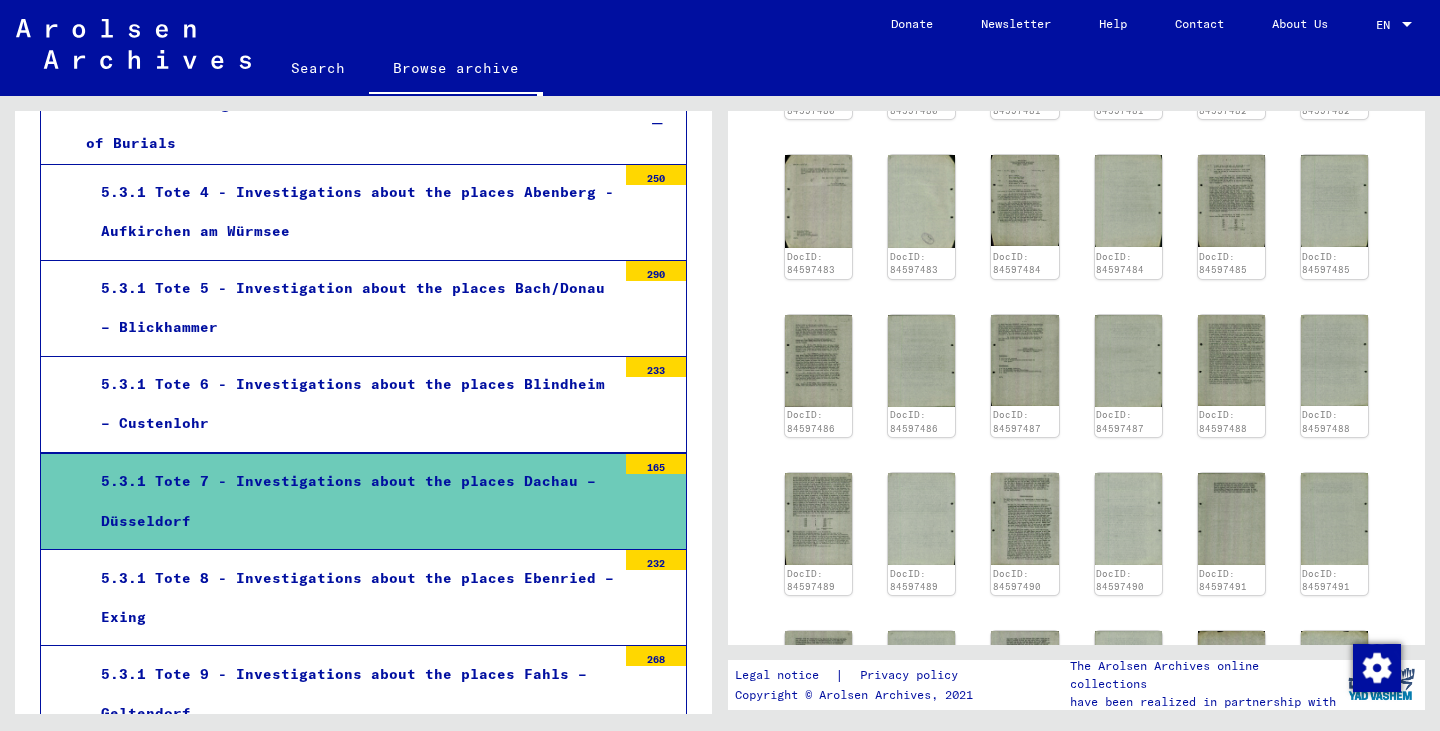 scroll, scrollTop: 1200, scrollLeft: 0, axis: vertical 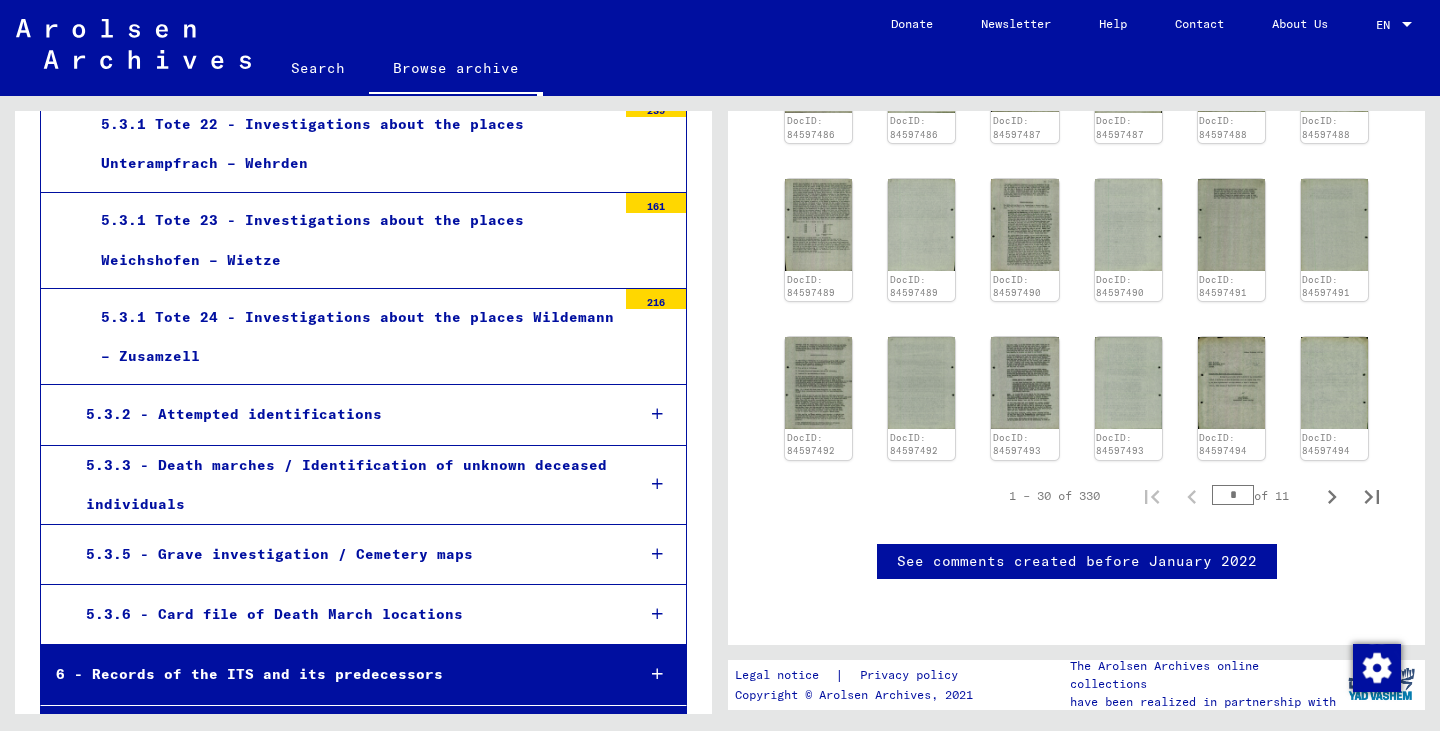 click at bounding box center [657, 414] 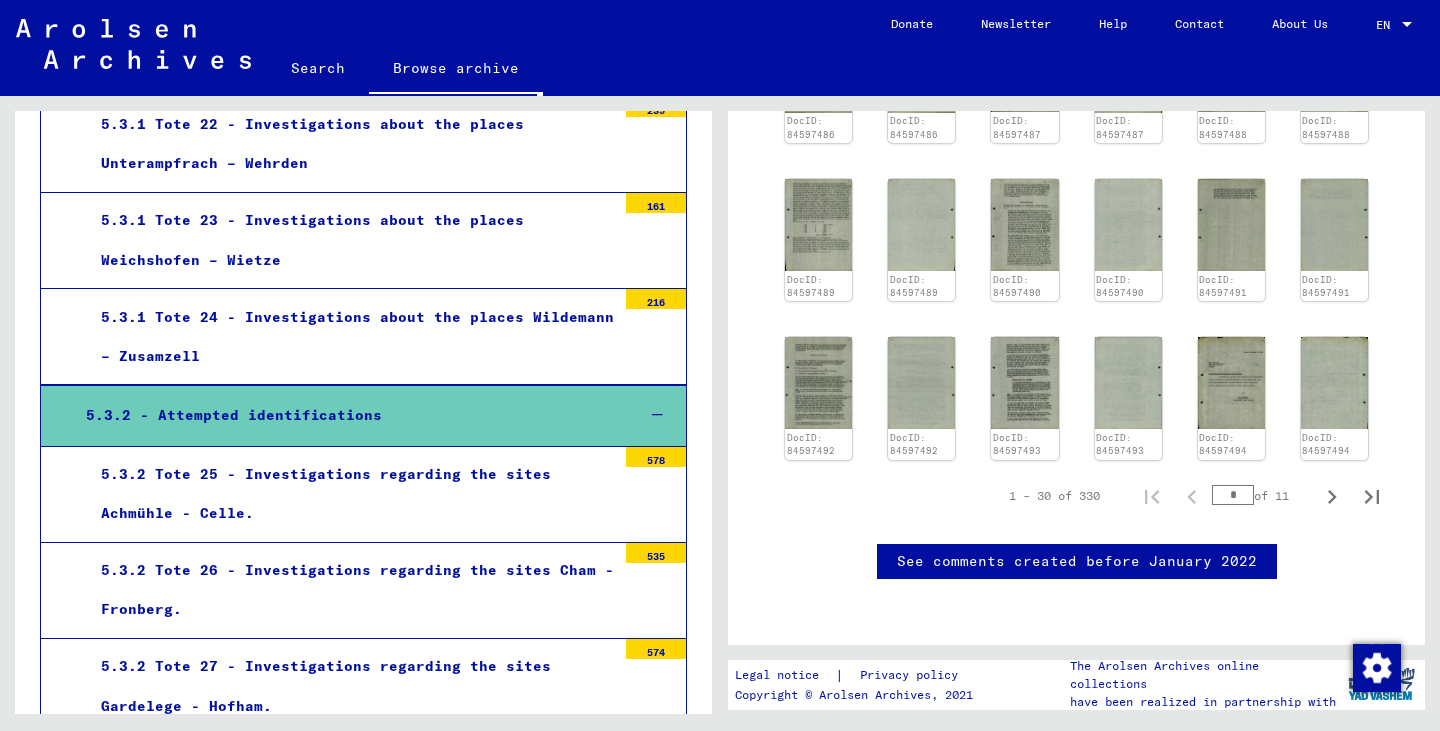 click on "5.3.2 Tote 25 - Investigations regarding the sites Achmühle - Celle." at bounding box center (351, 494) 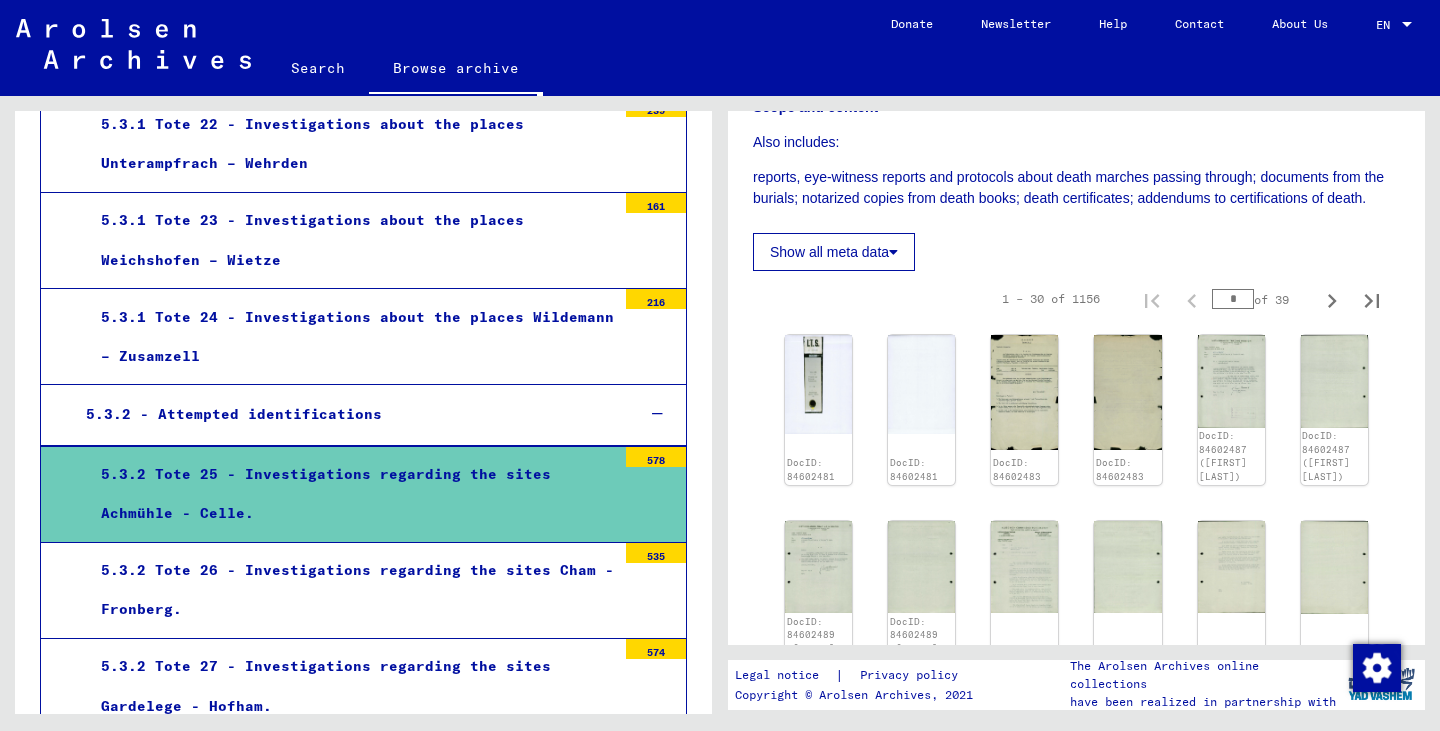 click on "5.3.2 Tote 26 - Investigations regarding the sites Cham - Fronberg." at bounding box center [351, 590] 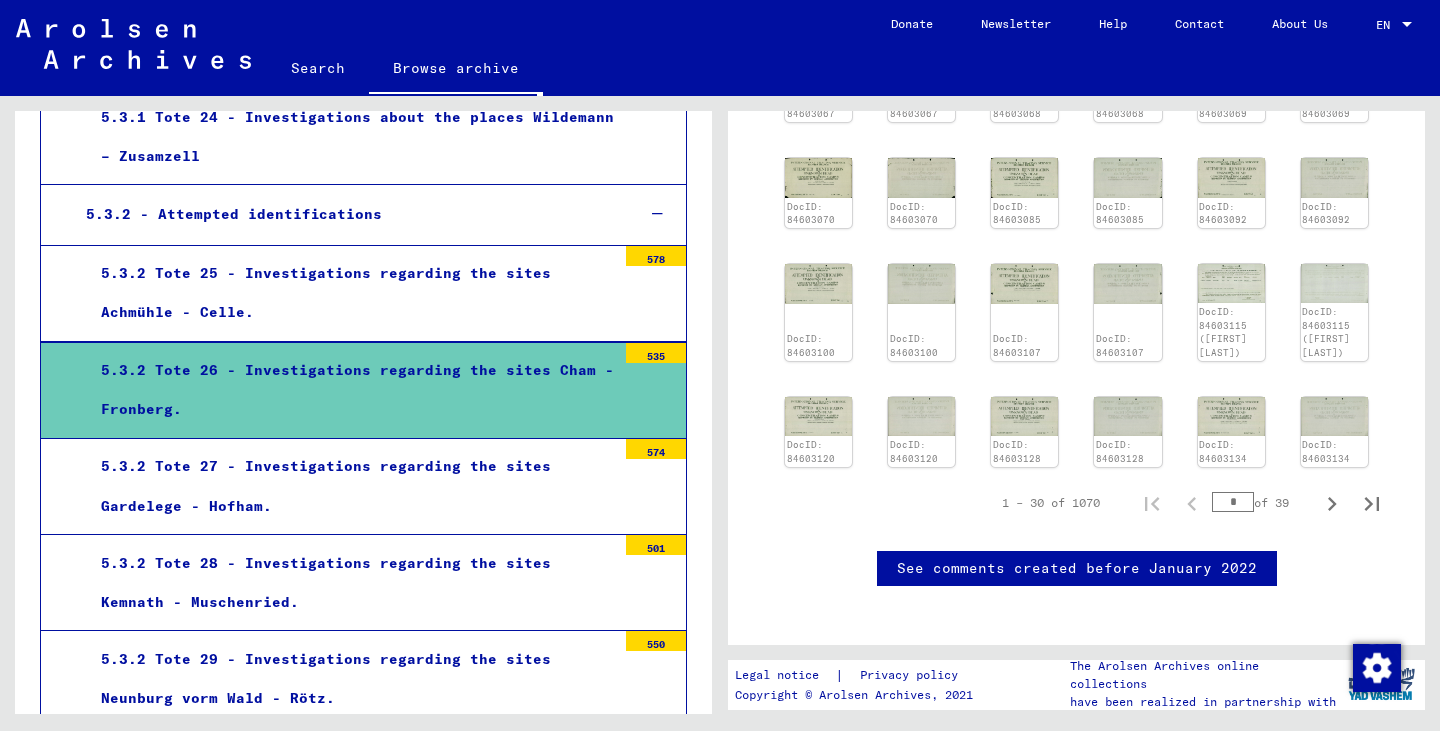 click on "5.3.2 Tote 27 - Investigations regarding the sites Gardelege - Hofham." at bounding box center (351, 486) 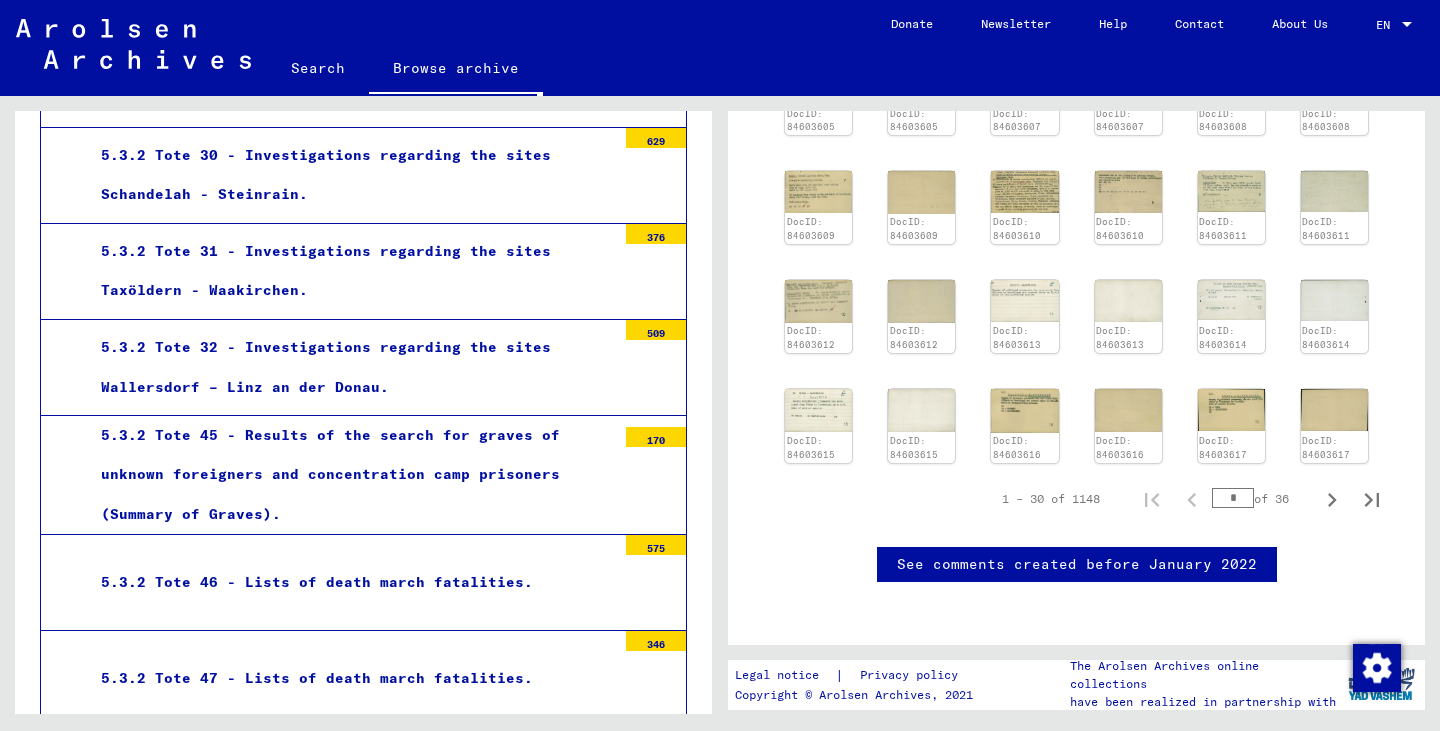click on "5.3.2 Tote 46 - Lists of death march fatalities." at bounding box center [351, 582] 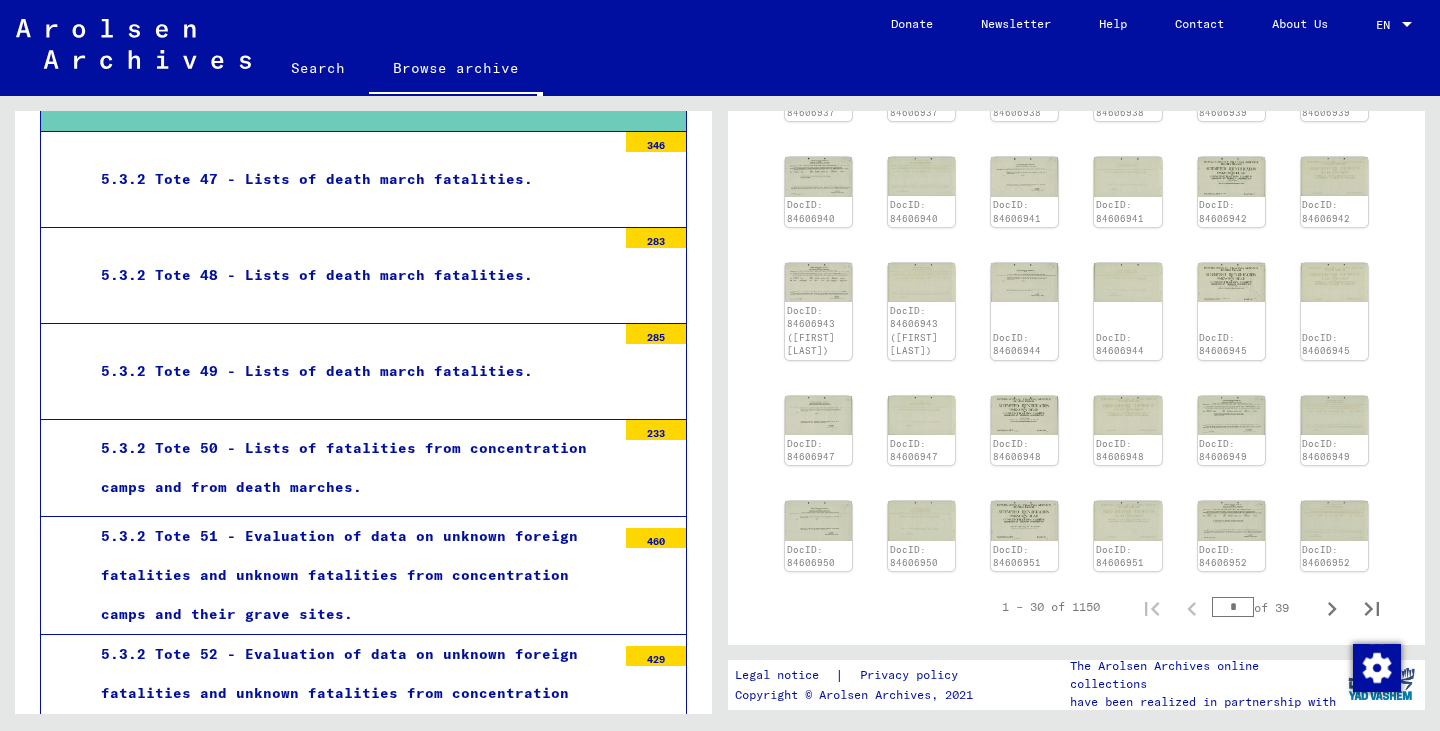 click on "5.3.2 Tote 50 - Lists of fatalities from concentration camps and from death marches." at bounding box center [351, 468] 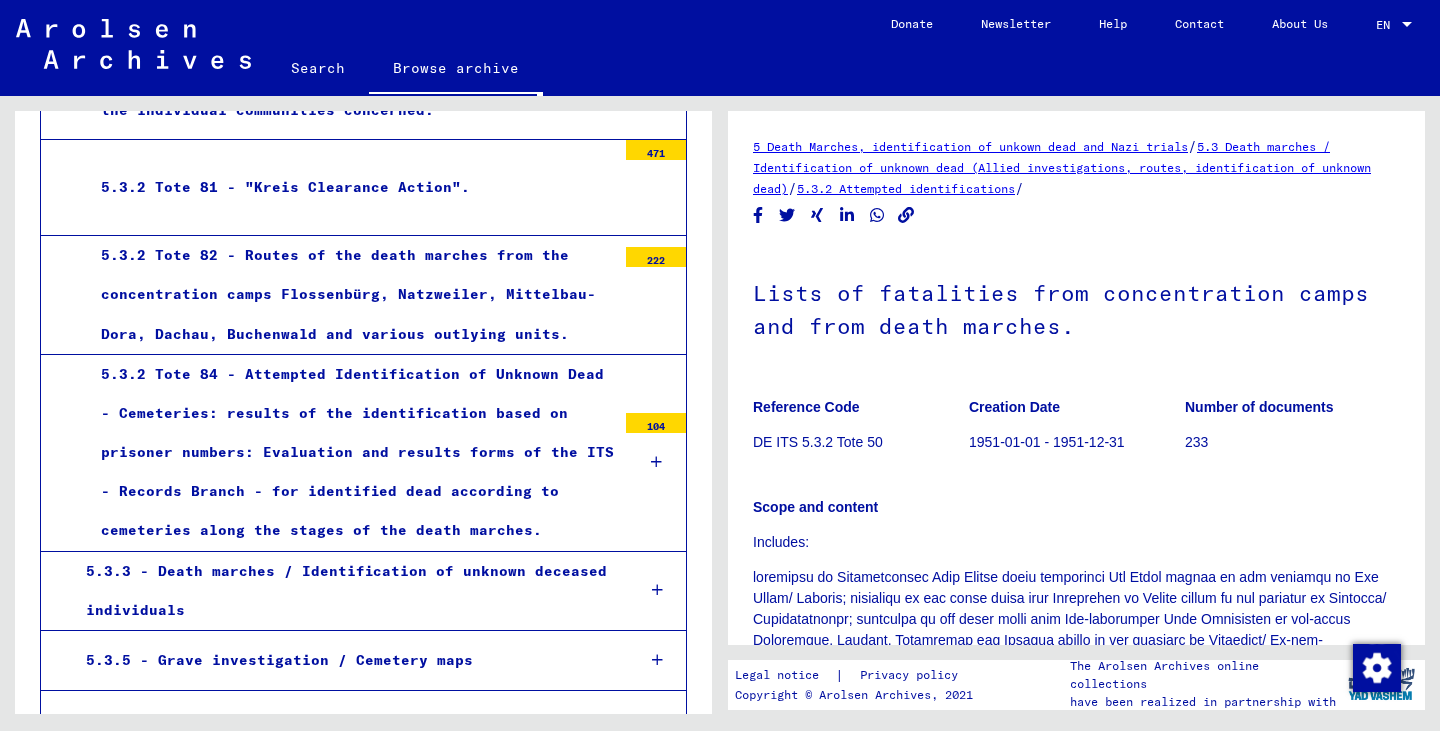 click on "5.3.2 Tote 84 - Attempted Identification of Unknown Dead - Cemeteries: results of the      identification based on prisoner numbers: Evaluation and results forms of      the ITS - Records Branch - for identified dead according to cemeteries      along the stages of the death marches." at bounding box center [351, 453] 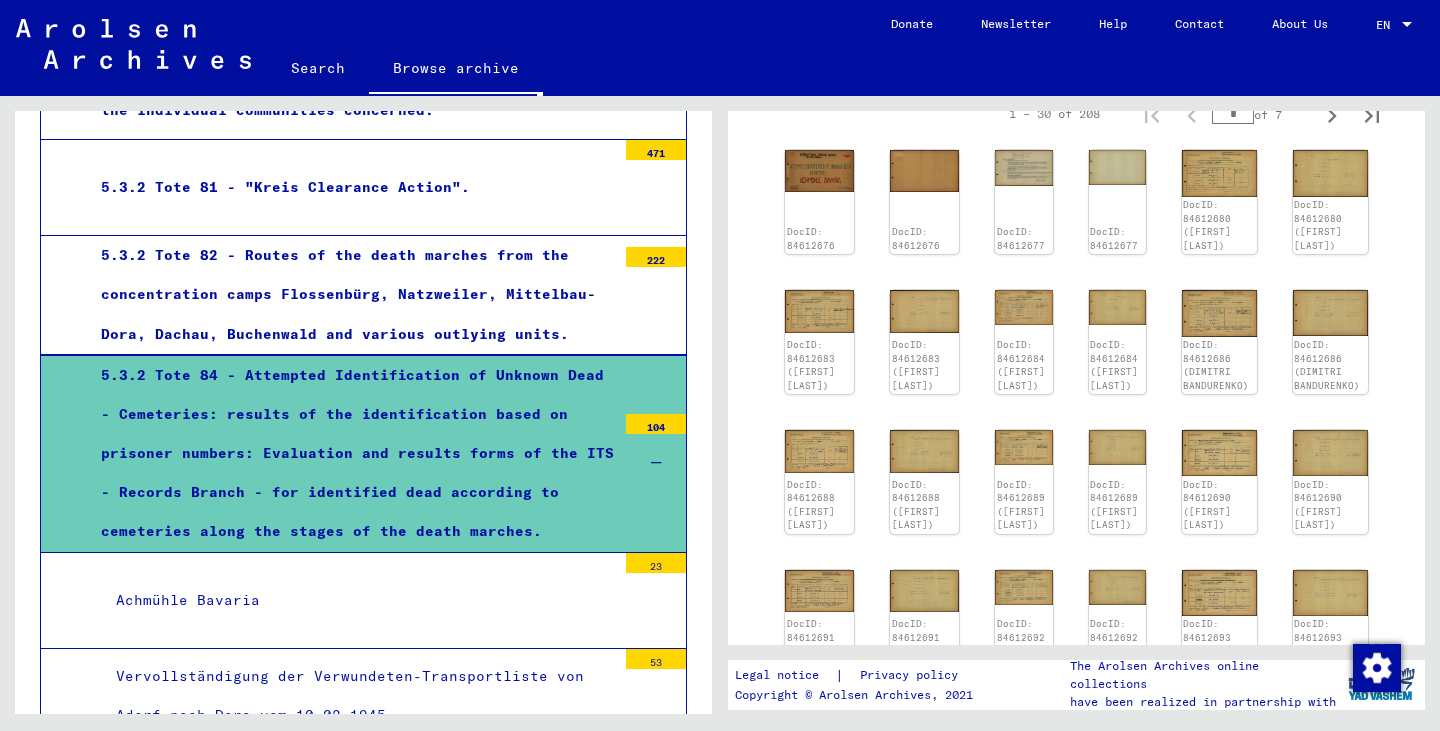 scroll, scrollTop: 1200, scrollLeft: 0, axis: vertical 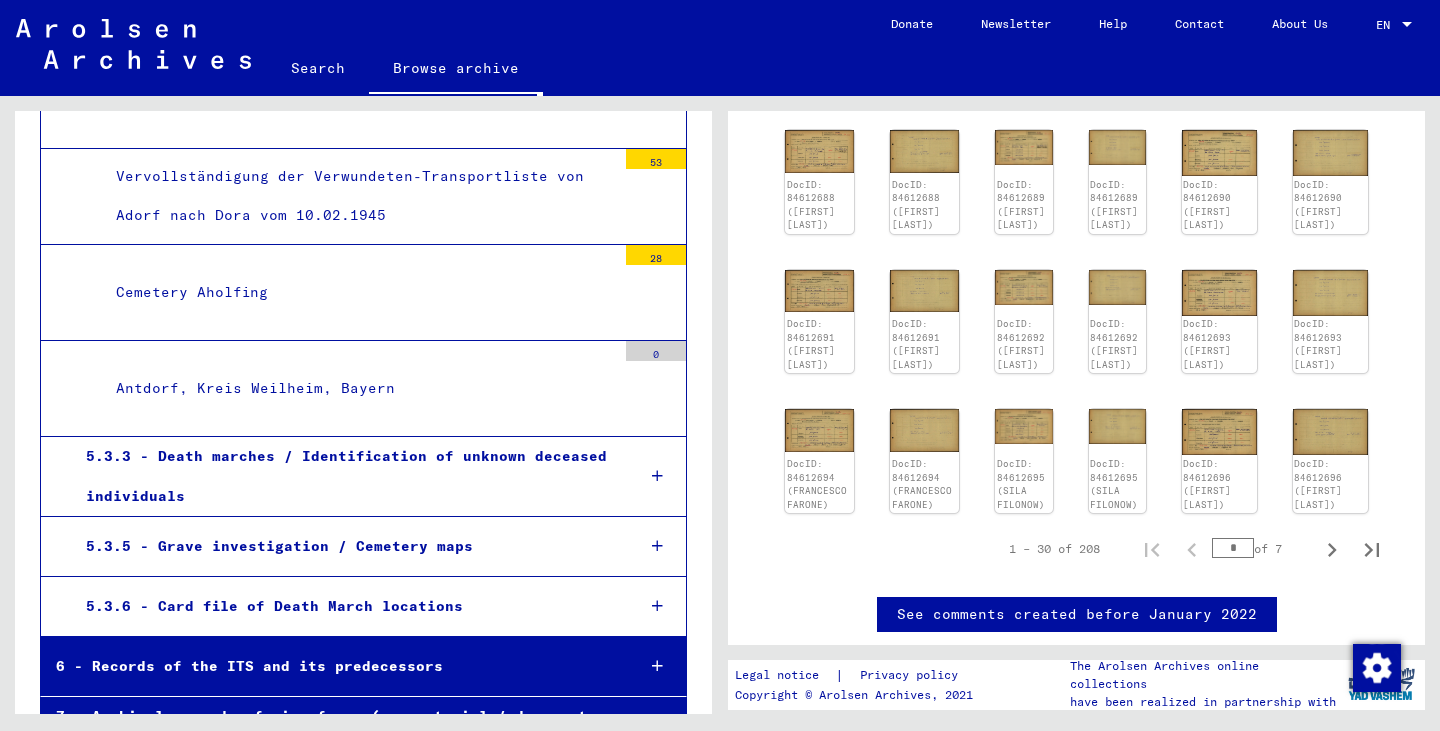 click on "5.3.5 - Grave investigation / Cemetery maps" at bounding box center (344, 546) 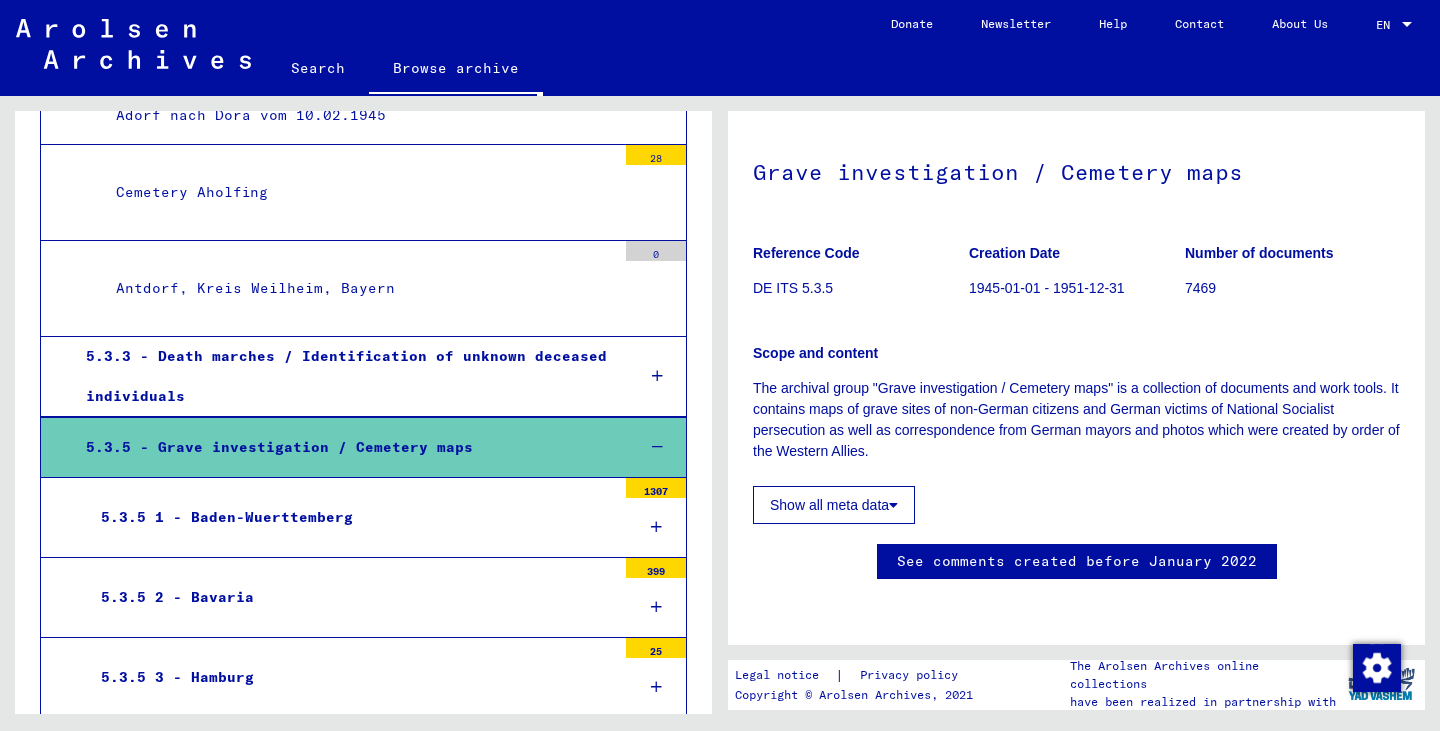 click on "5.3.5 1 - Baden-Wuerttemberg" at bounding box center [351, 517] 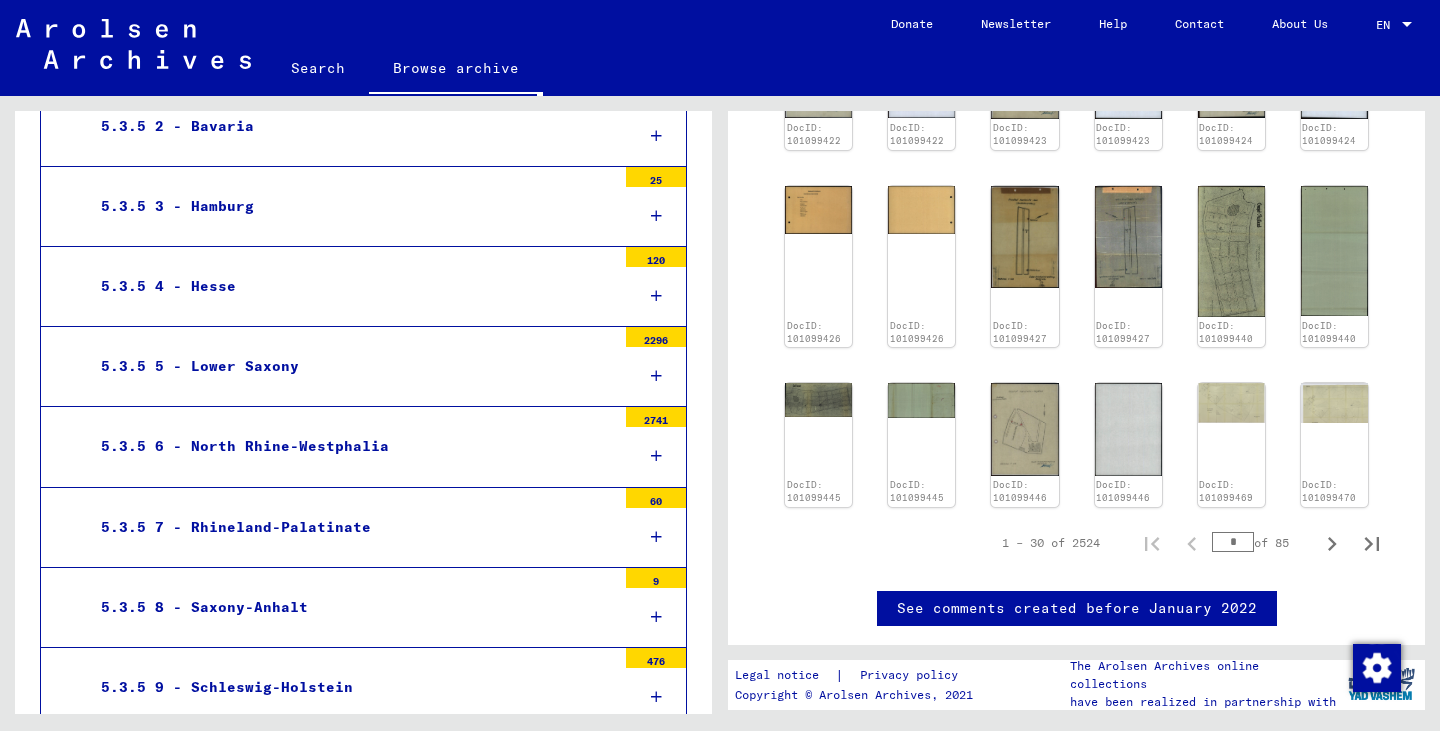 click on "5.3.6 - Card file of Death March locations" at bounding box center [344, 837] 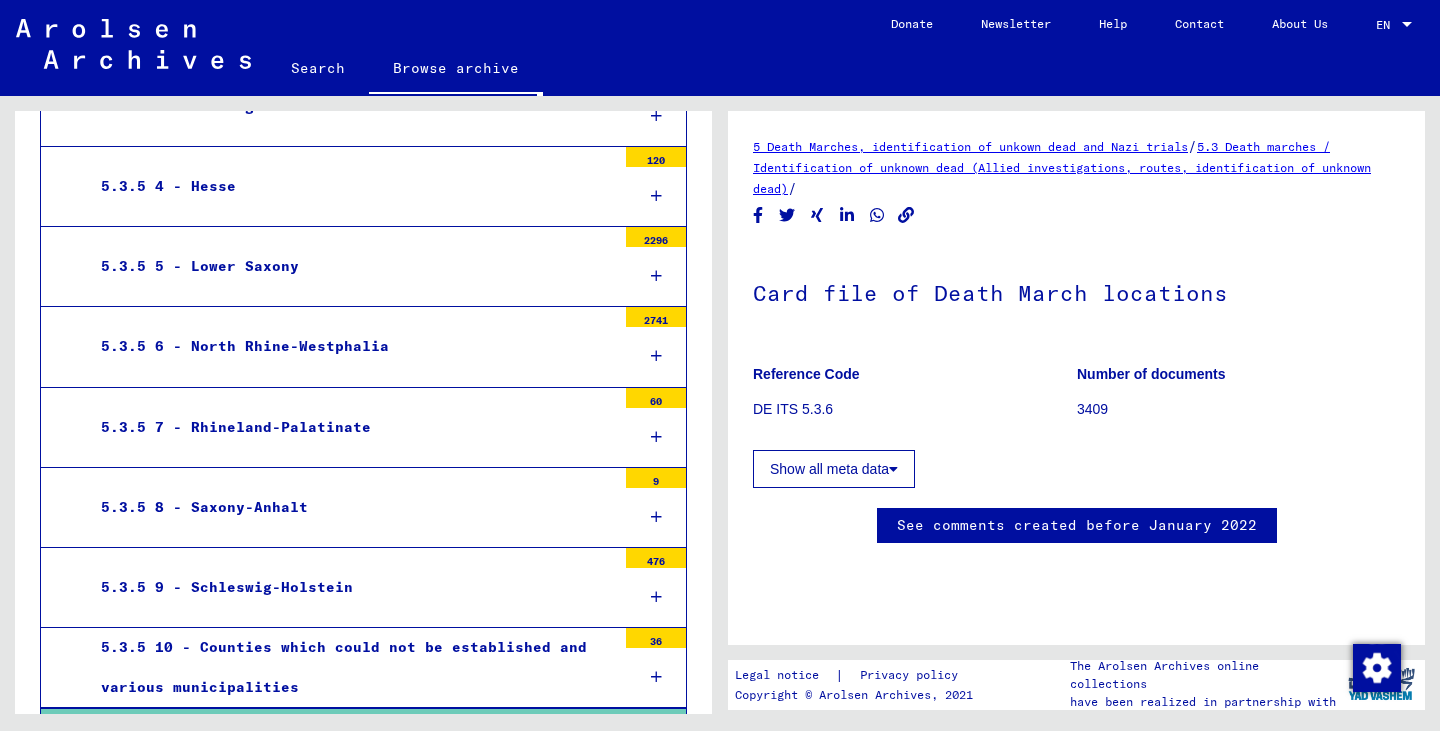 click on "050306 01 - Part 1: Folder "A"" at bounding box center [351, 816] 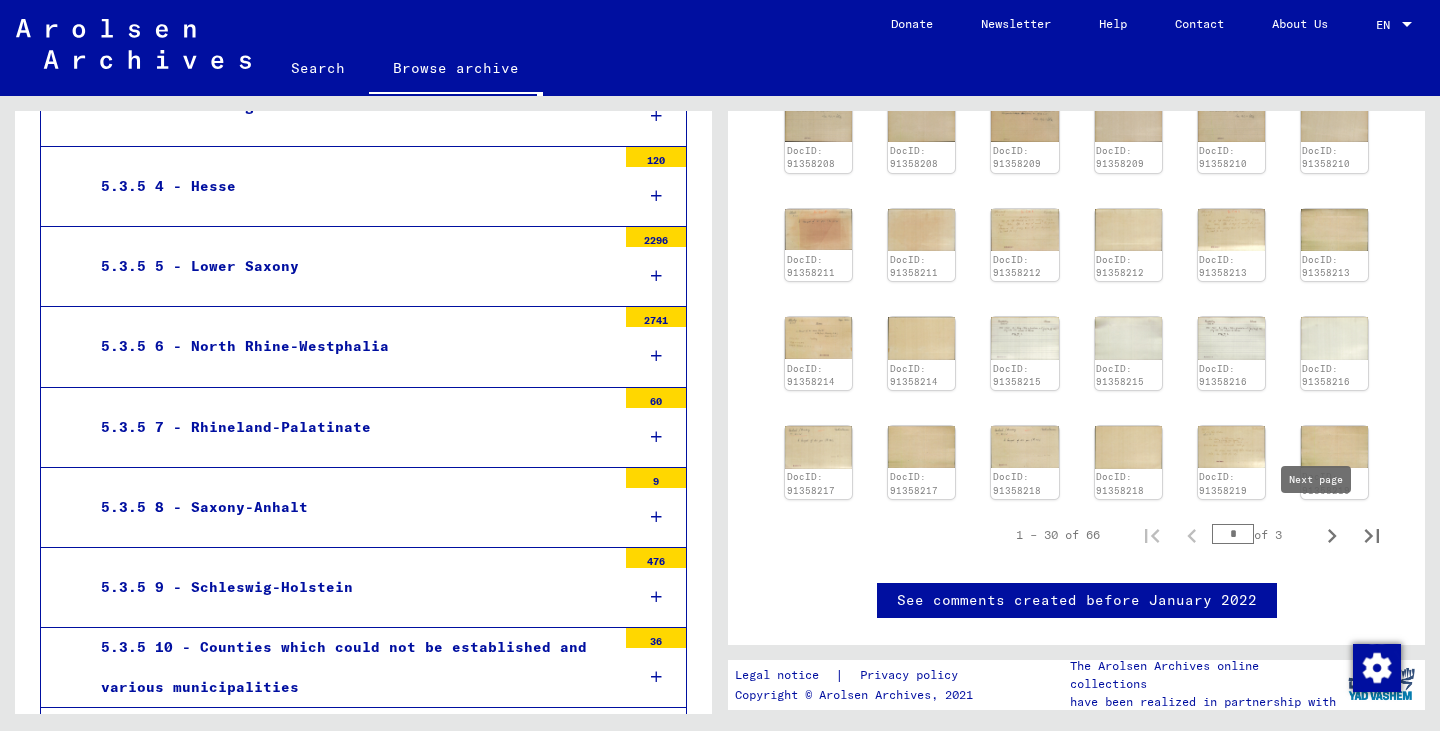 click 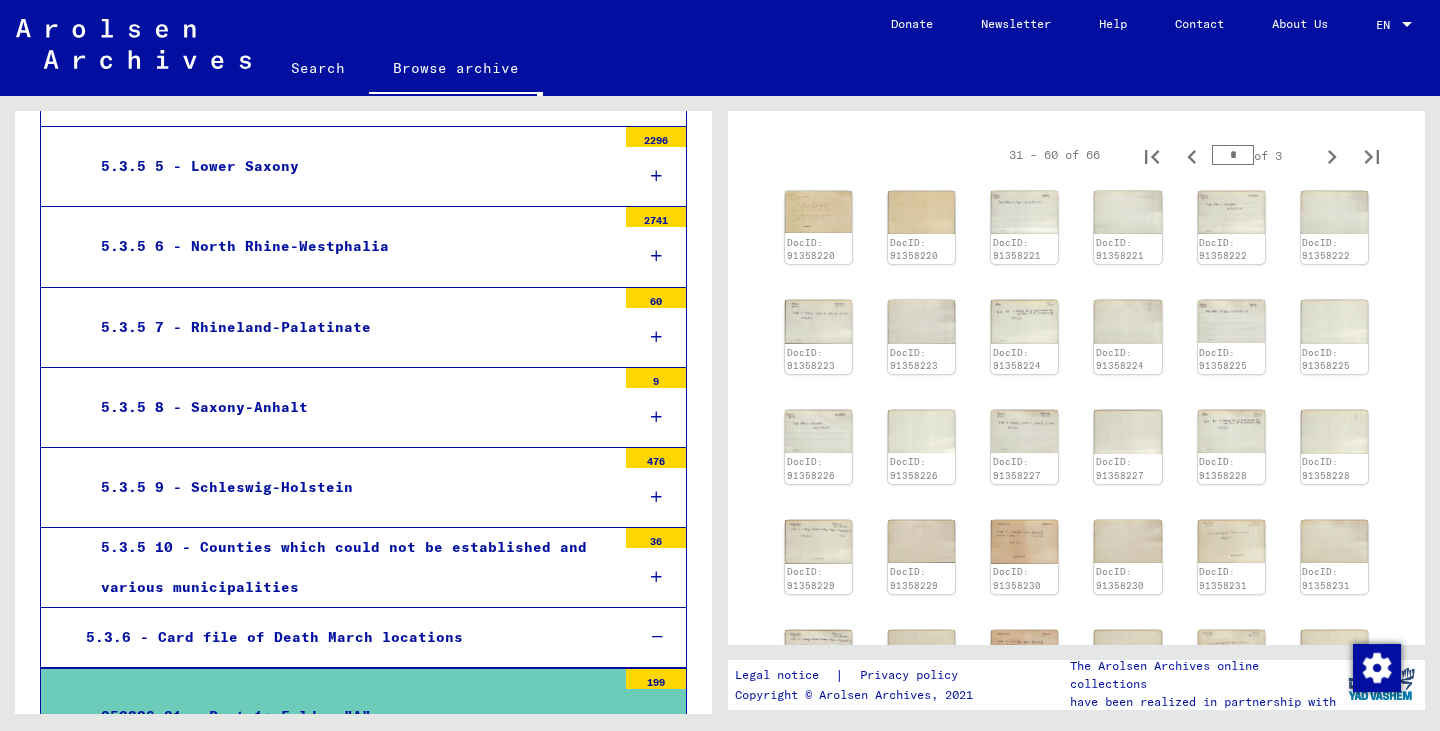click on "050306 02 - Part 2: Folder "B"" at bounding box center (351, 813) 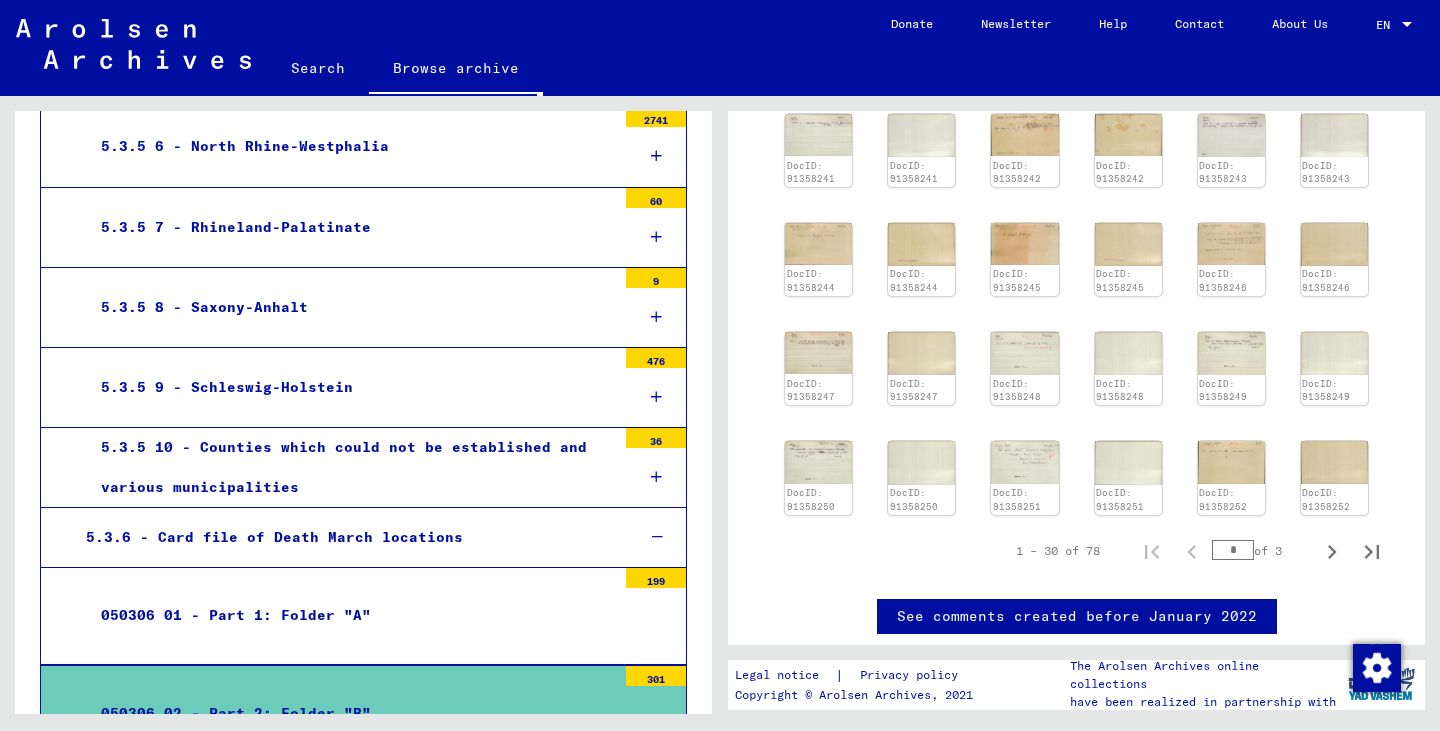 click on "050306 03 - Part 3: Folder "C"" at bounding box center [351, 809] 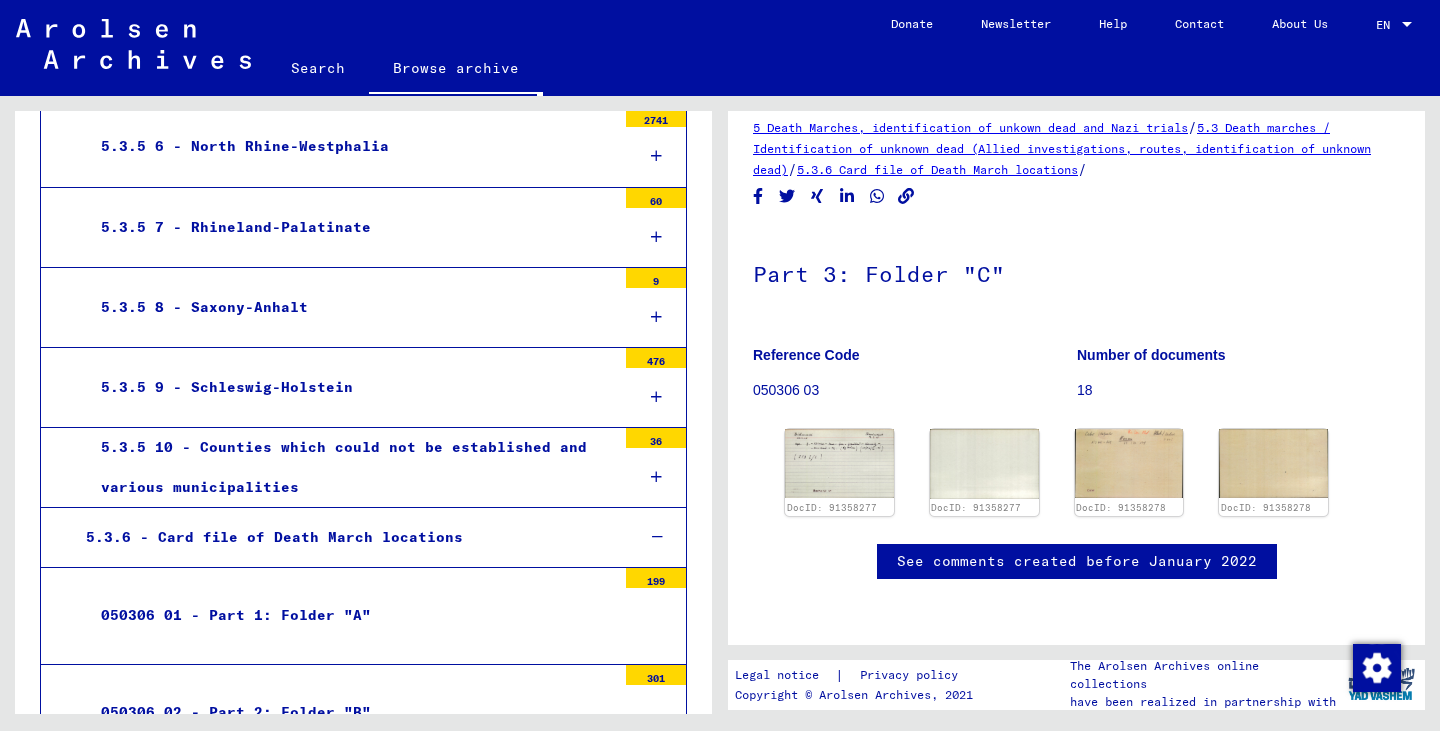click on "050306 04 - Part 4: Folder "D"" at bounding box center (351, 905) 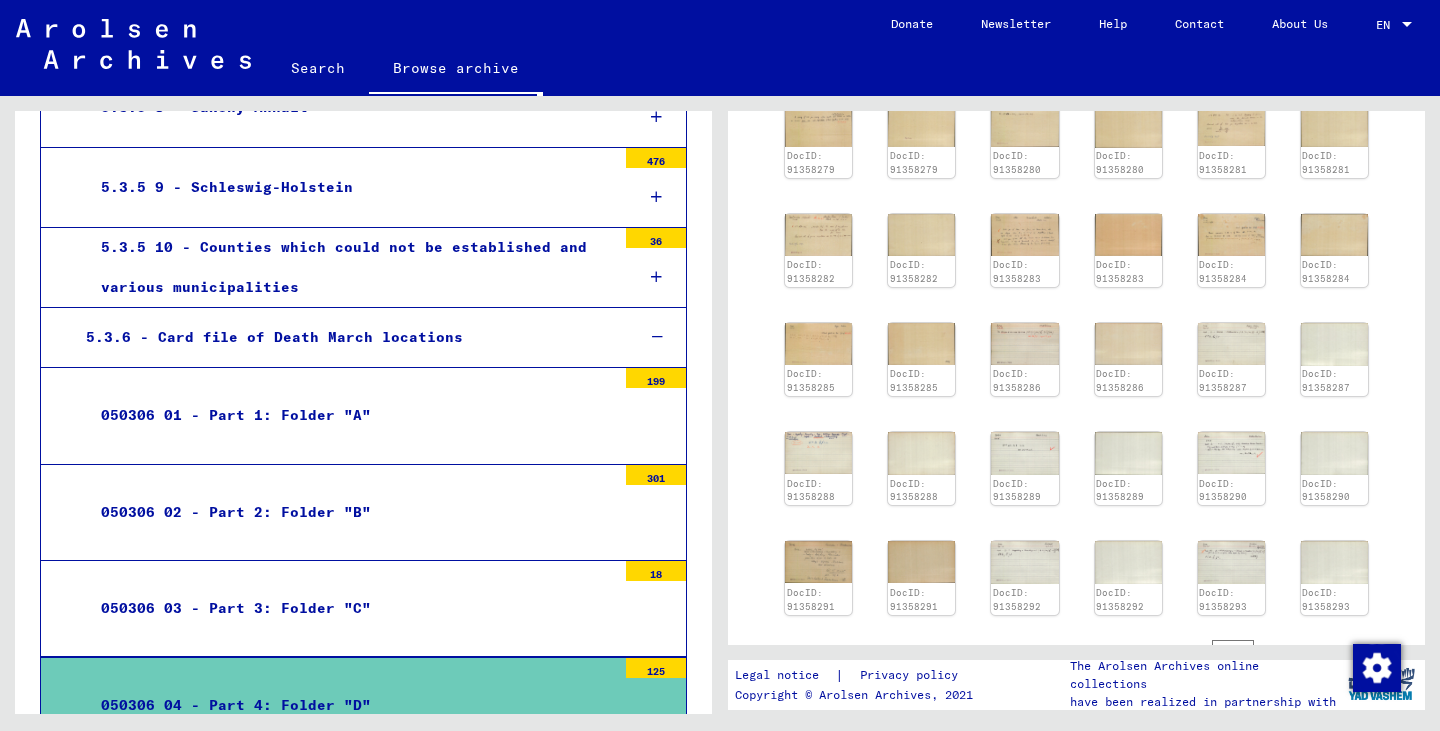 click on "050306 05 - Part 5: Folder "E"" at bounding box center (351, 801) 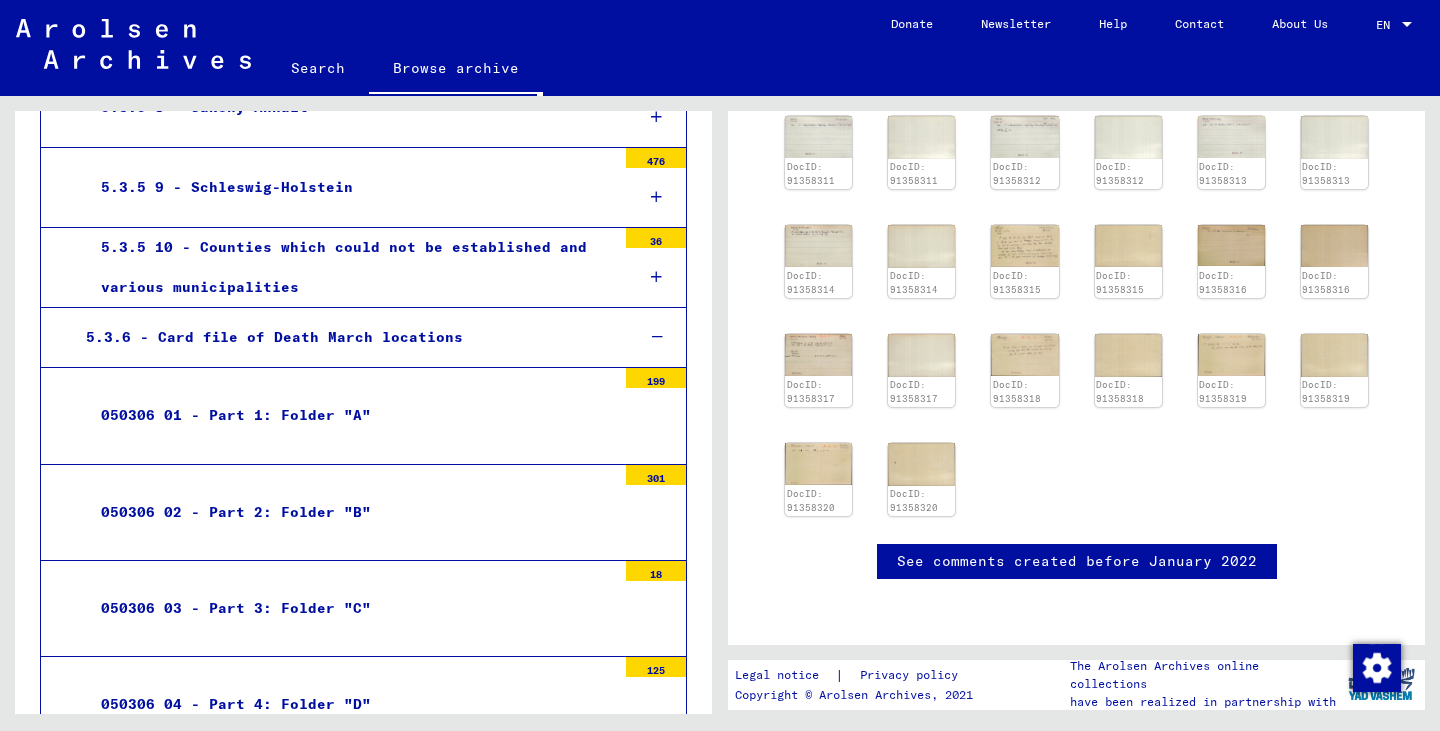 click on "050306 06 - Part 6: Folder "F"" at bounding box center (351, 897) 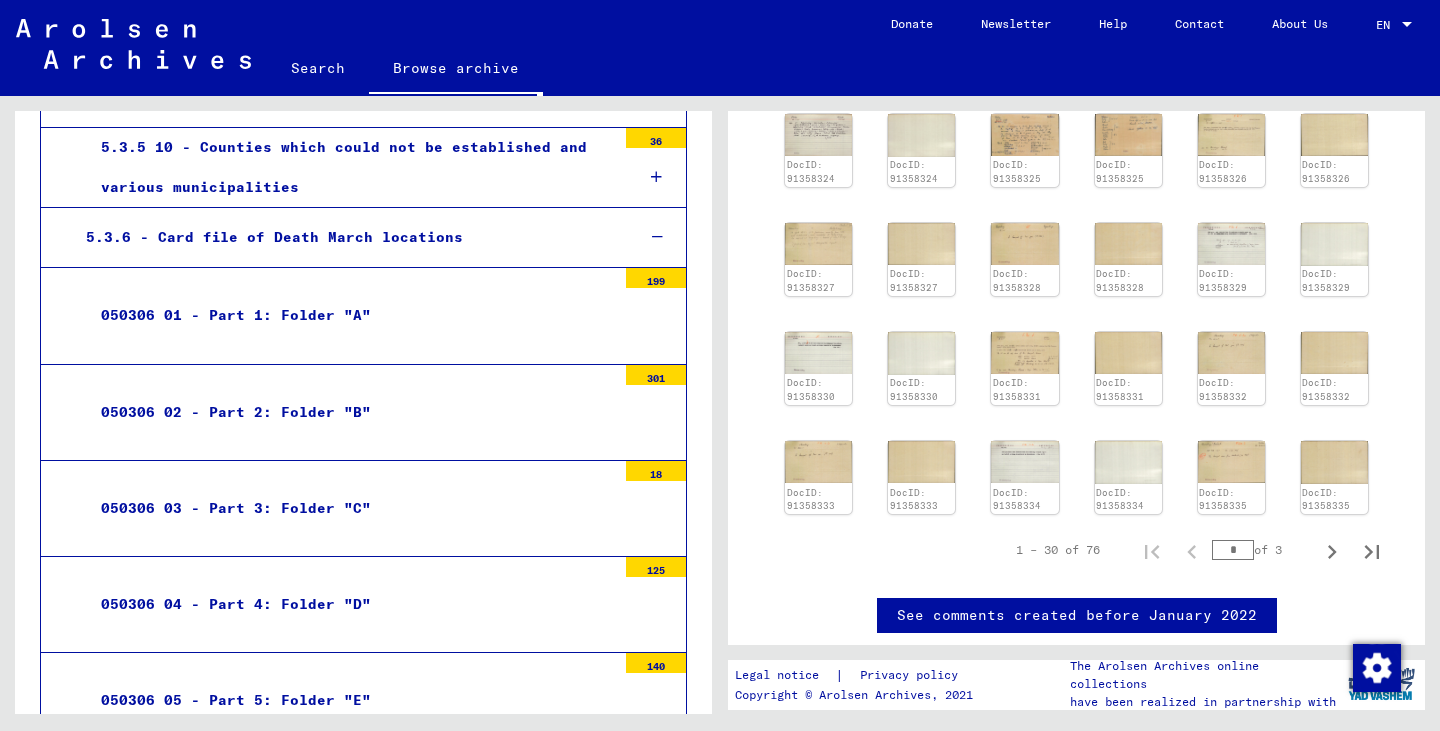 click on "050306 07 - Part 7: Folder "G"" at bounding box center [351, 894] 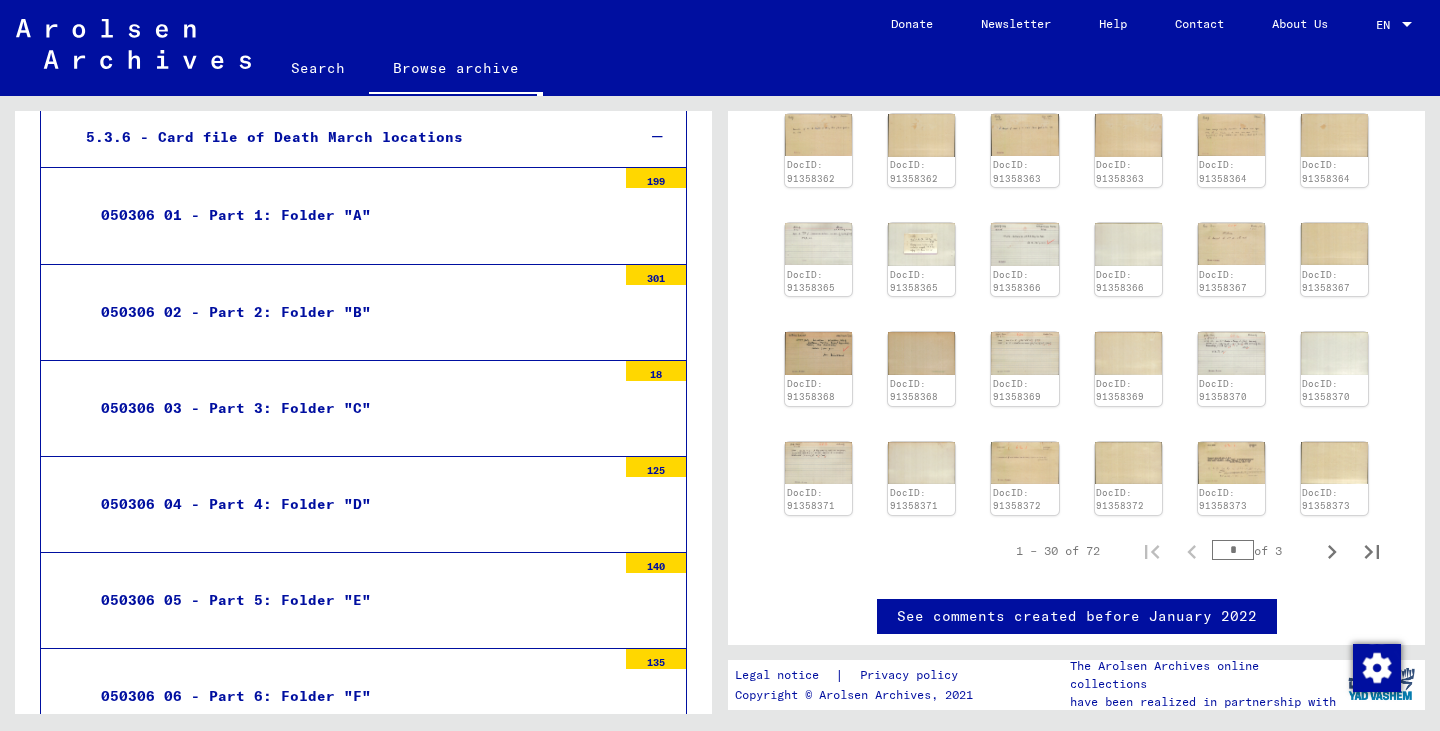 click on "050306 08 - Part 8: Folder "H"" at bounding box center (351, 890) 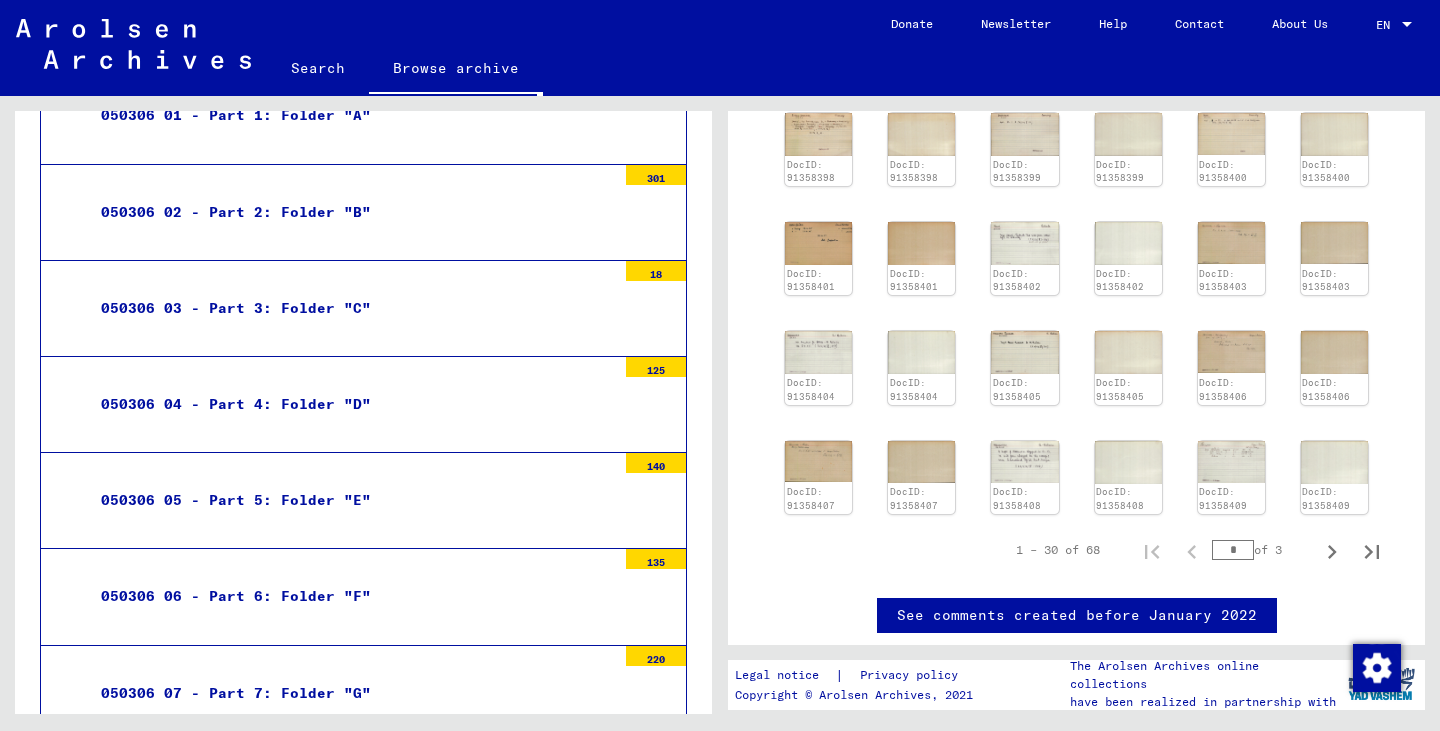 click on "050306 10 - Part 10: Folder "J" 23" at bounding box center [363, 983] 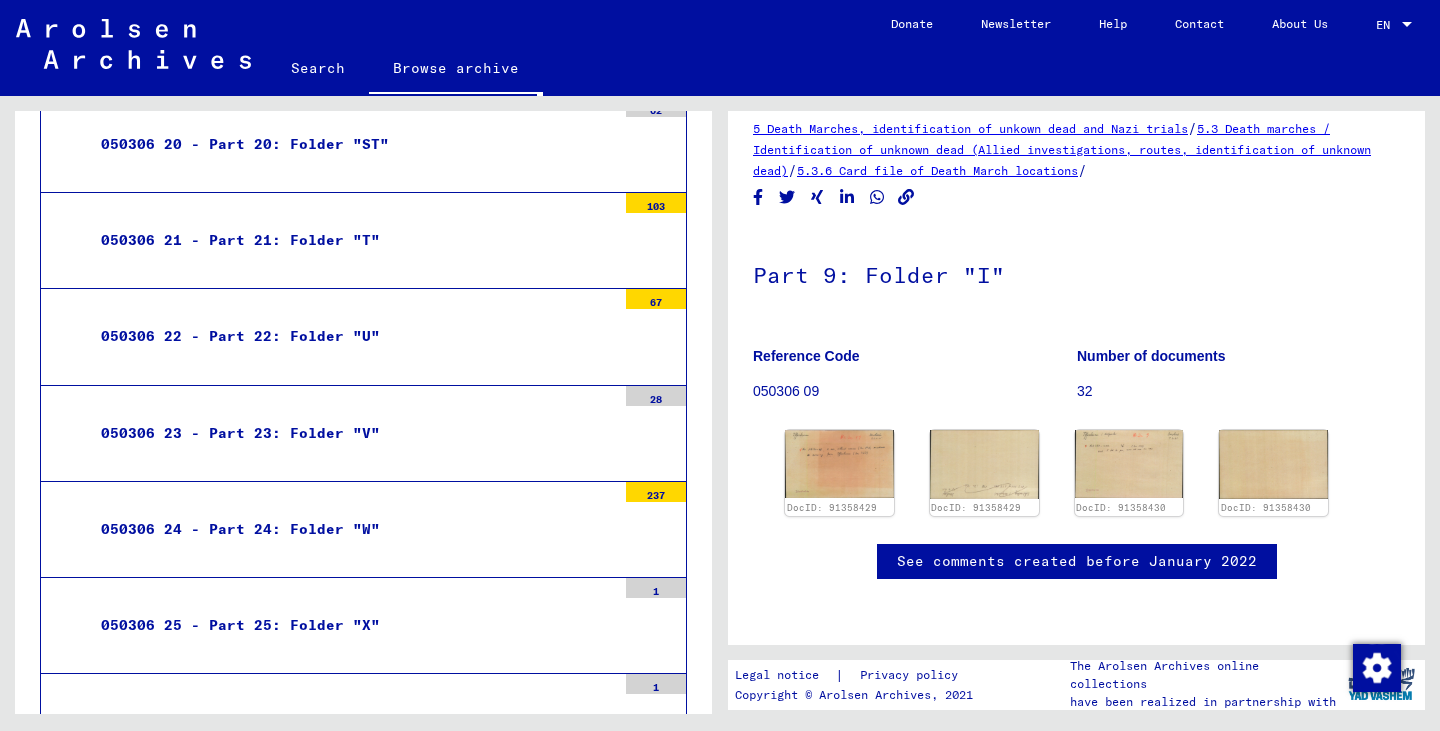 click at bounding box center (657, 896) 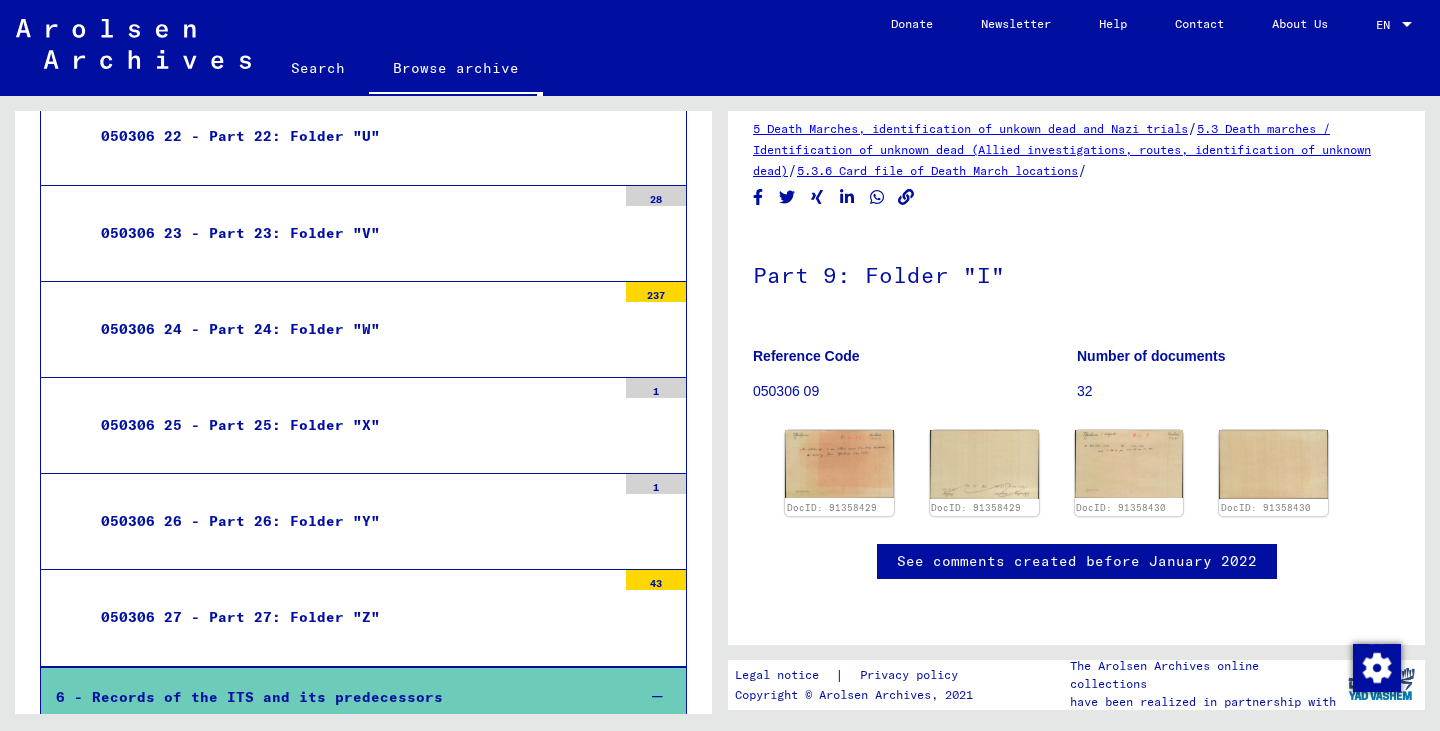 click on "6 - Records of the ITS and its predecessors" at bounding box center [329, 697] 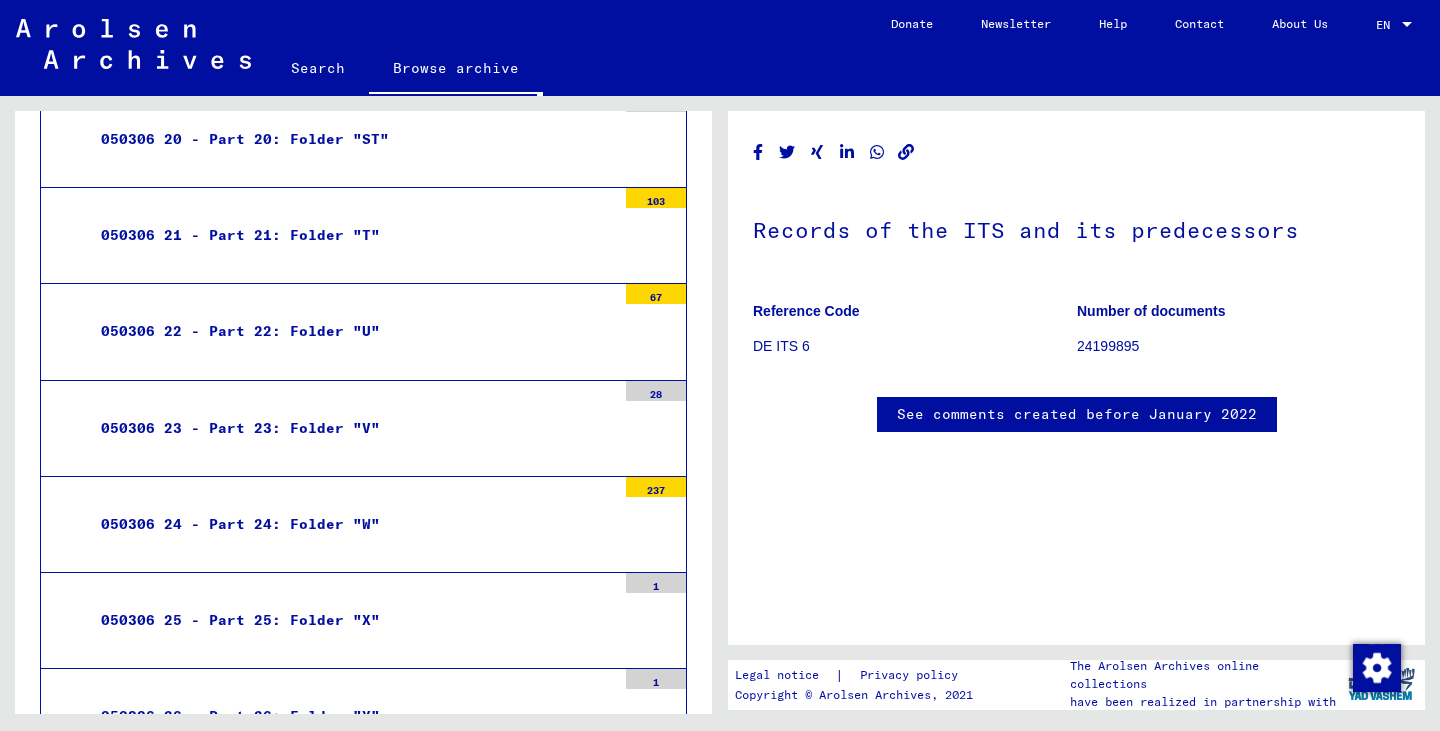 click on "8 - Collections of private persons and small archives" at bounding box center [329, 1031] 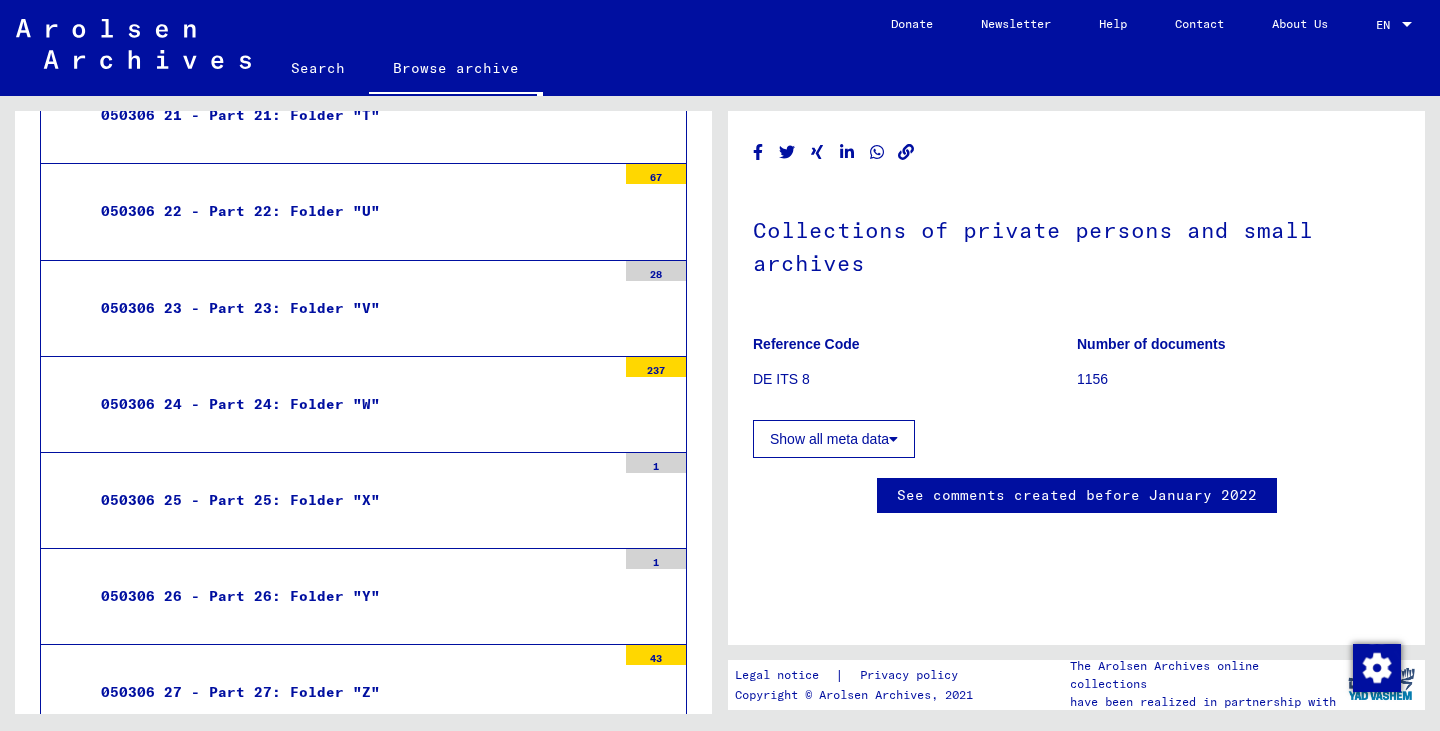 click on "7 - Archival records of microforms (new material / document acquisition)" at bounding box center [329, 841] 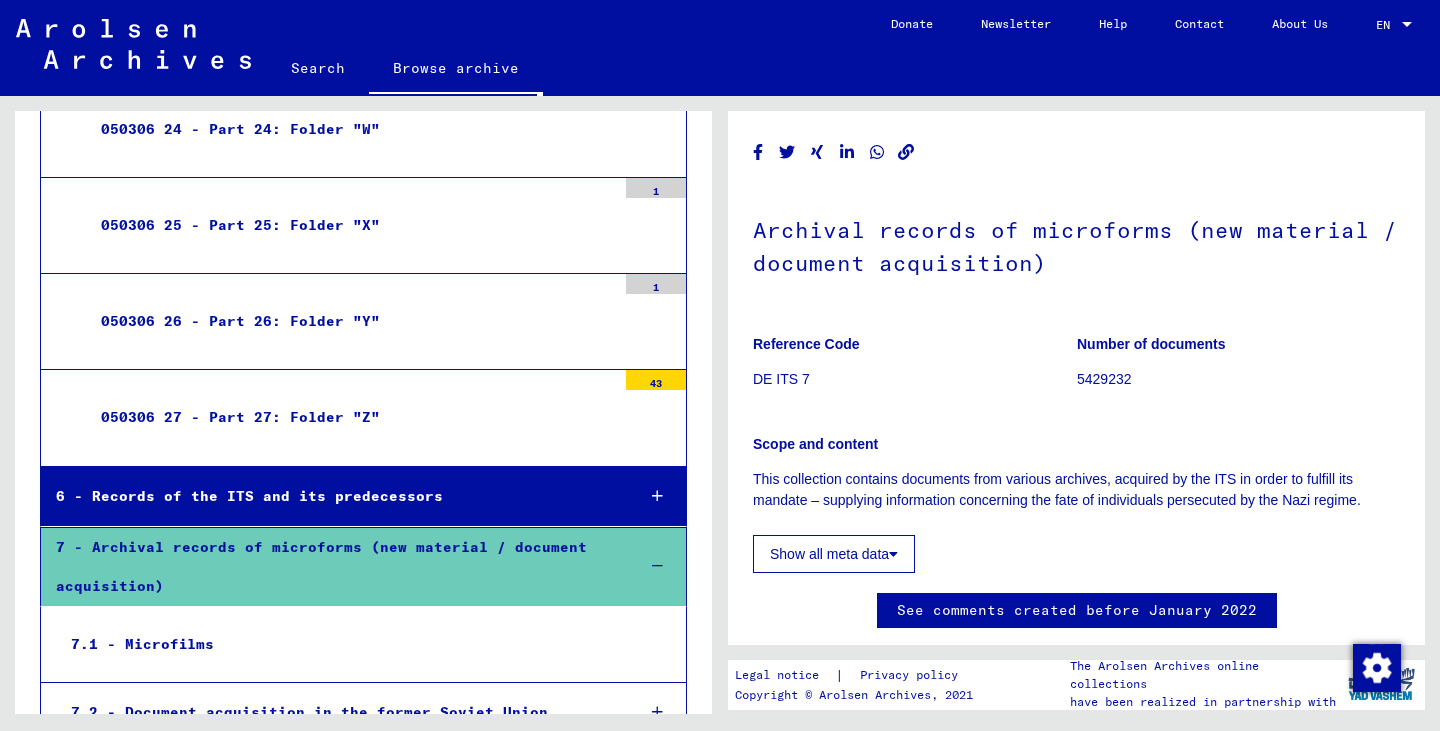 click on "7.1 - Microfilms" at bounding box center (336, 644) 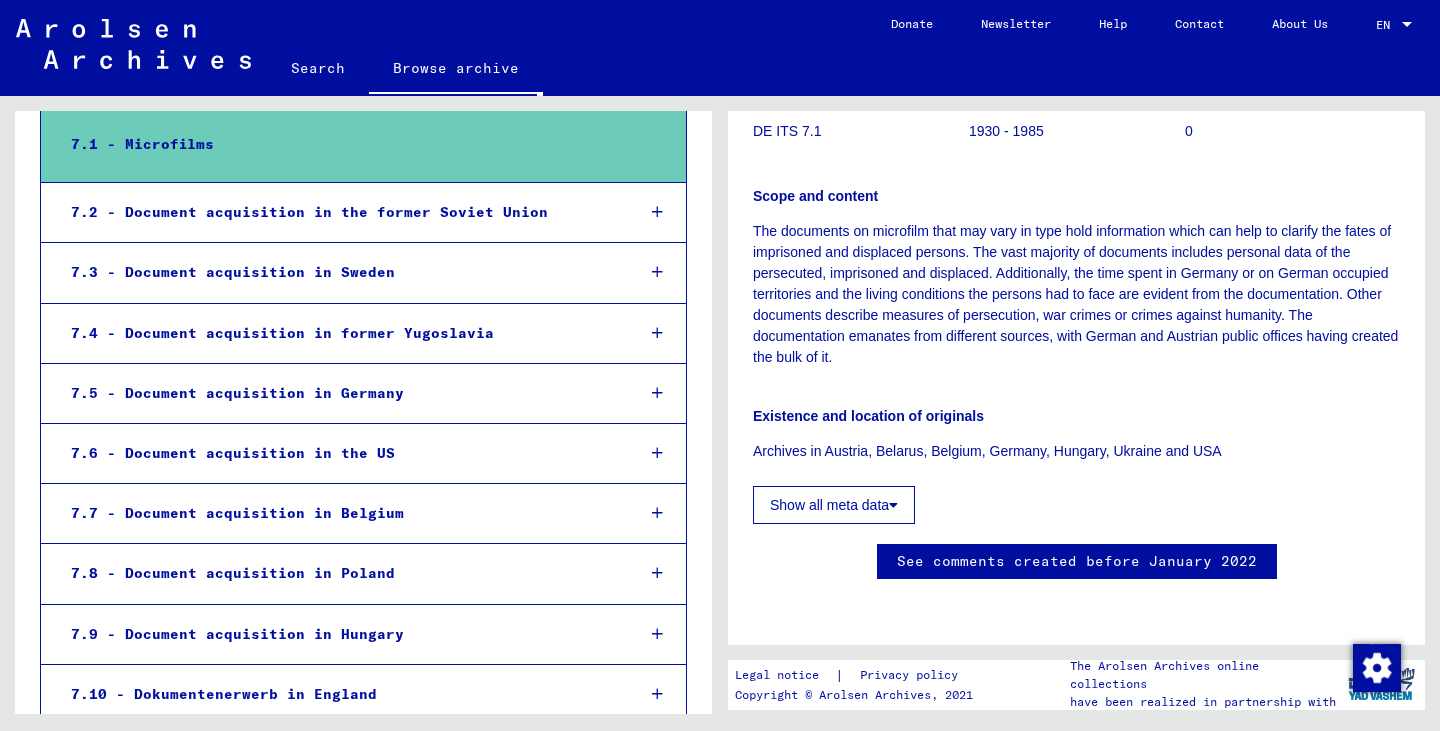 scroll, scrollTop: 16110, scrollLeft: 0, axis: vertical 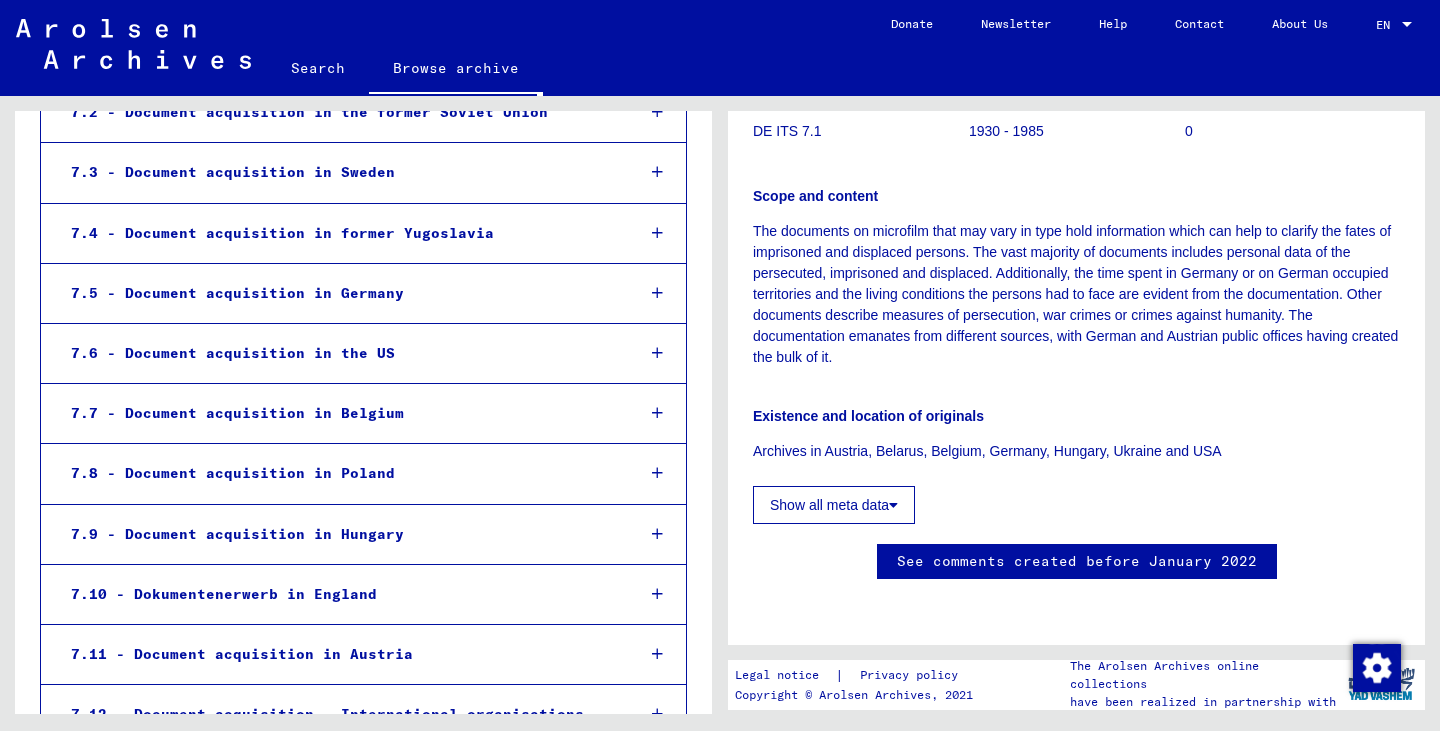 click on "7.12 - Document acquisition - International organisations" at bounding box center (337, 714) 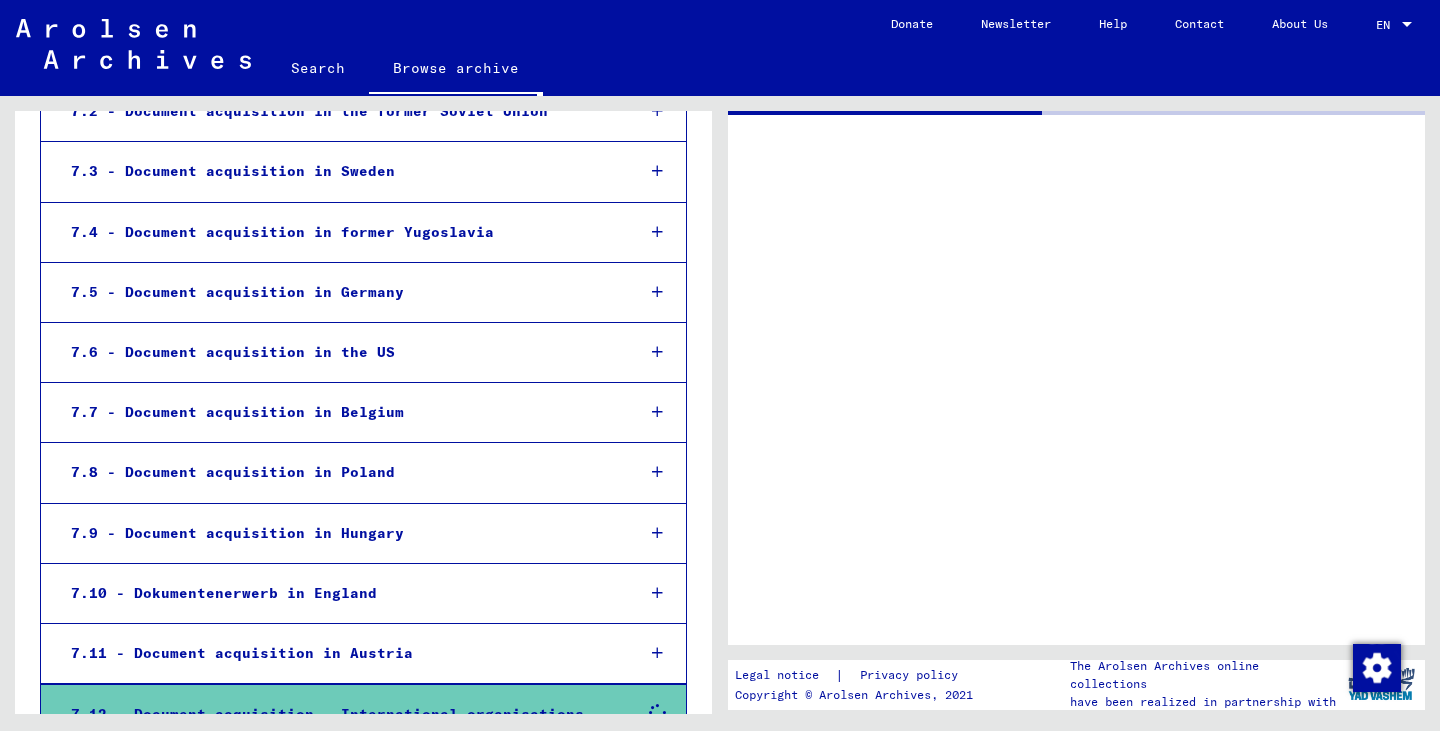 scroll, scrollTop: 0, scrollLeft: 0, axis: both 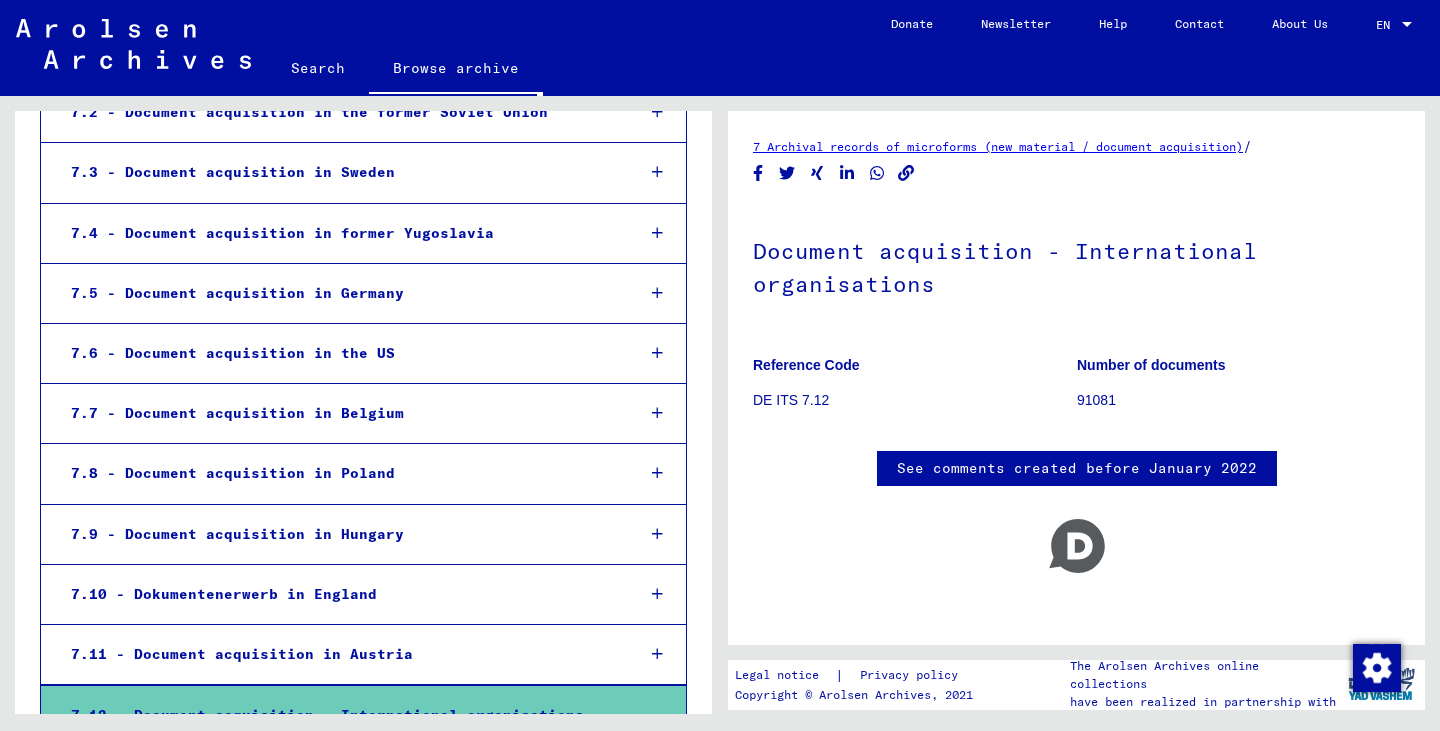 click on "11000222 - Files of UNRRA Germany Mission: Central Headquarters        (Arolsen) Department of Field Operations: Central Tracing Bureau" at bounding box center (344, 805) 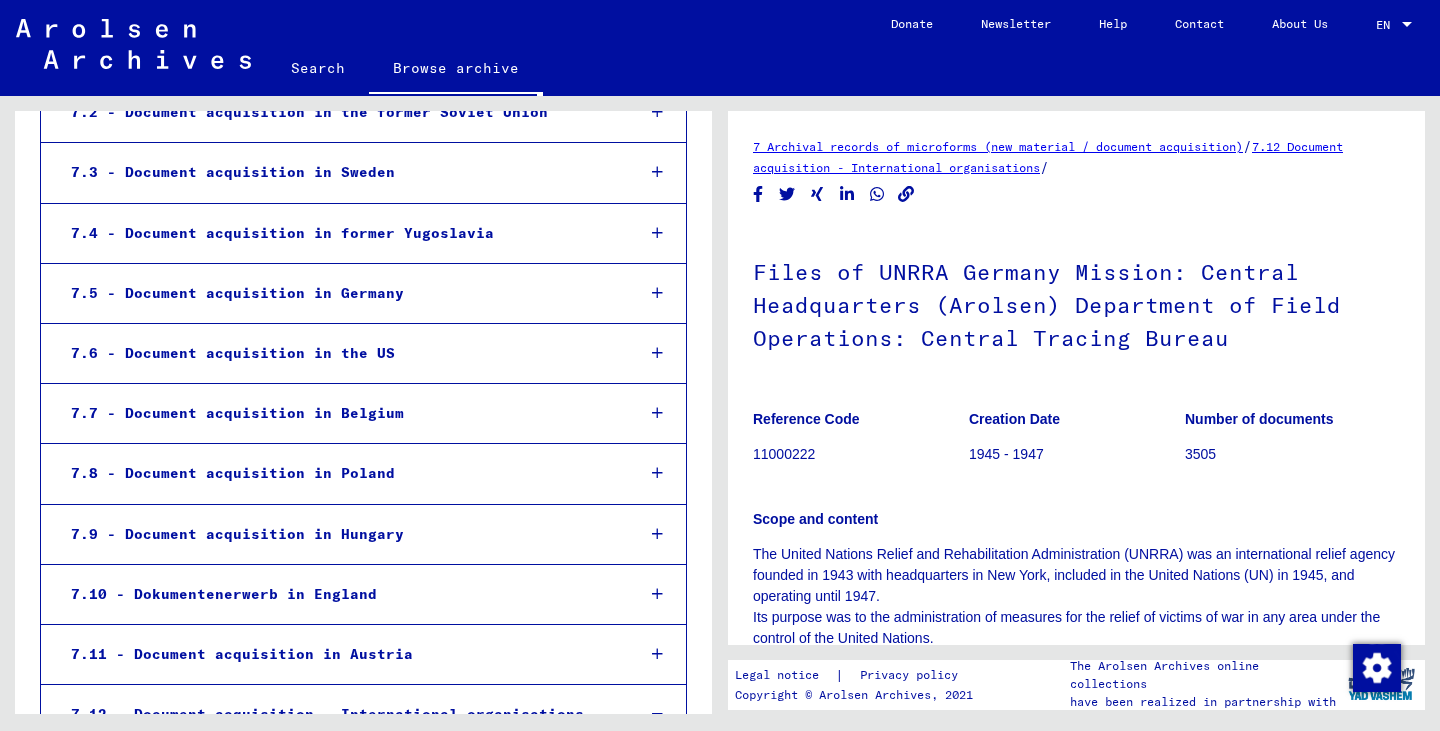 click on "11000223 - Letters of transmittal" at bounding box center [351, 912] 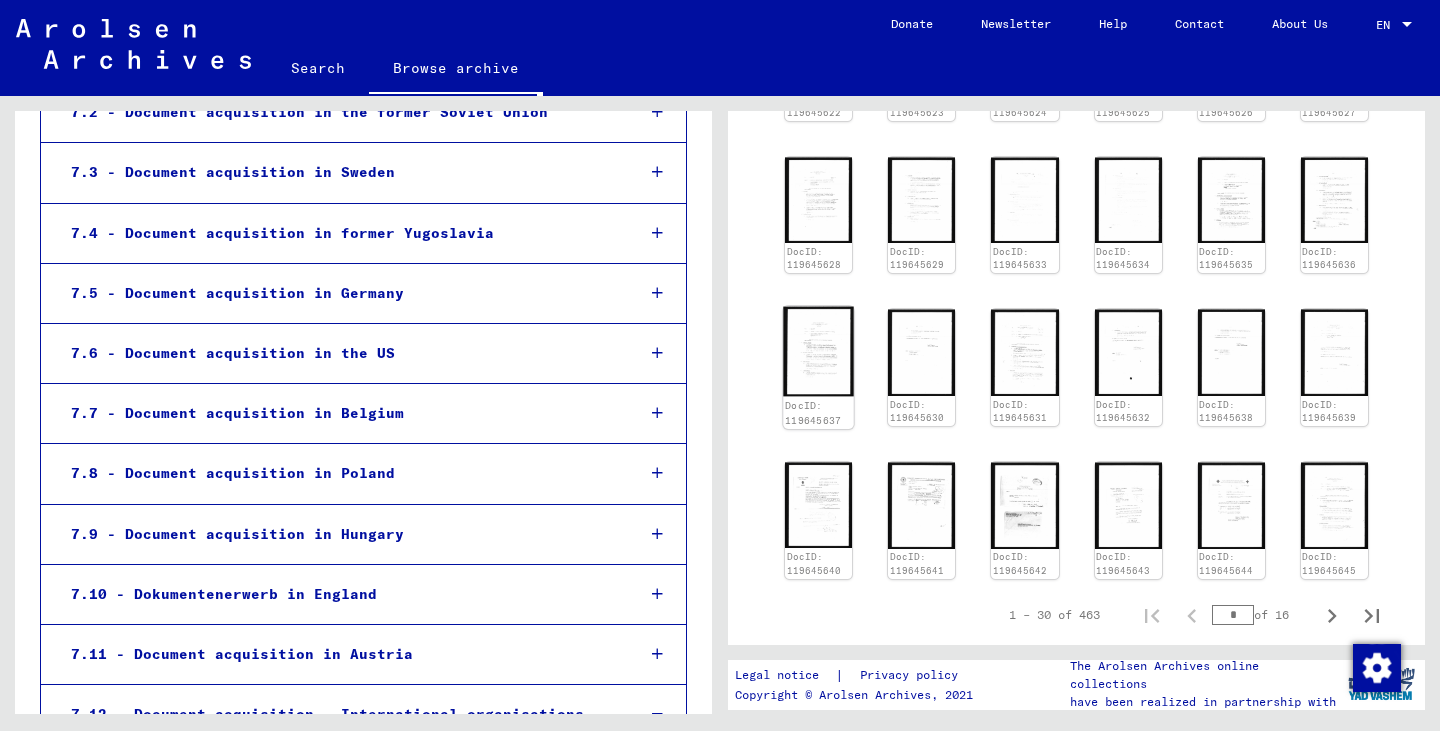 scroll, scrollTop: 1057, scrollLeft: 0, axis: vertical 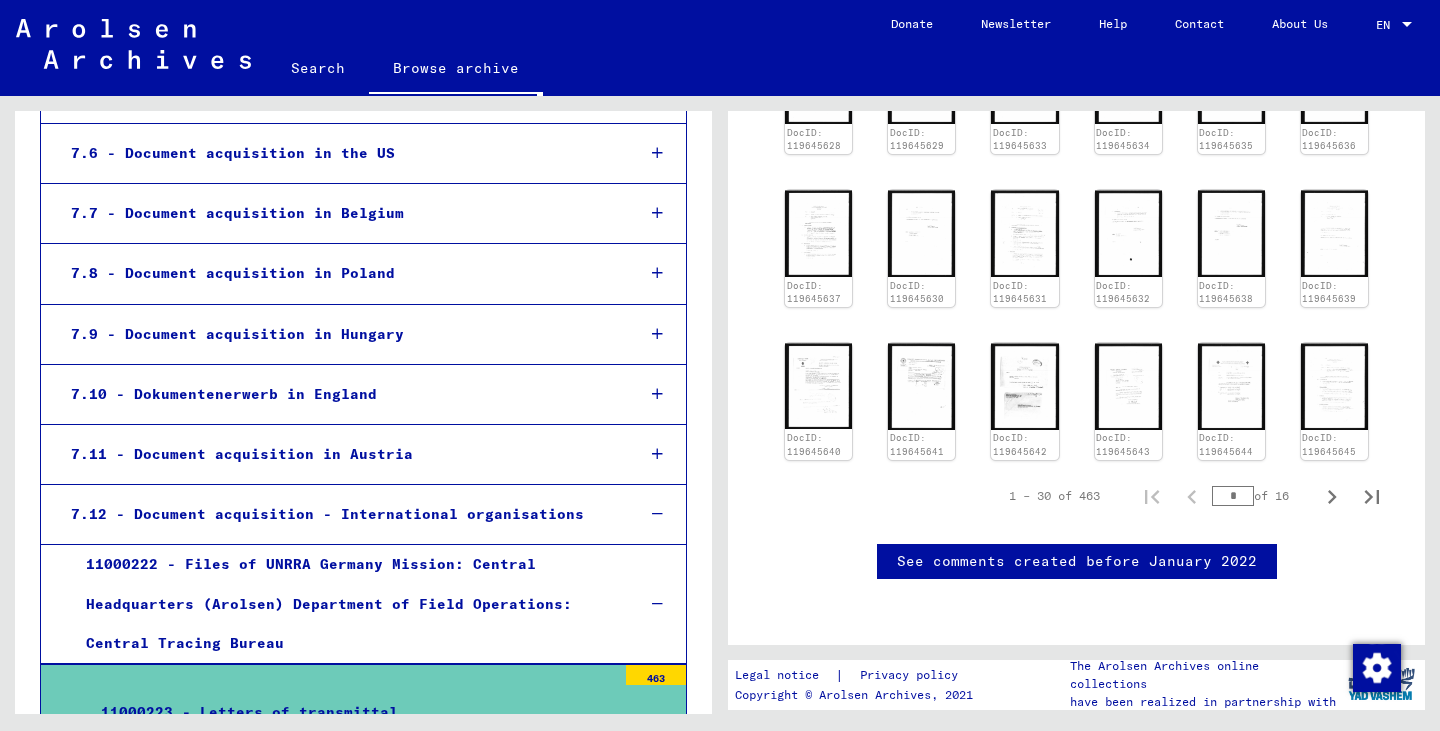 click on "11000225 - Coordinating Committee correspondence" at bounding box center (351, 904) 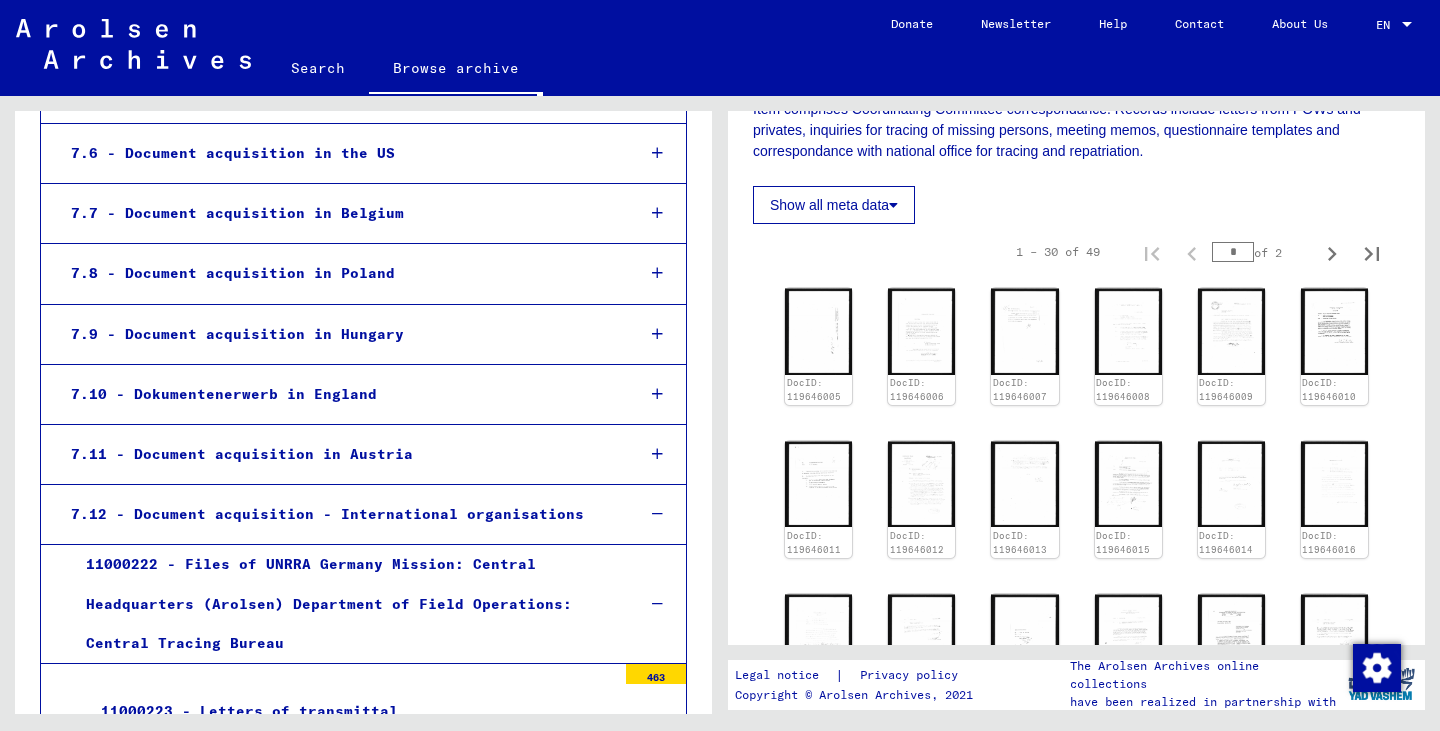 scroll, scrollTop: 700, scrollLeft: 0, axis: vertical 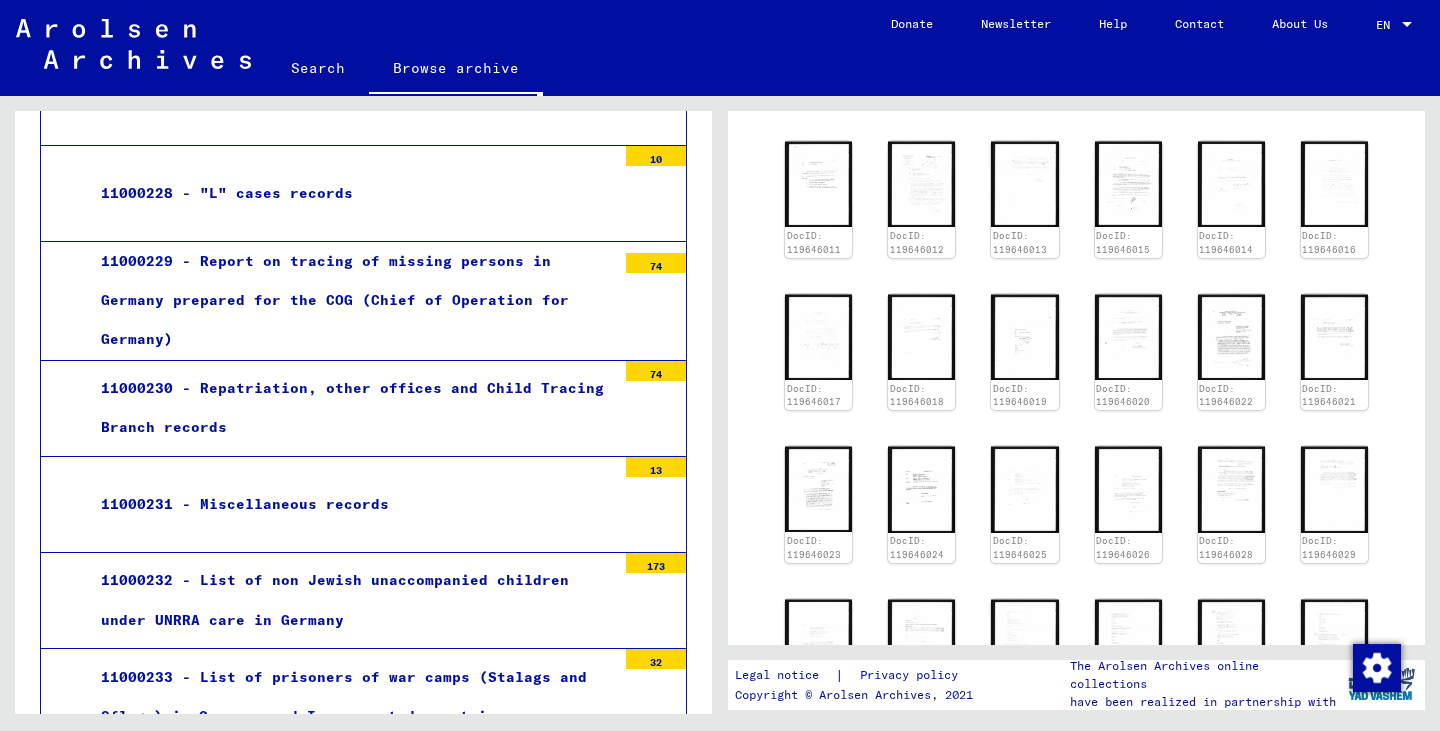 click on "11000235 - List of concentration camps and their kommandos in Germany and occupied      countries" at bounding box center (351, 889) 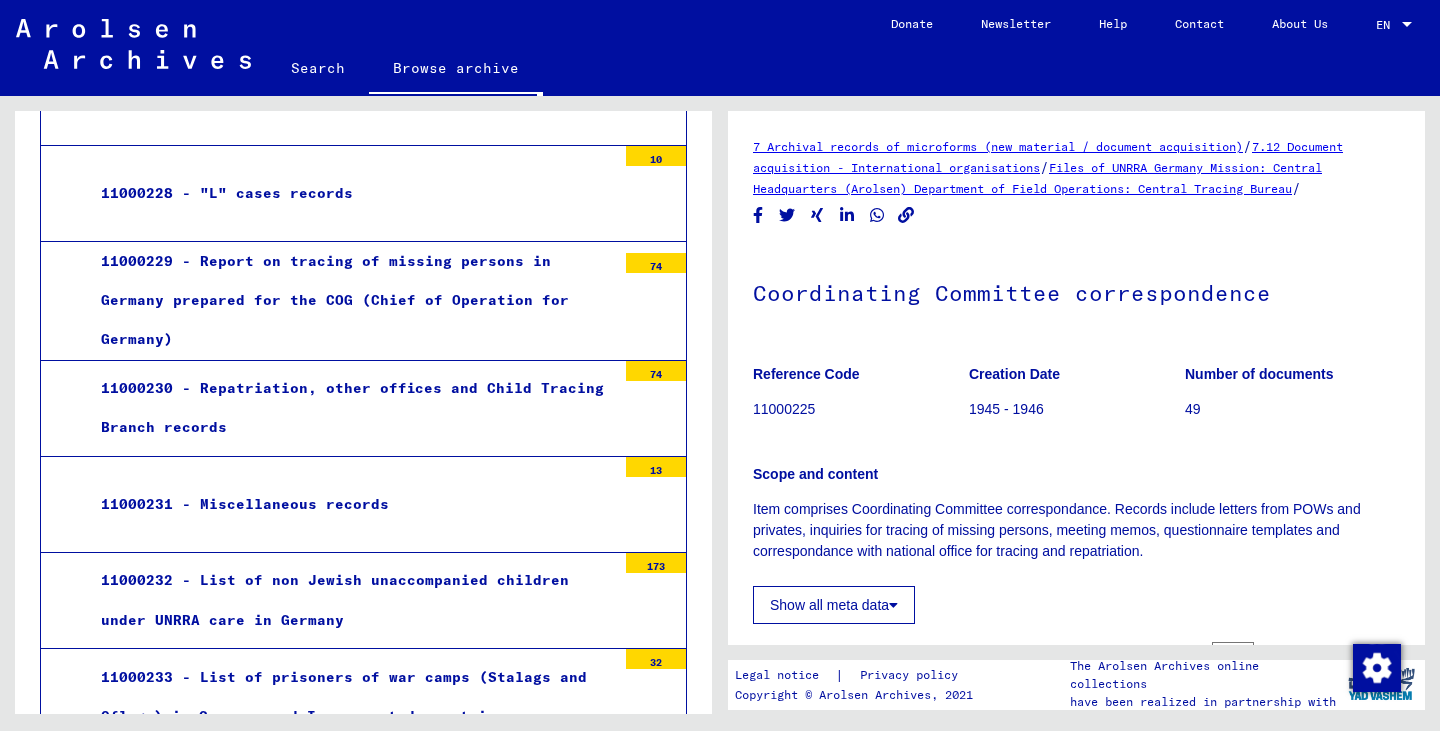 scroll, scrollTop: 17308, scrollLeft: 0, axis: vertical 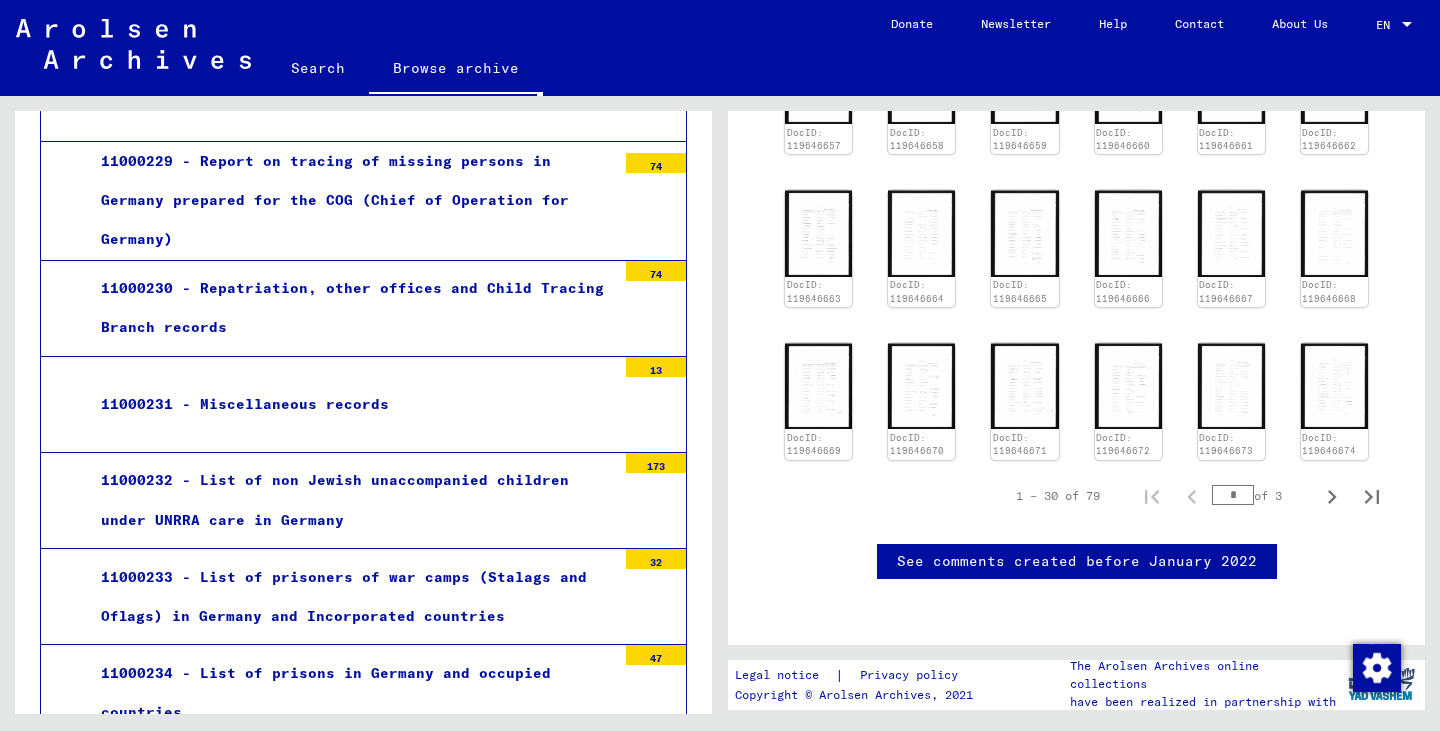 click on "11000236 - Death Marches routes and distances" at bounding box center [351, 886] 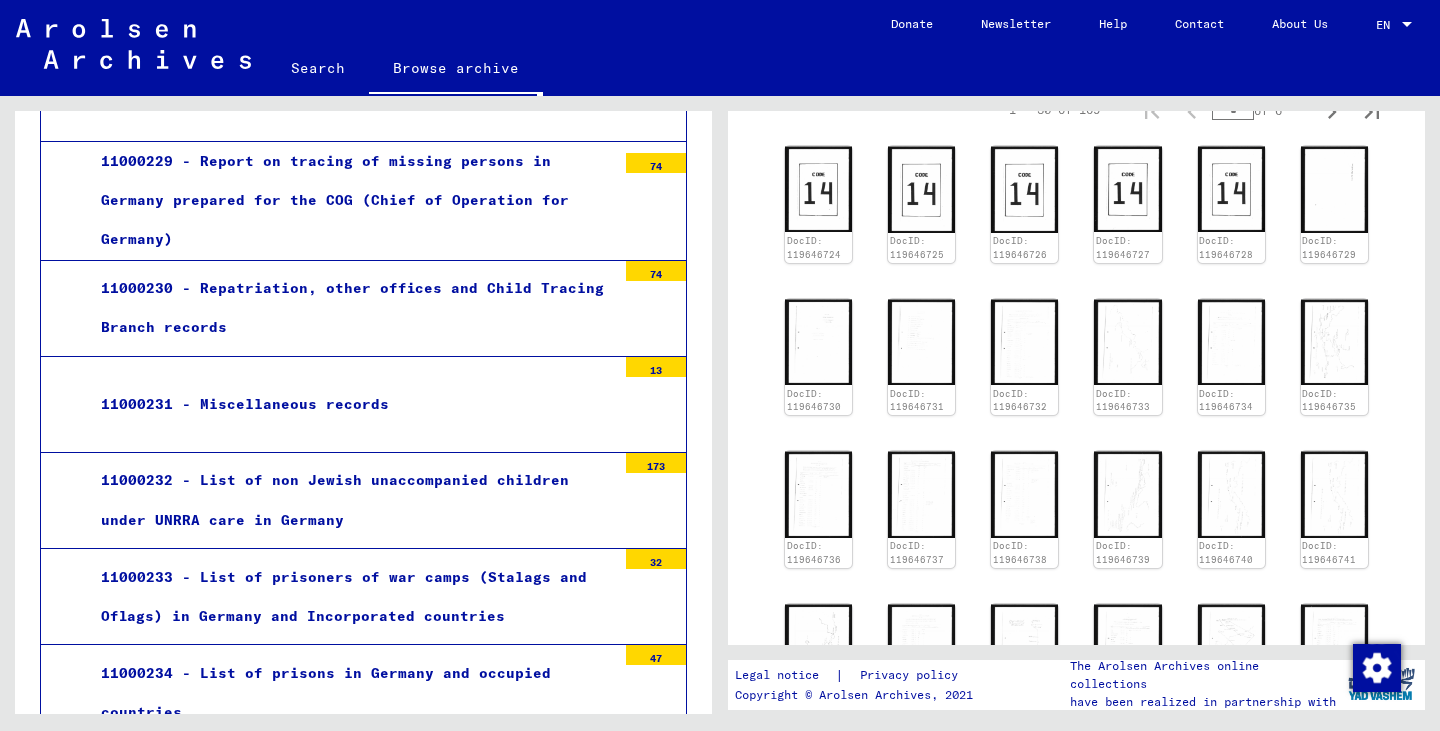 scroll, scrollTop: 700, scrollLeft: 0, axis: vertical 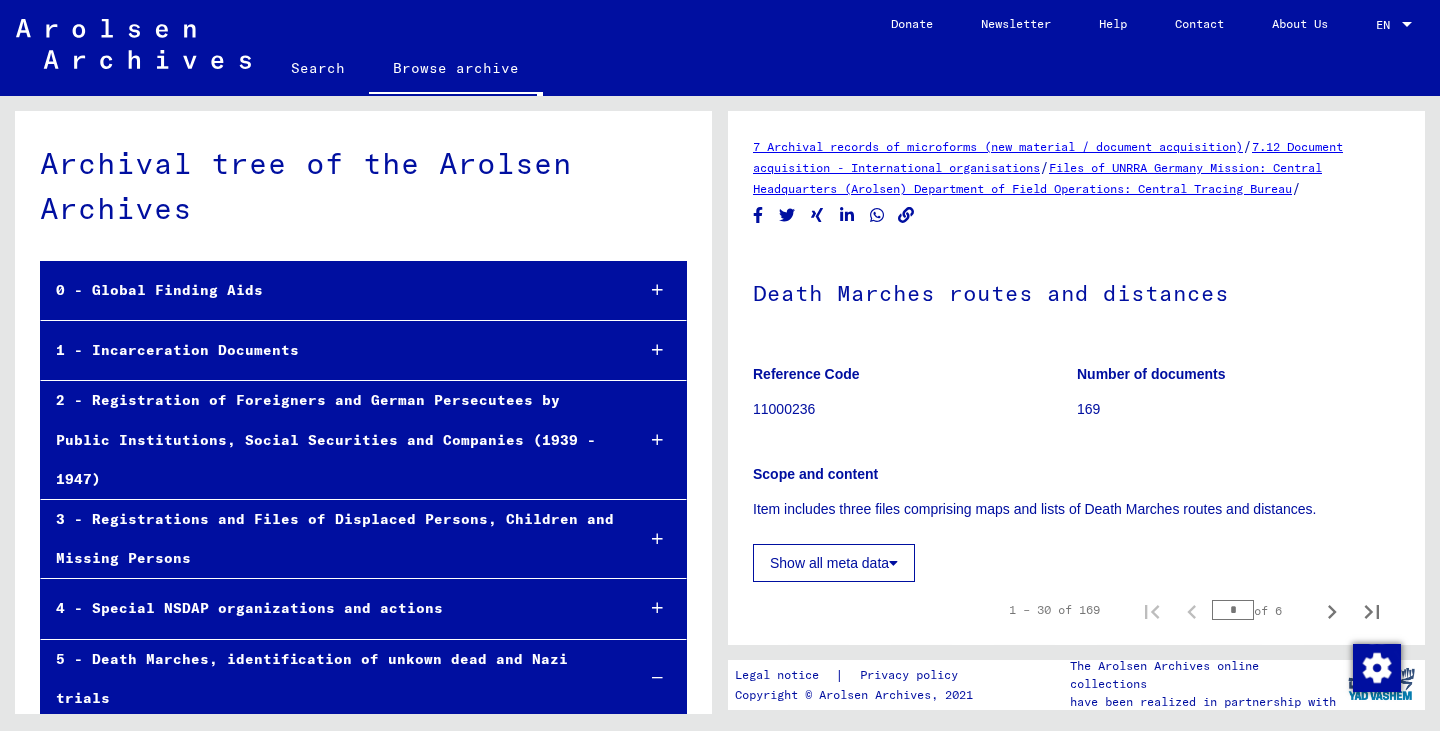 click on "5 - Death Marches, identification of unkown dead and Nazi trials" at bounding box center [329, 679] 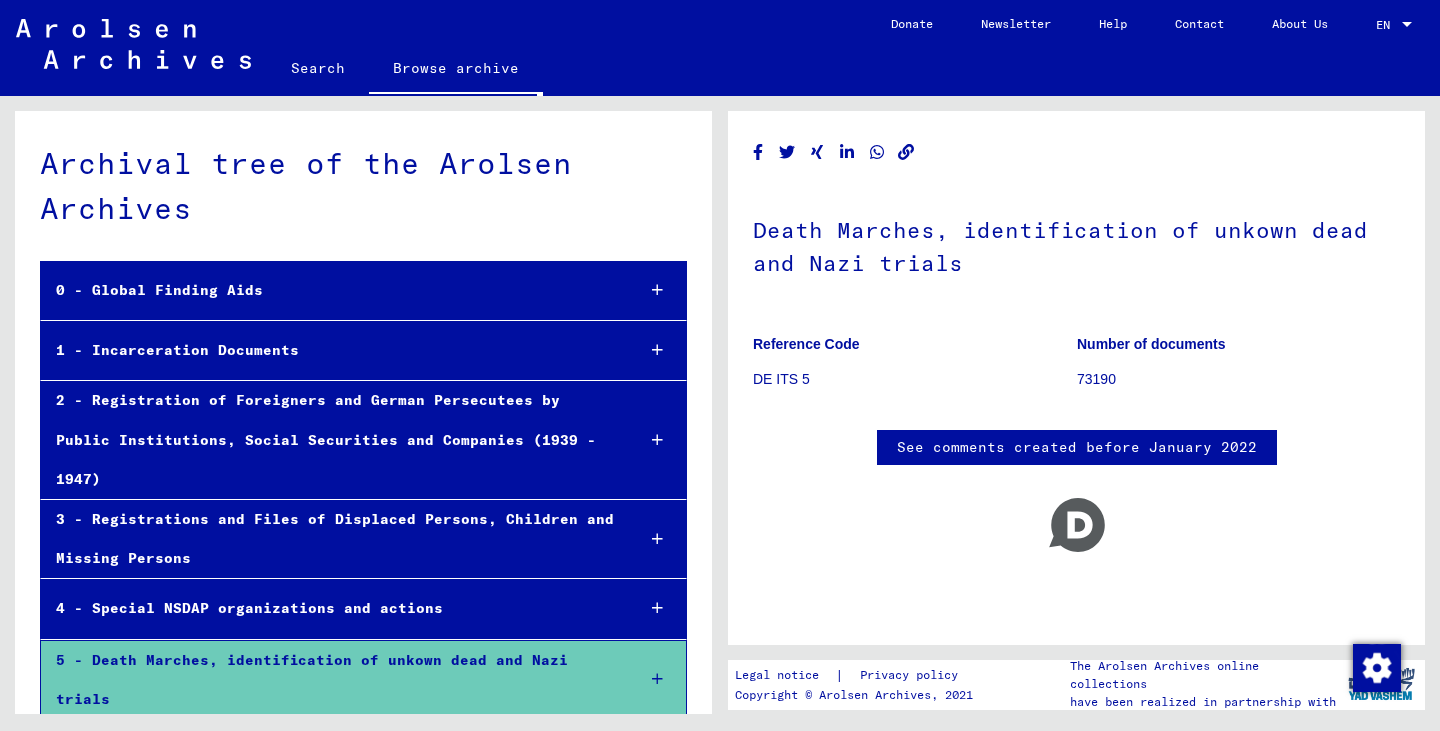 scroll, scrollTop: 200, scrollLeft: 0, axis: vertical 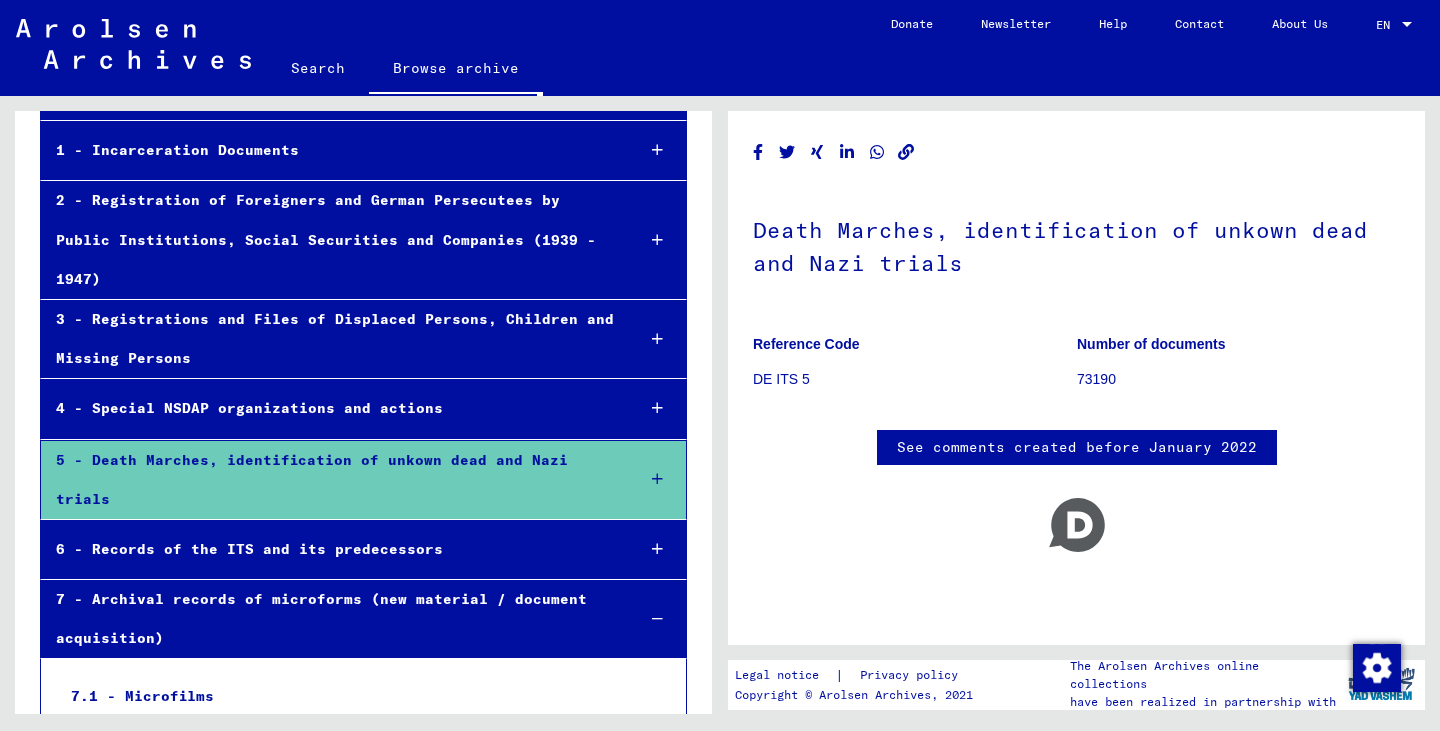 click on "7 - Archival records of microforms (new material / document acquisition)" at bounding box center (329, 619) 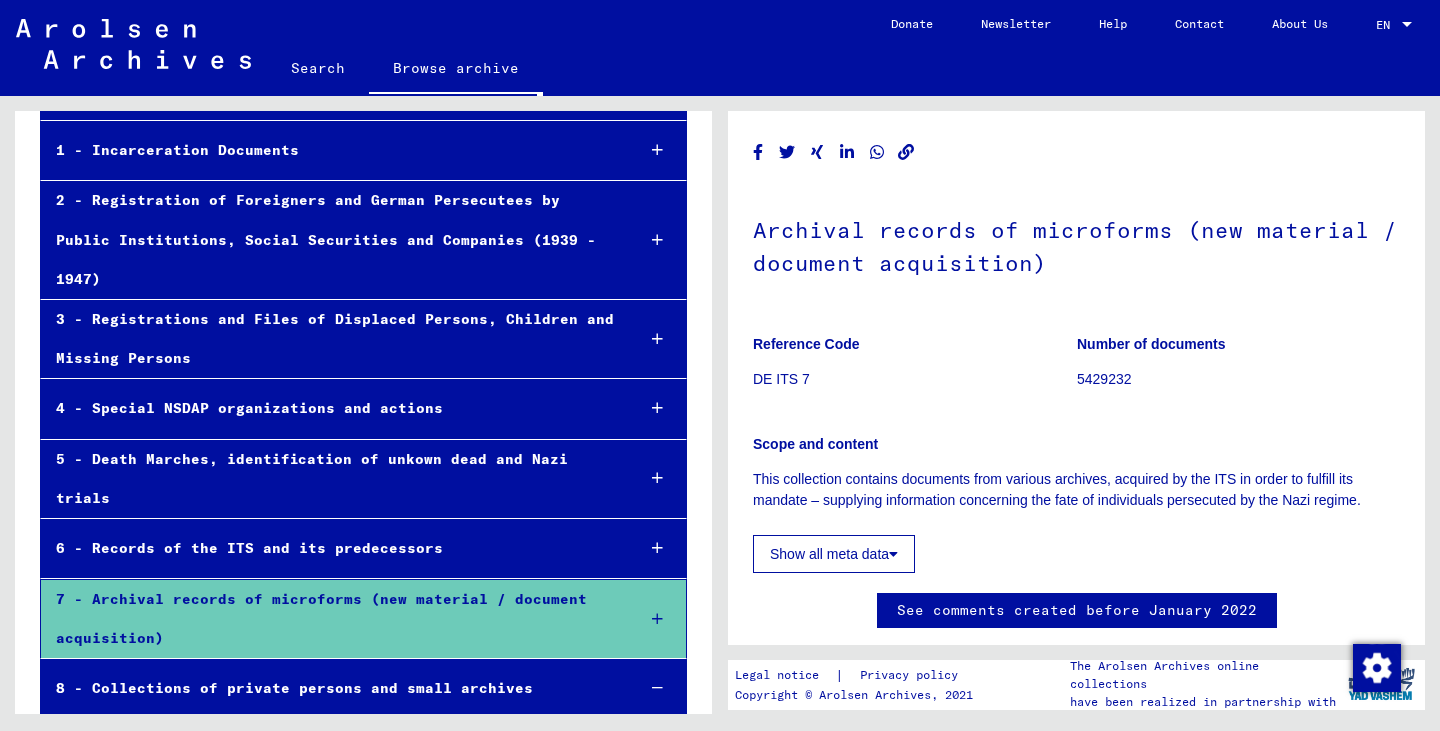 click on "8 - Collections of private persons and small archives" at bounding box center [329, 688] 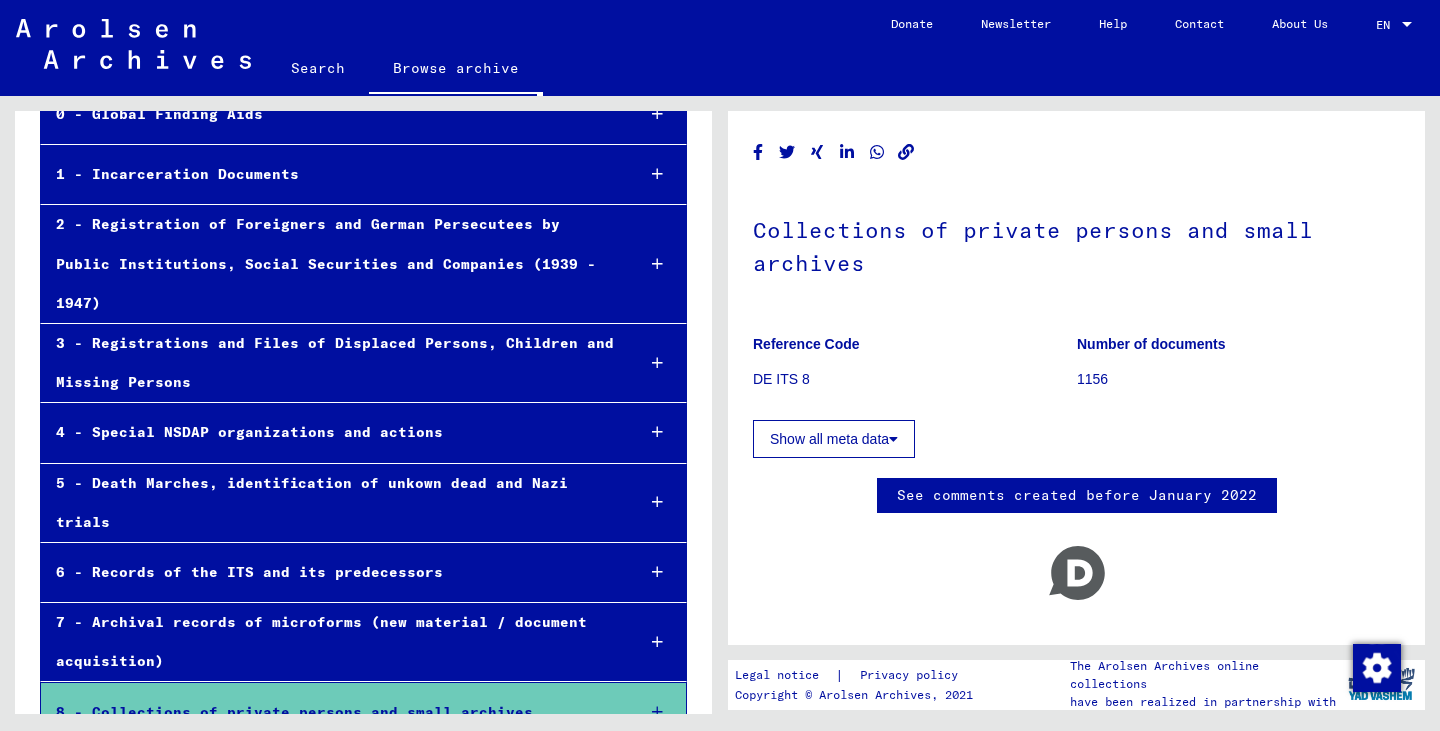 scroll, scrollTop: 0, scrollLeft: 0, axis: both 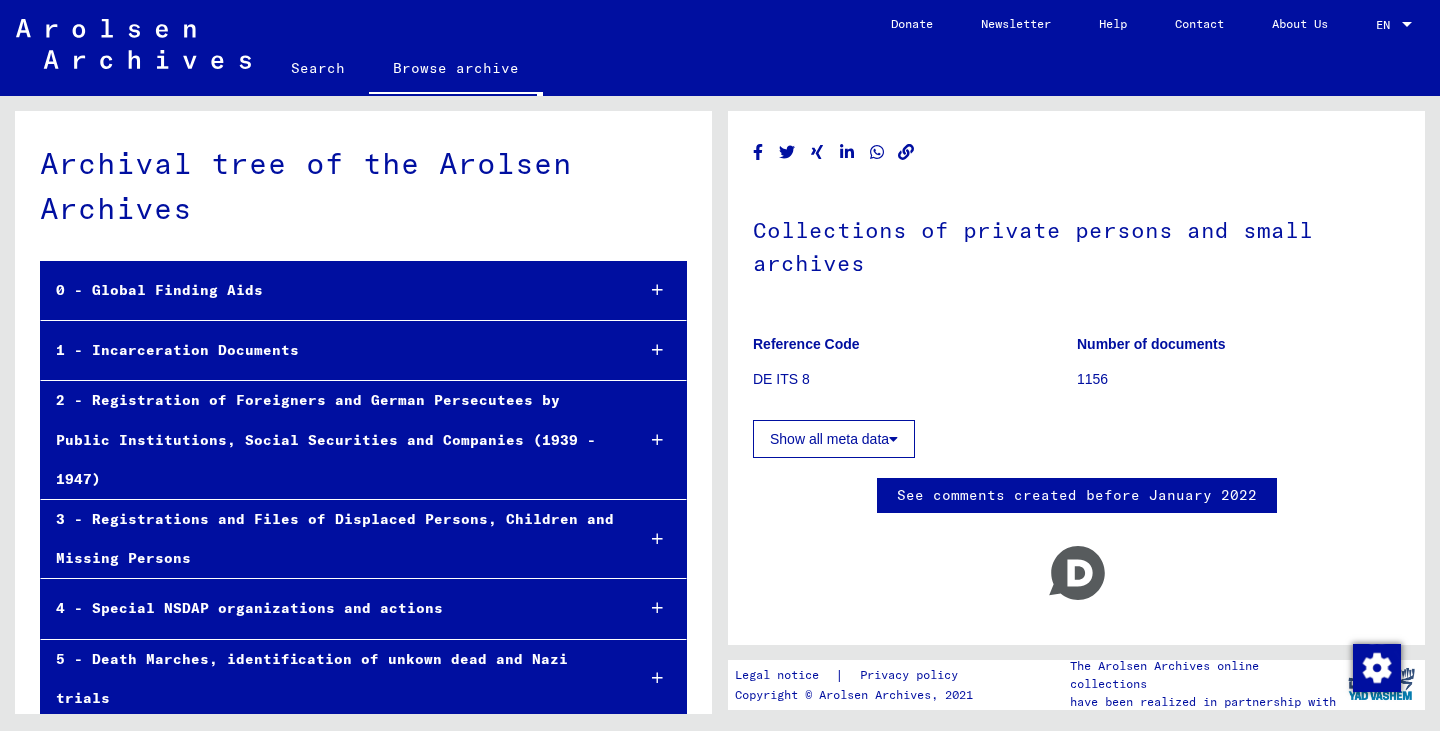 click on "About Us" 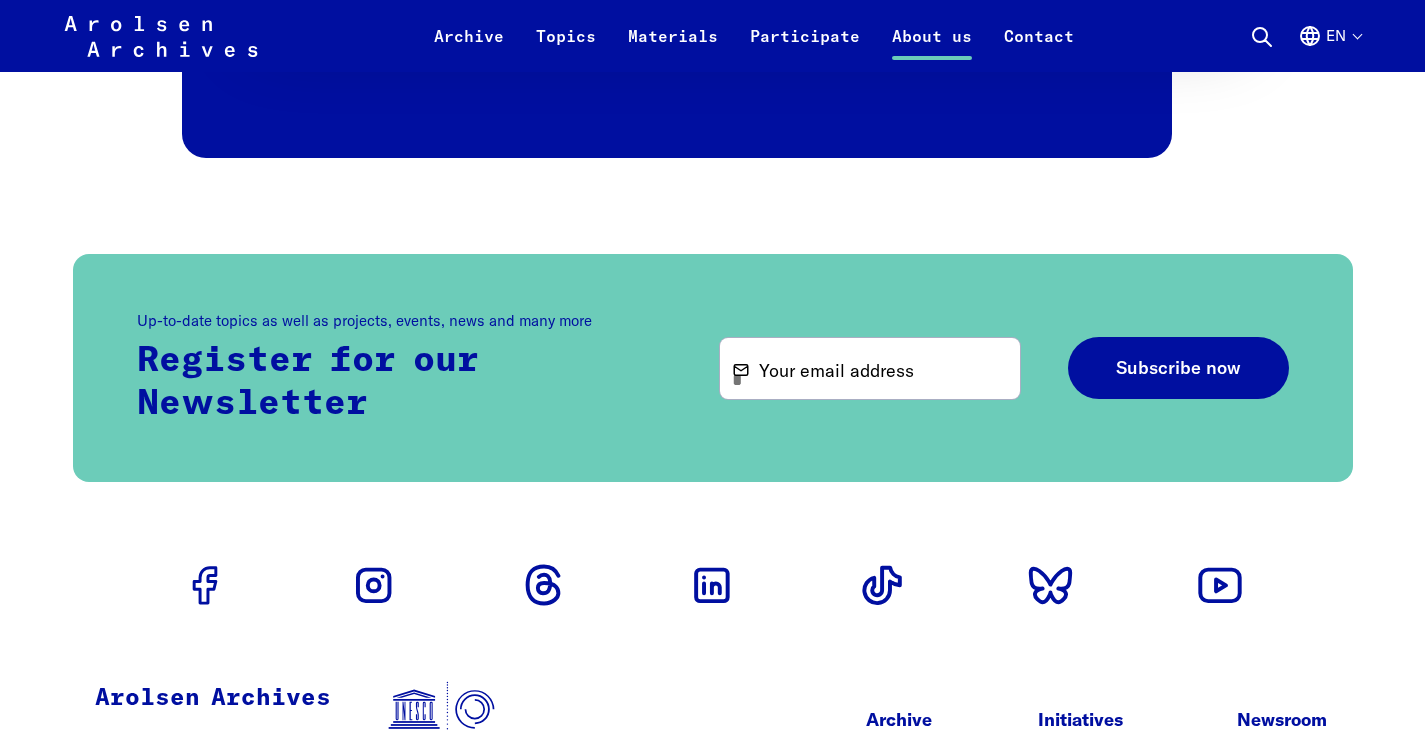 scroll, scrollTop: 4795, scrollLeft: 0, axis: vertical 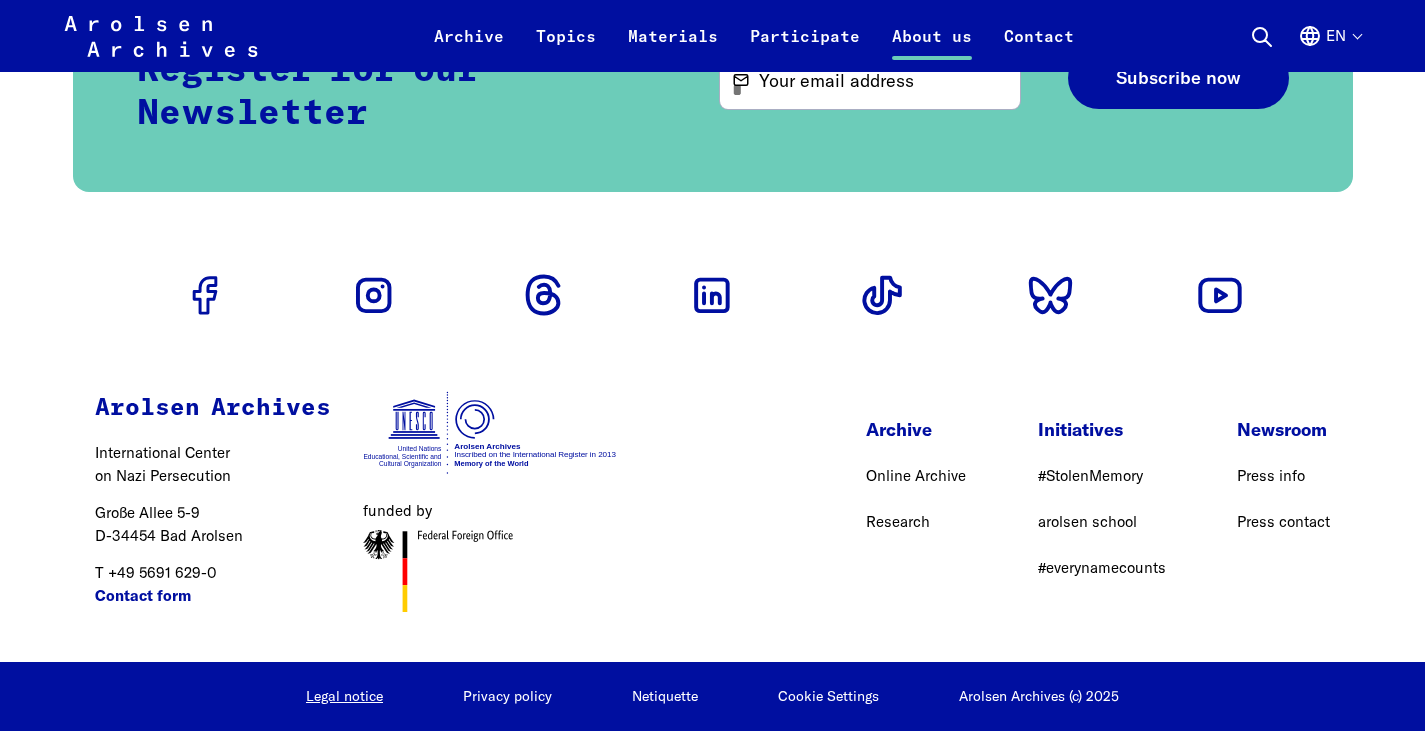 click on "Legal notice" at bounding box center (344, 696) 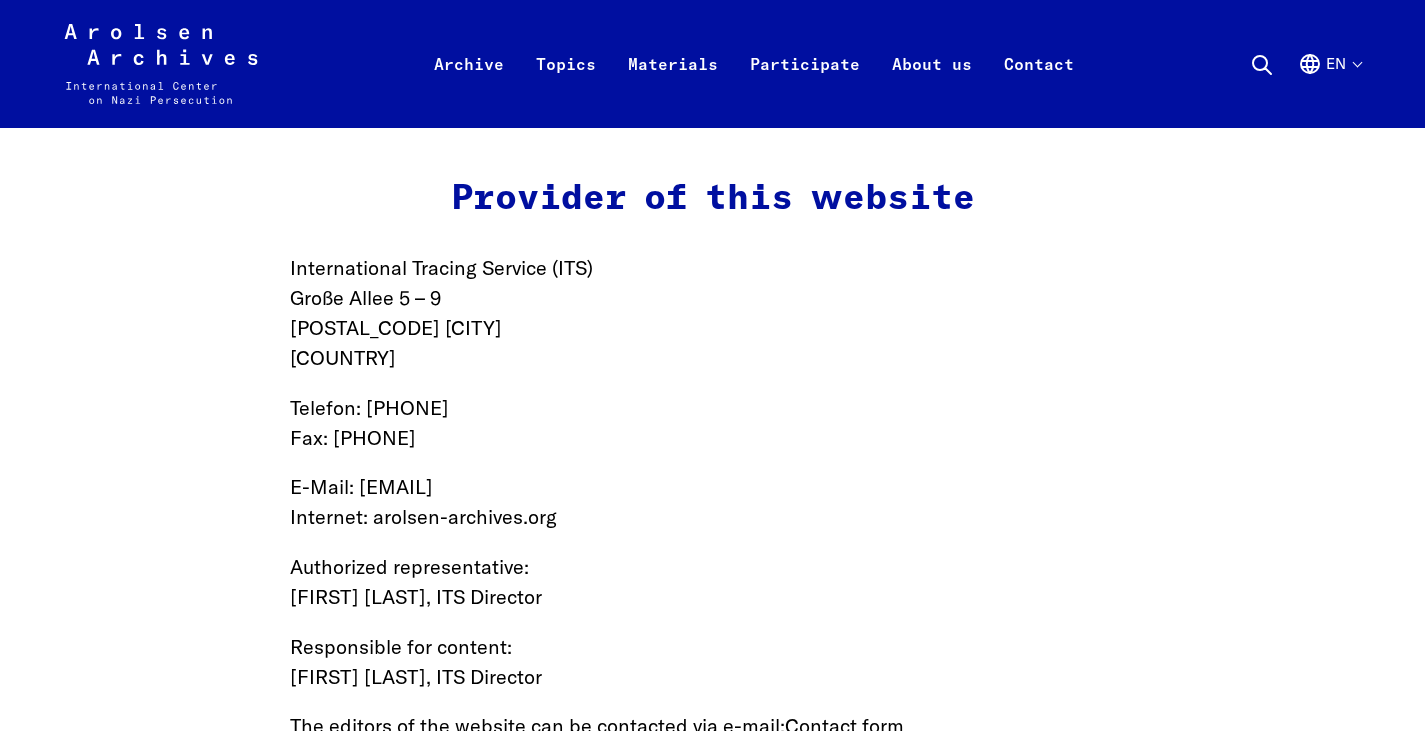 scroll, scrollTop: 0, scrollLeft: 0, axis: both 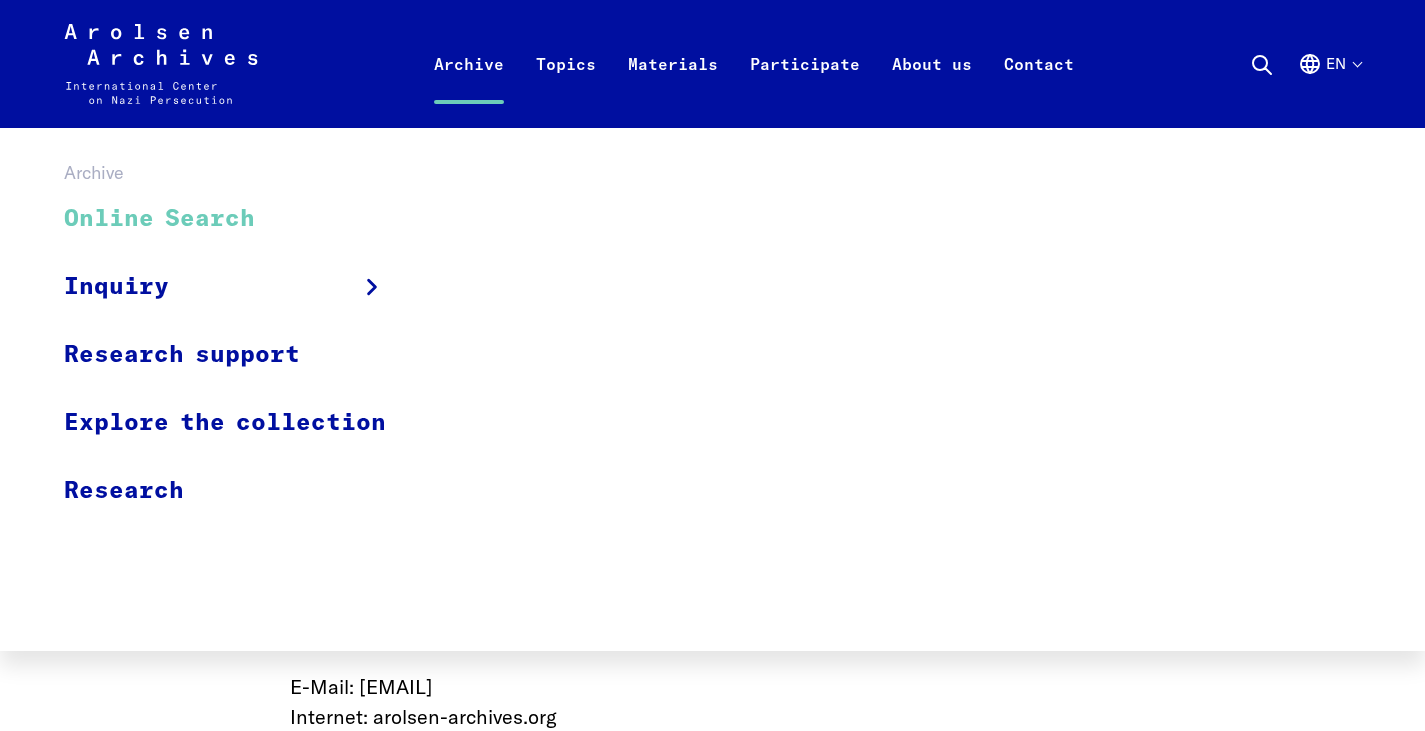 click on "Online Search" at bounding box center [238, 219] 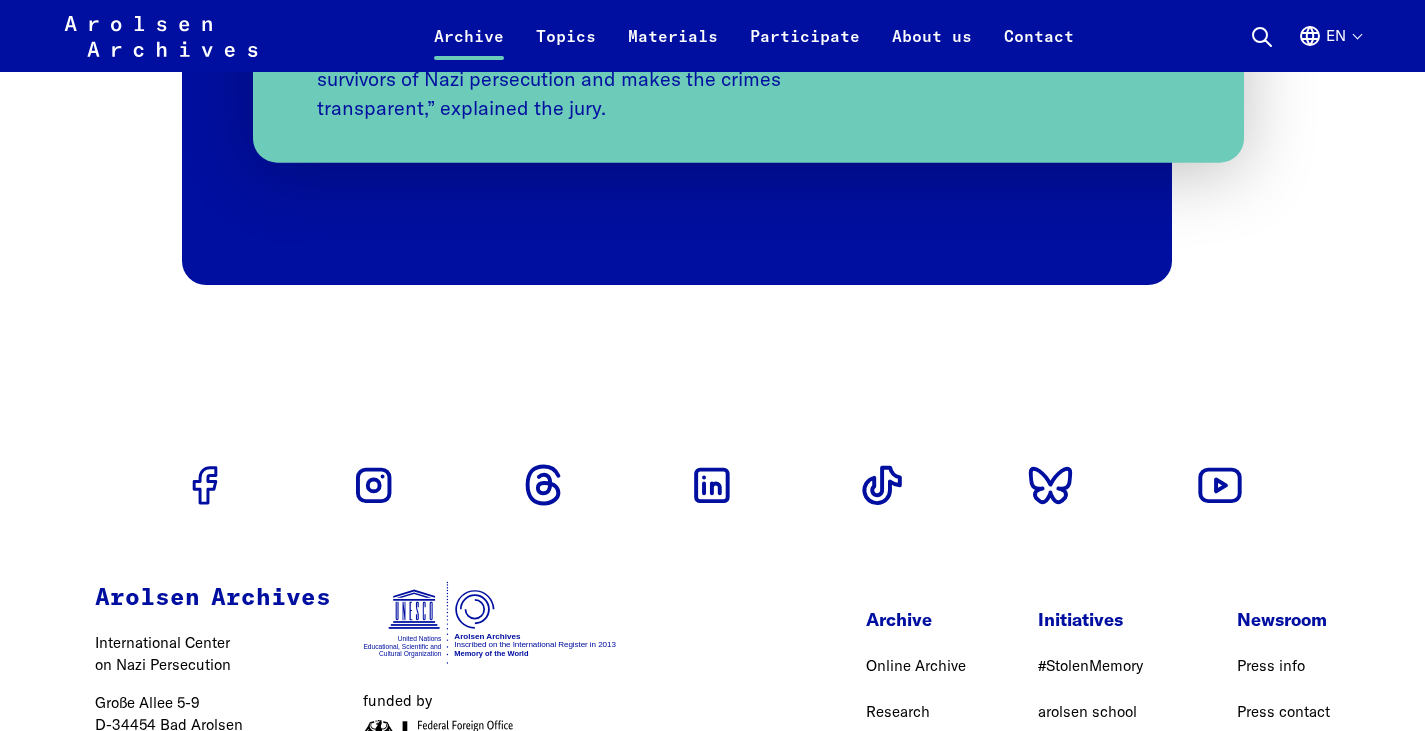 scroll, scrollTop: 4699, scrollLeft: 0, axis: vertical 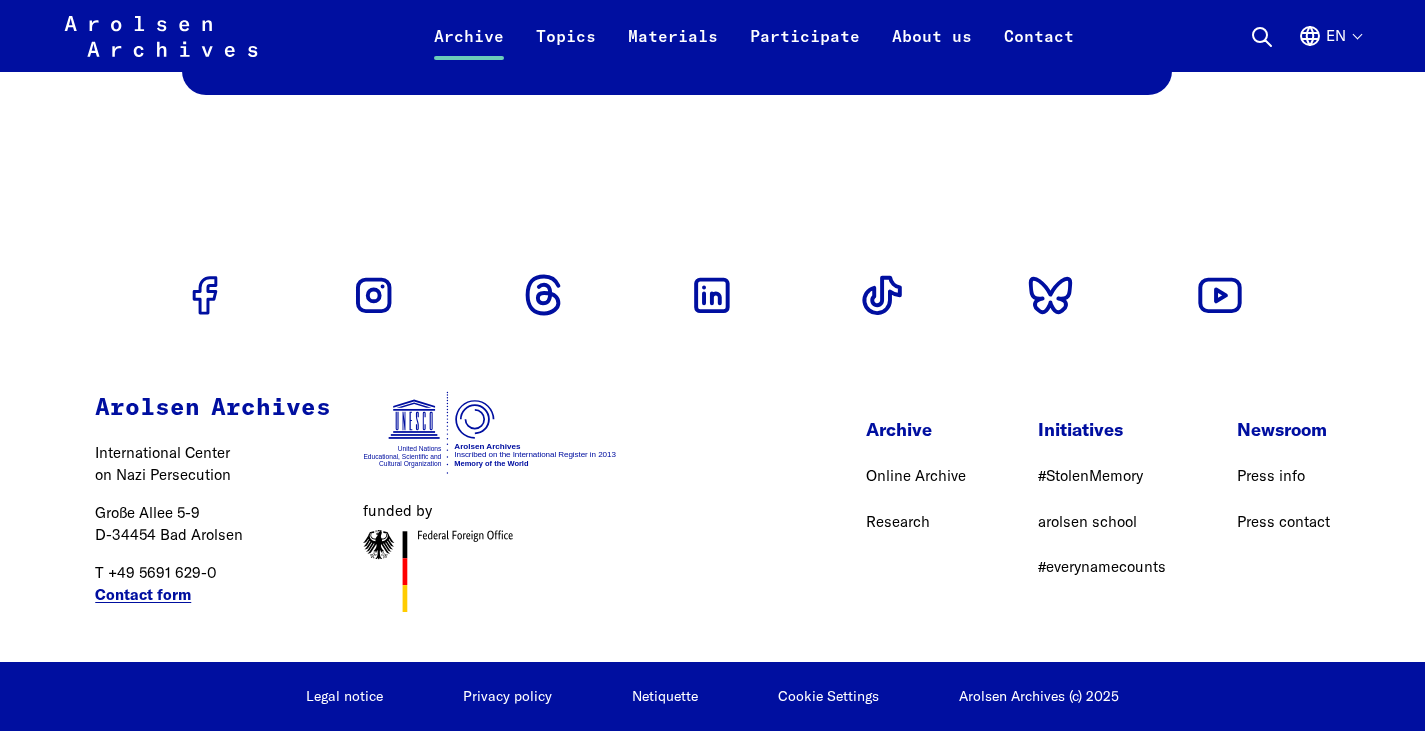 click on "Contact form" at bounding box center [143, 595] 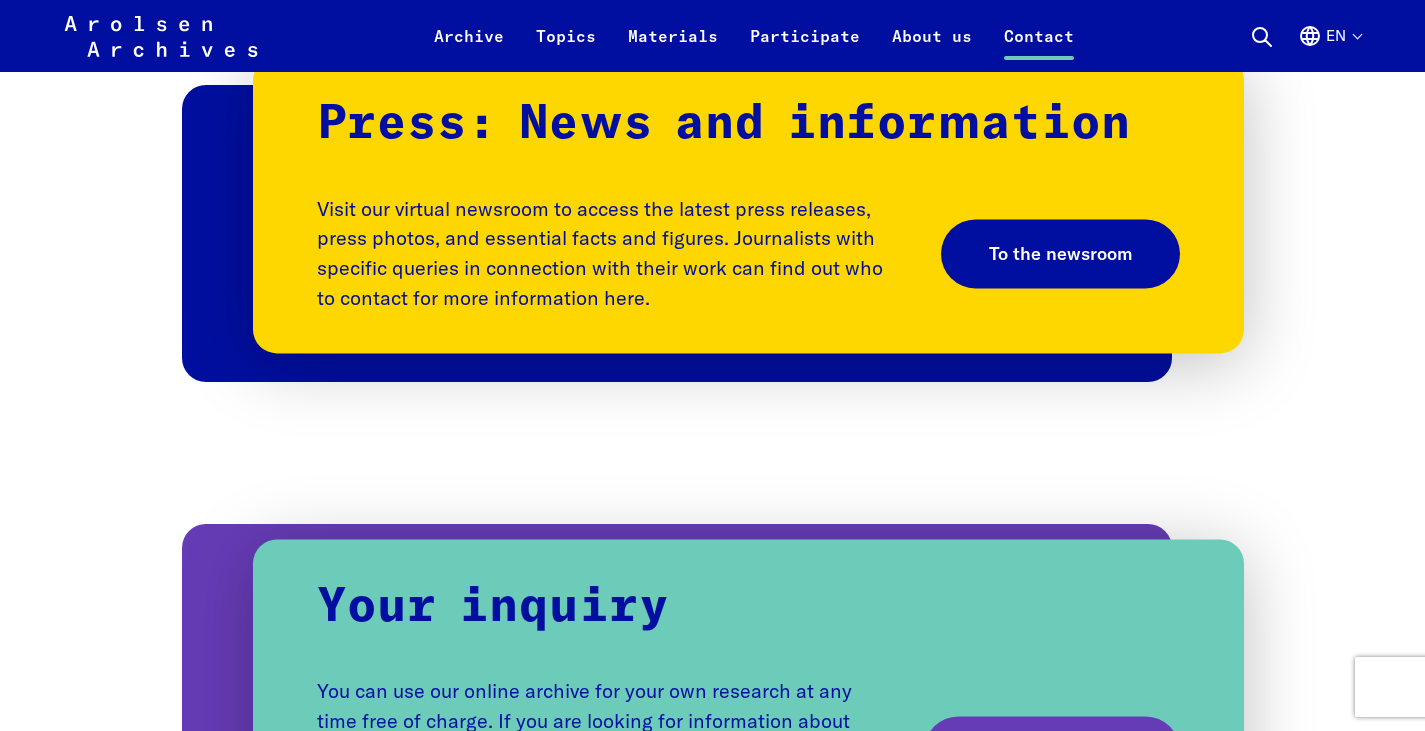 scroll, scrollTop: 1189, scrollLeft: 0, axis: vertical 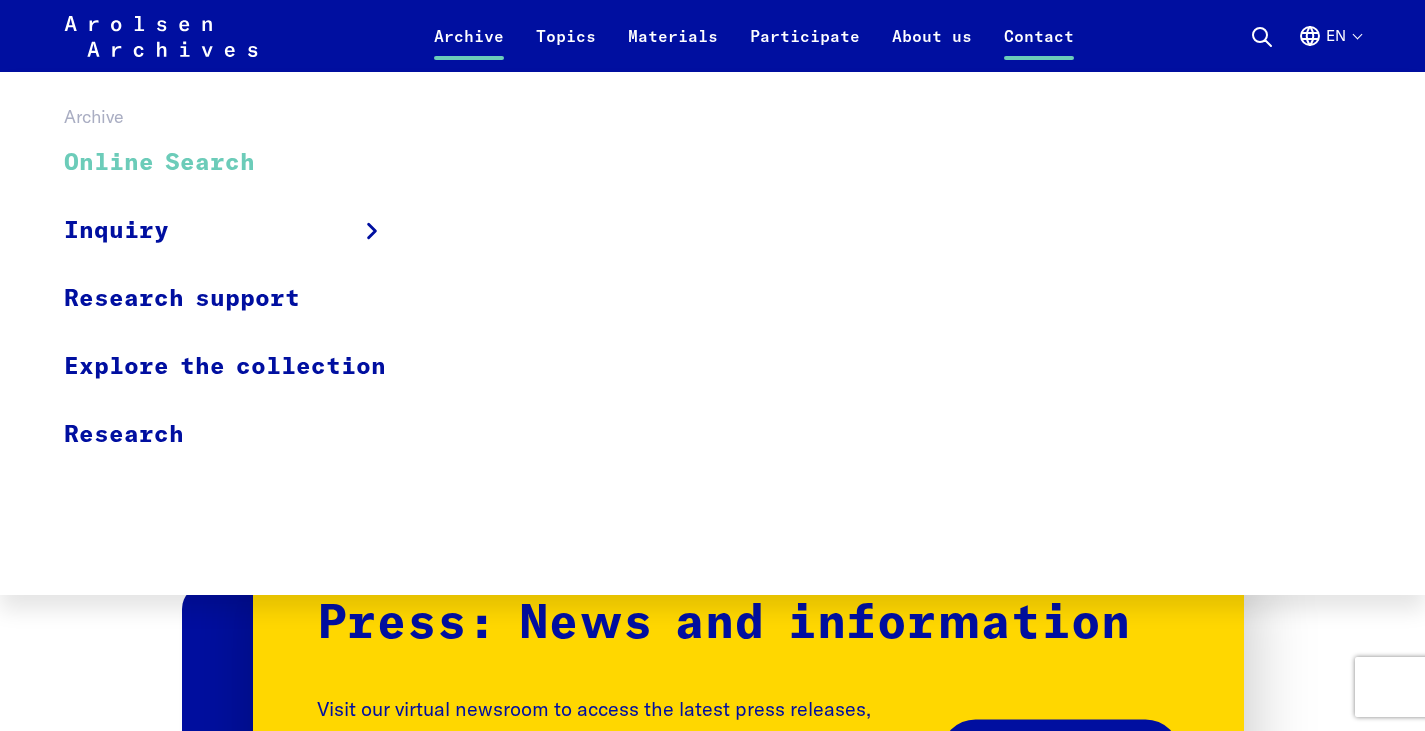 click on "Online Search" at bounding box center [238, 163] 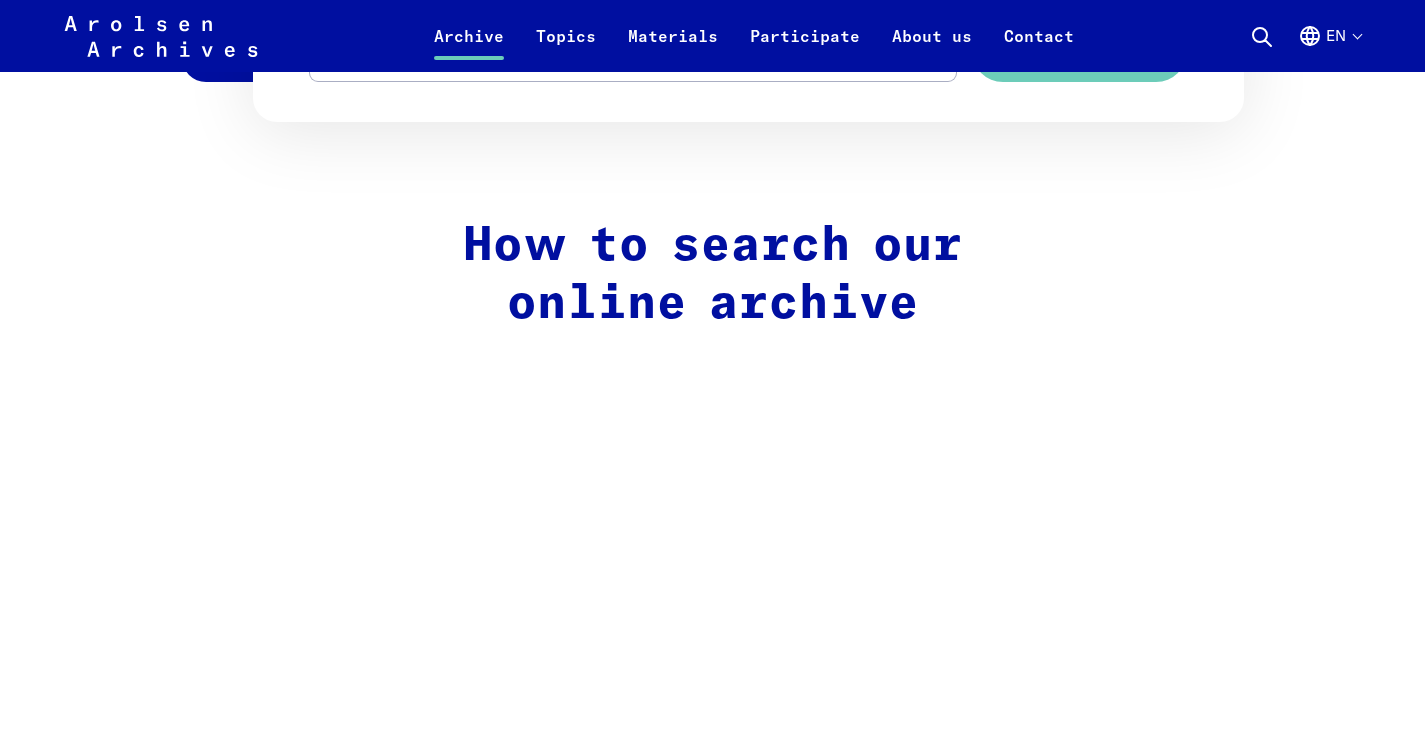 scroll, scrollTop: 1200, scrollLeft: 0, axis: vertical 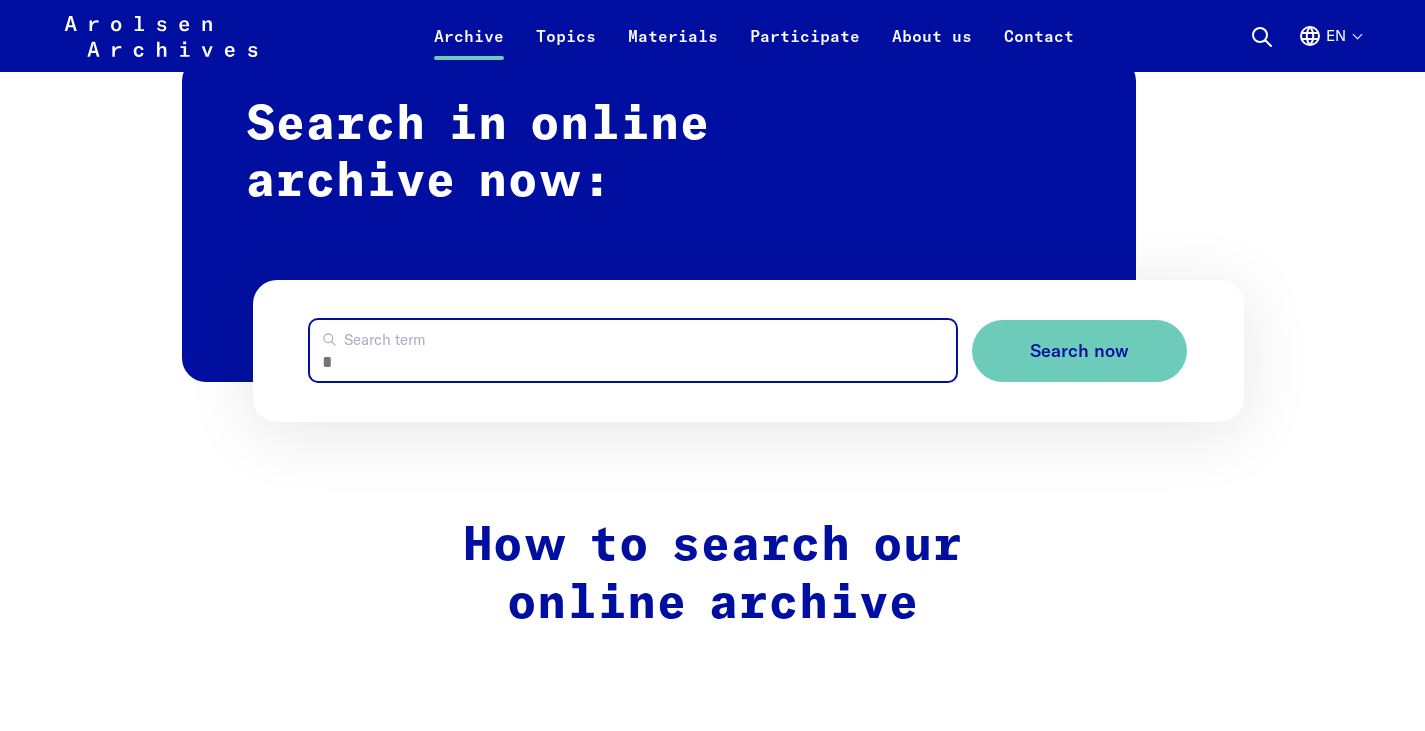 click on "Search term" at bounding box center (633, 350) 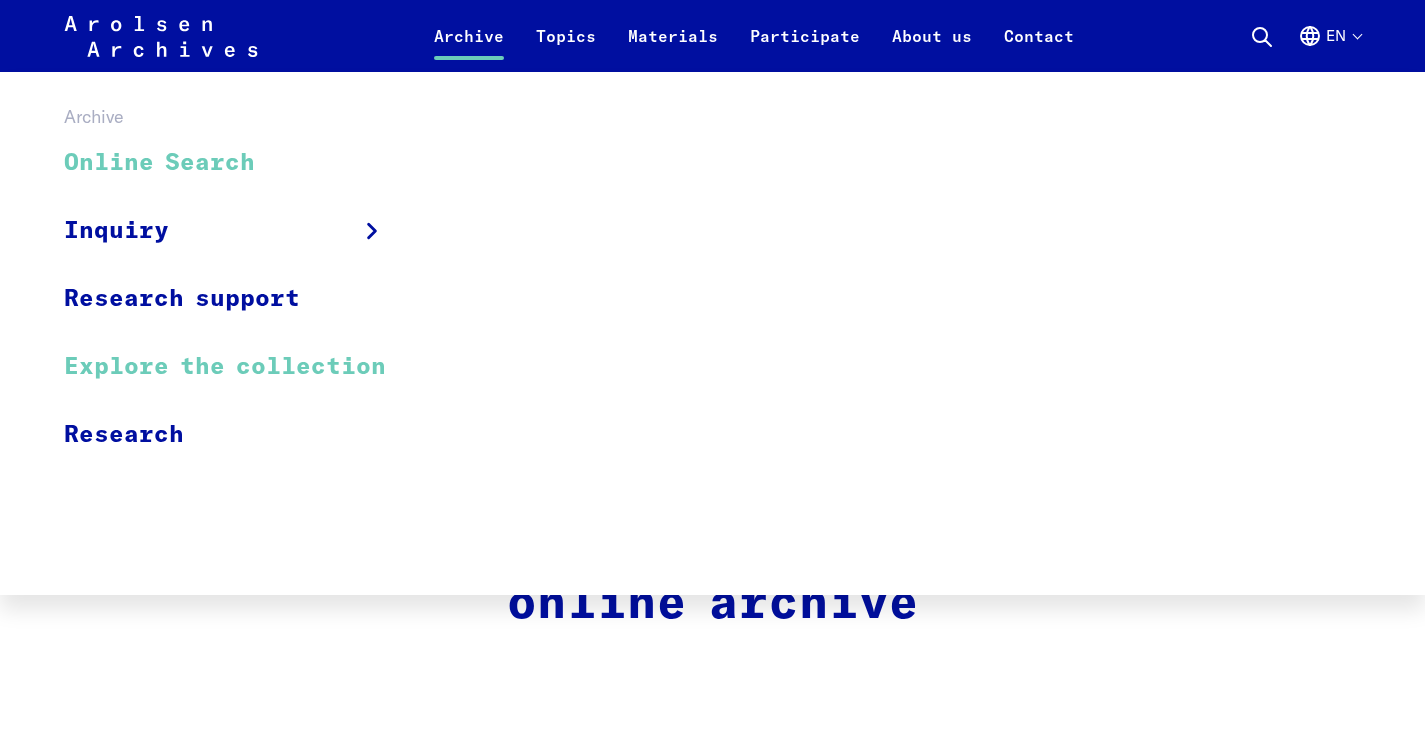 click on "Explore the collection" at bounding box center (238, 367) 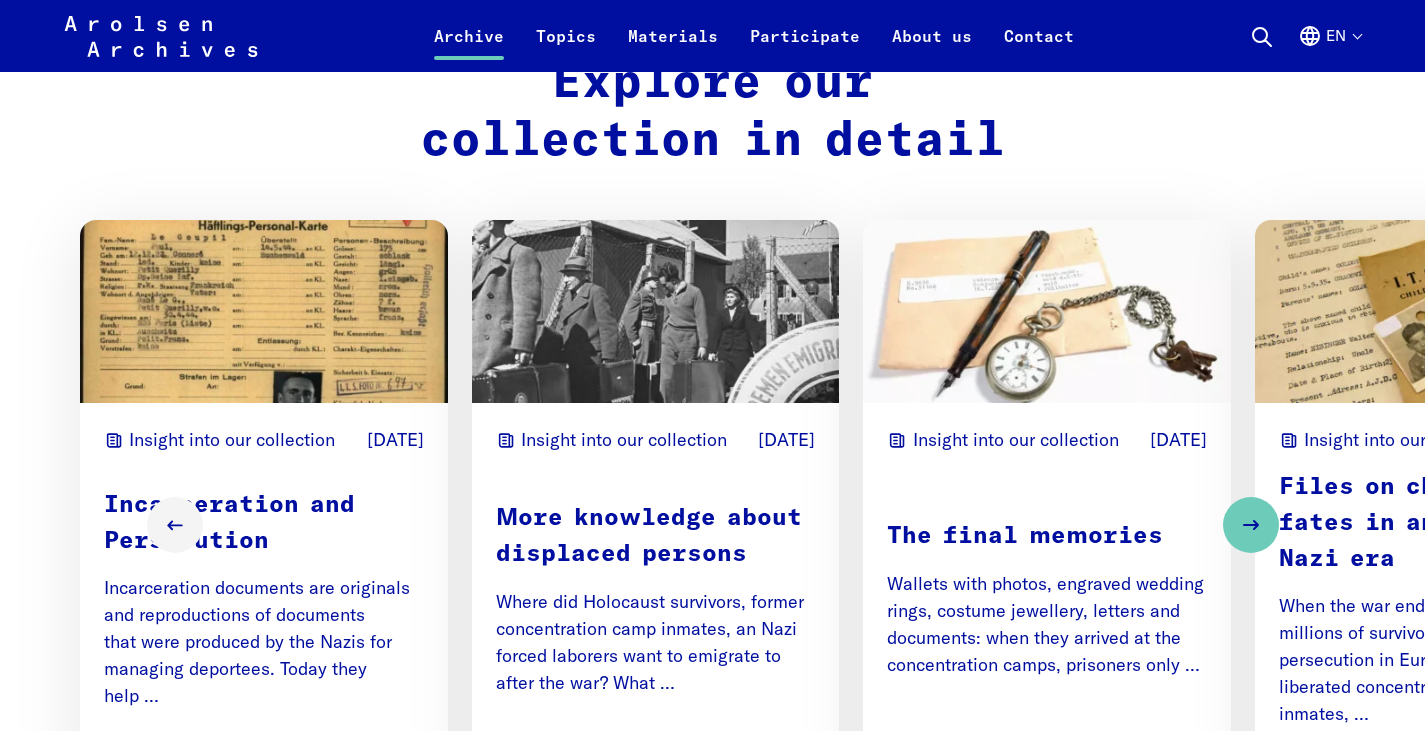 scroll, scrollTop: 2500, scrollLeft: 0, axis: vertical 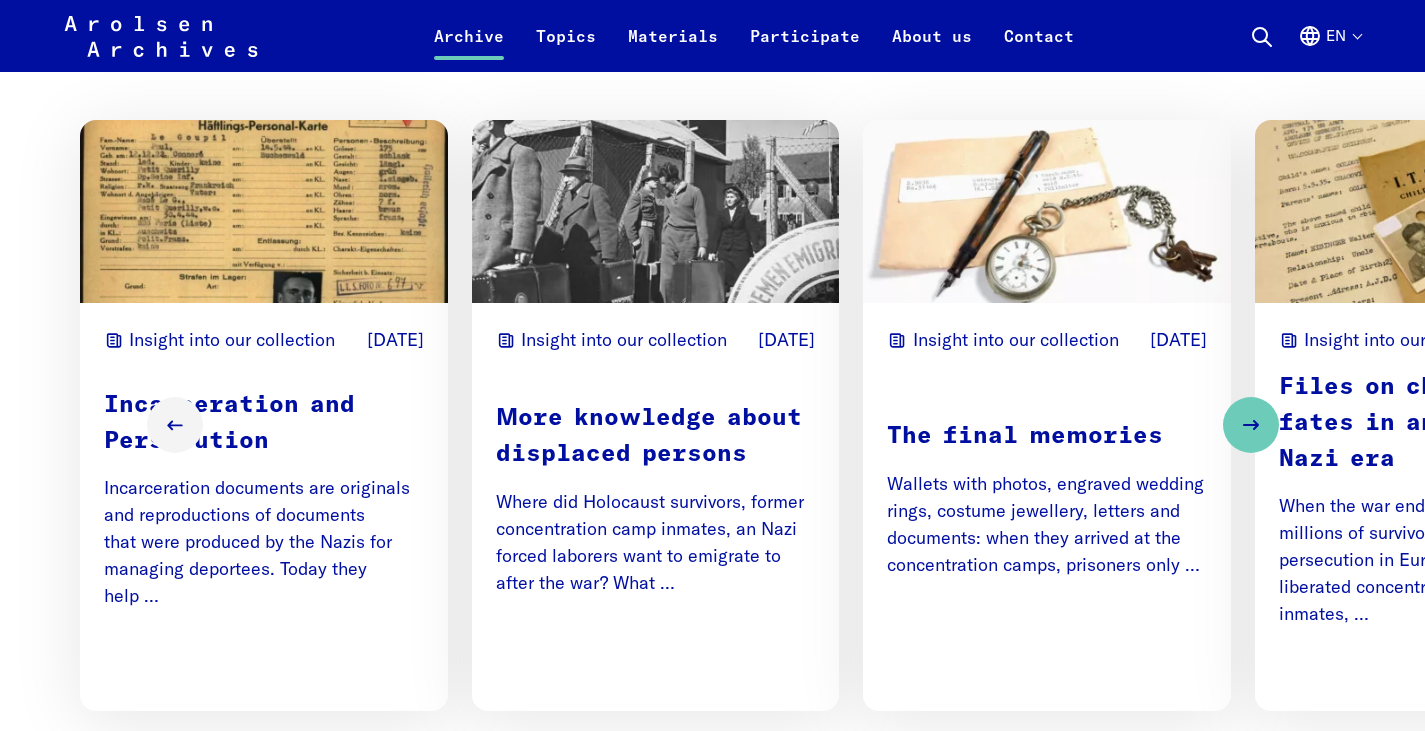 click at bounding box center (264, 211) 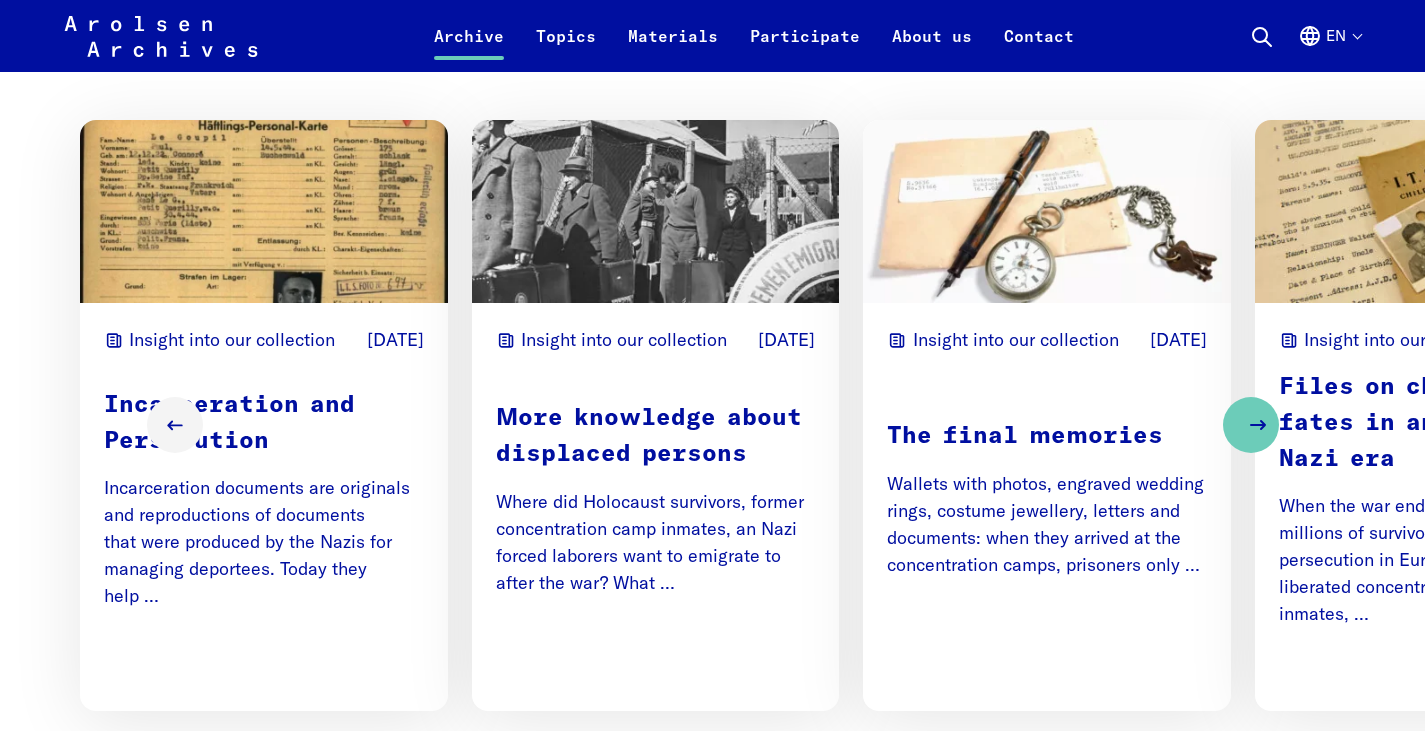 click 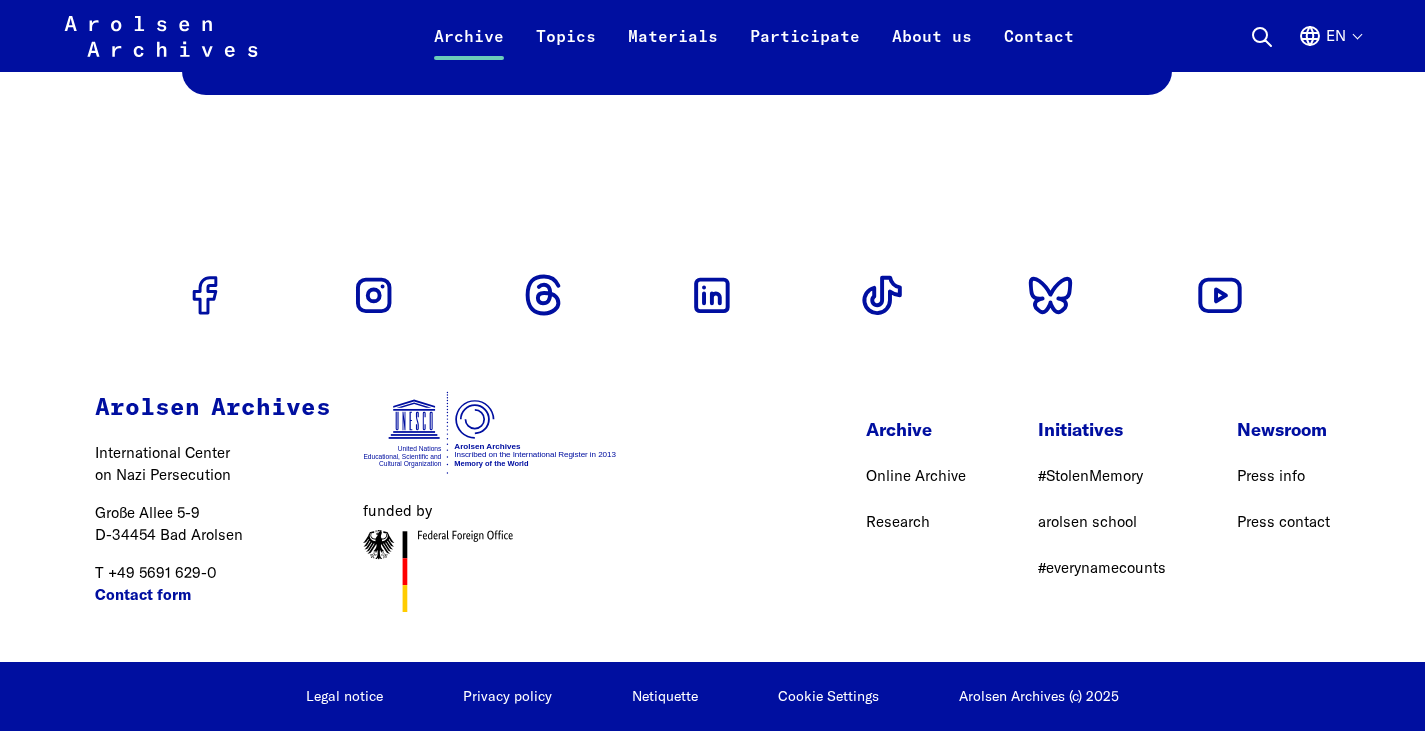 scroll, scrollTop: 3717, scrollLeft: 0, axis: vertical 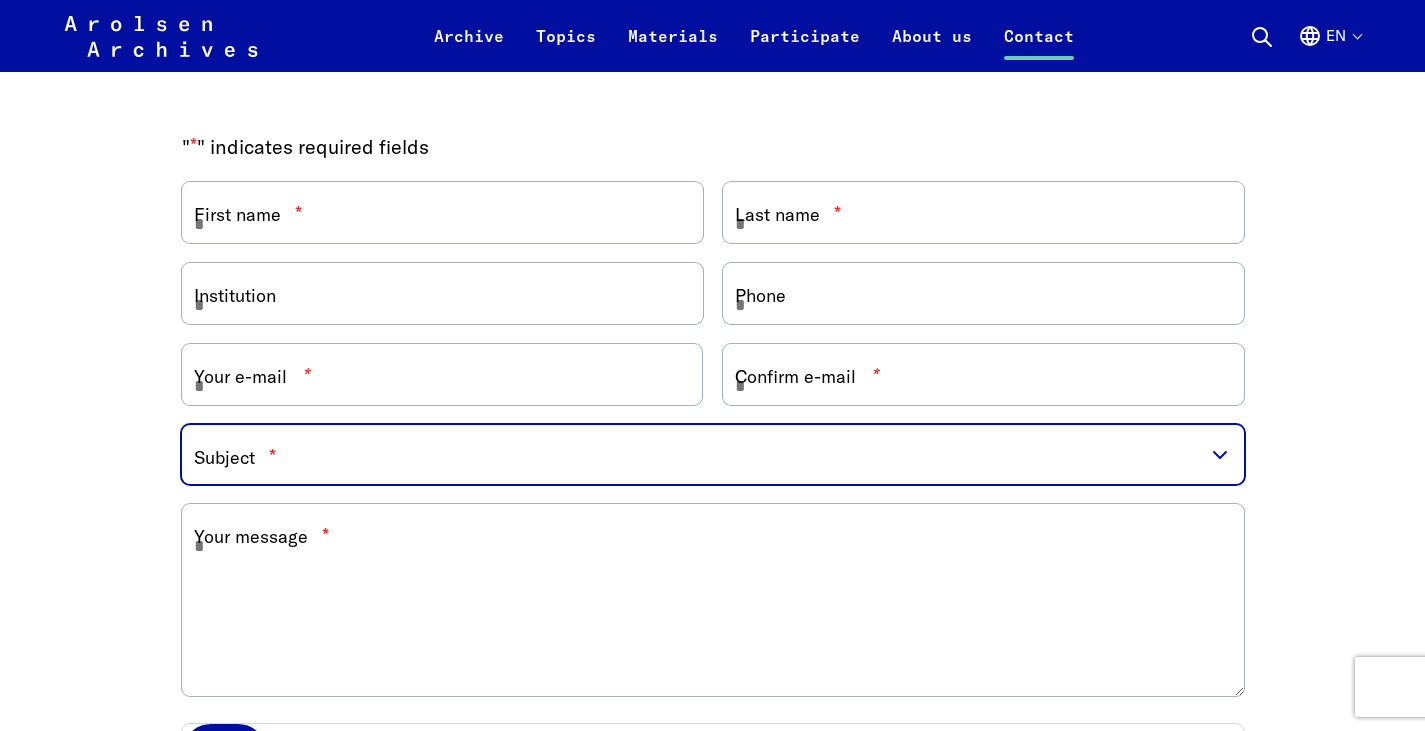 click on "**********" at bounding box center (713, 454) 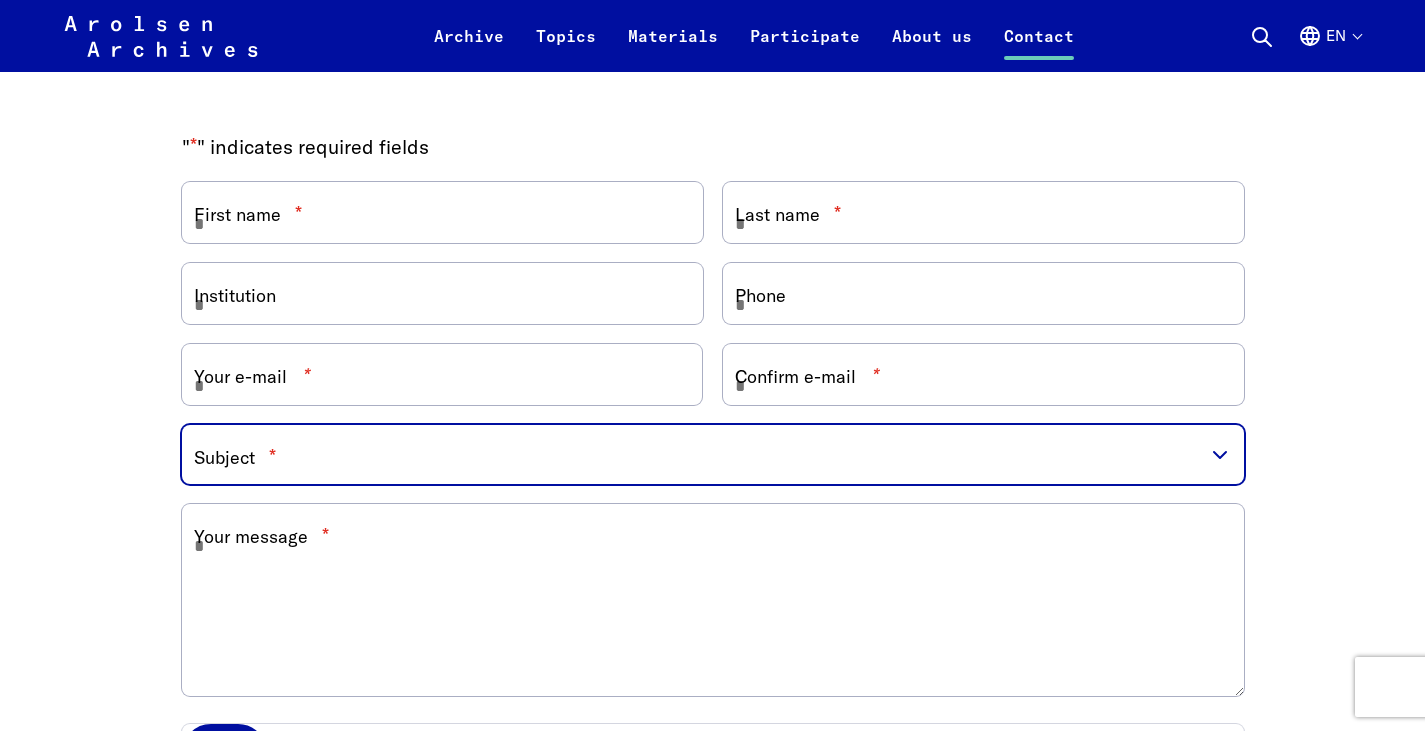 scroll, scrollTop: 2689, scrollLeft: 0, axis: vertical 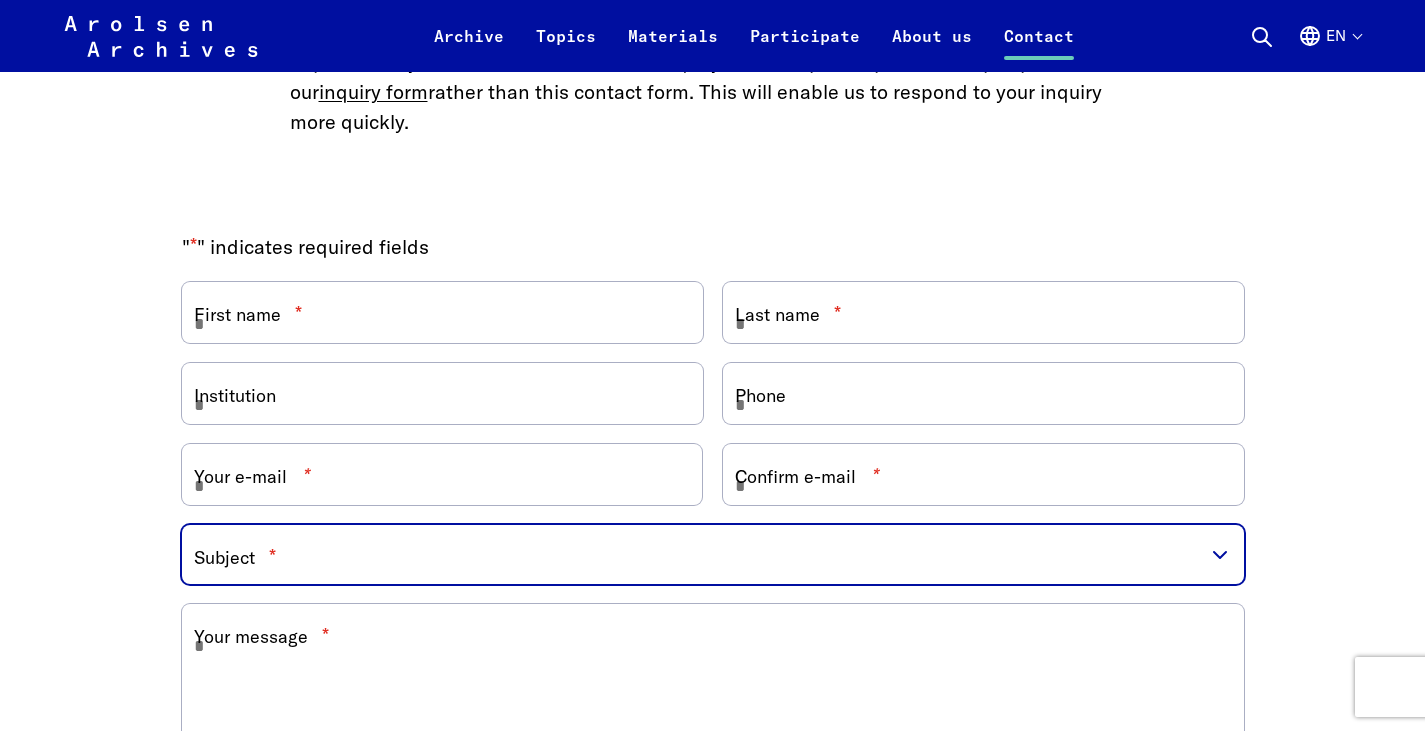 click on "**********" at bounding box center [713, 554] 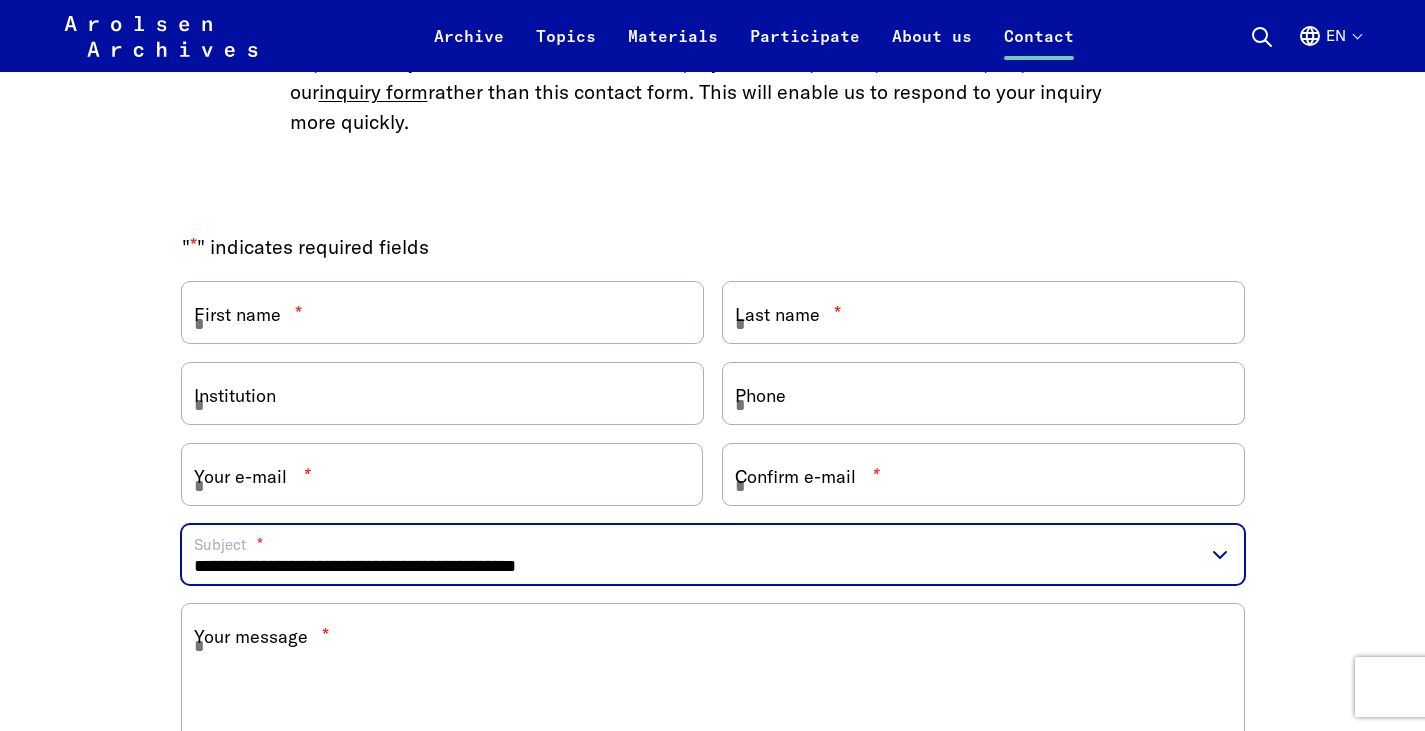 click on "**********" at bounding box center (713, 554) 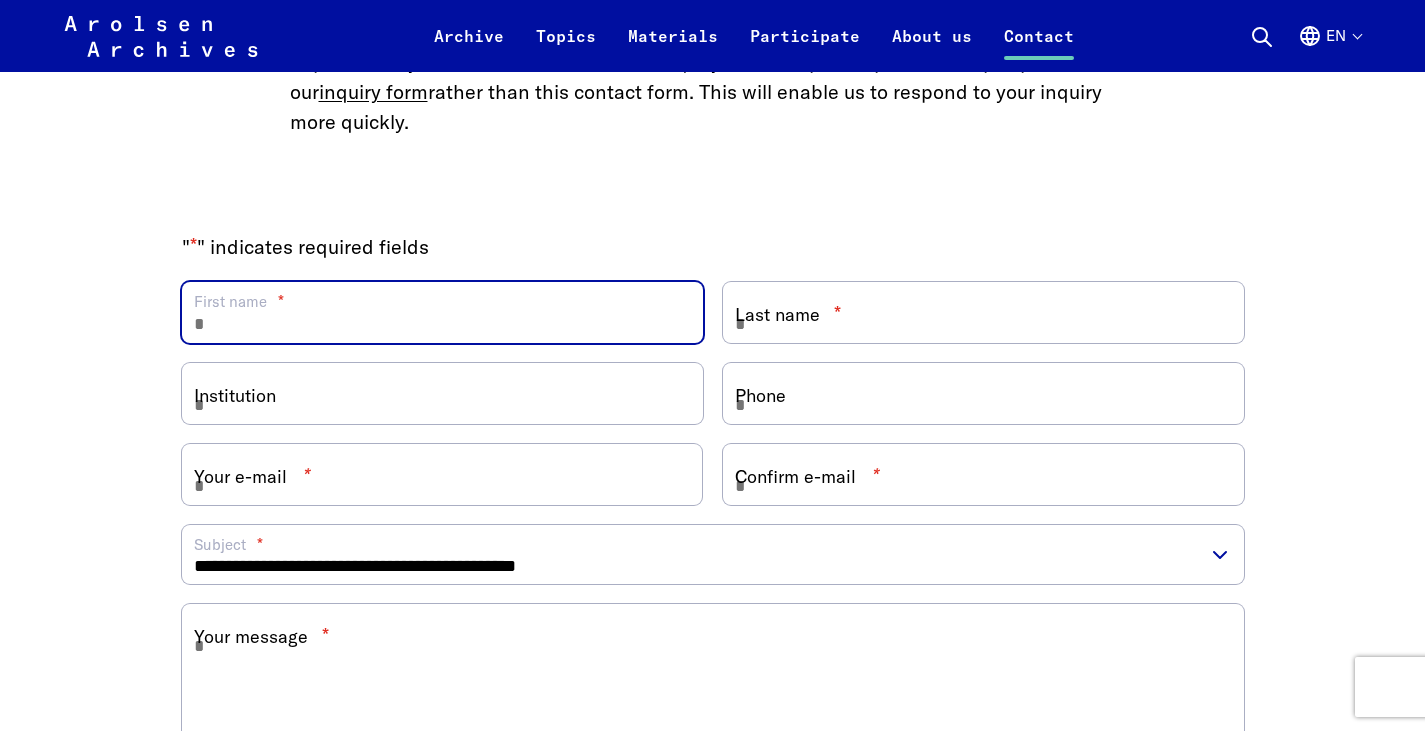 click on "First name *" at bounding box center [442, 312] 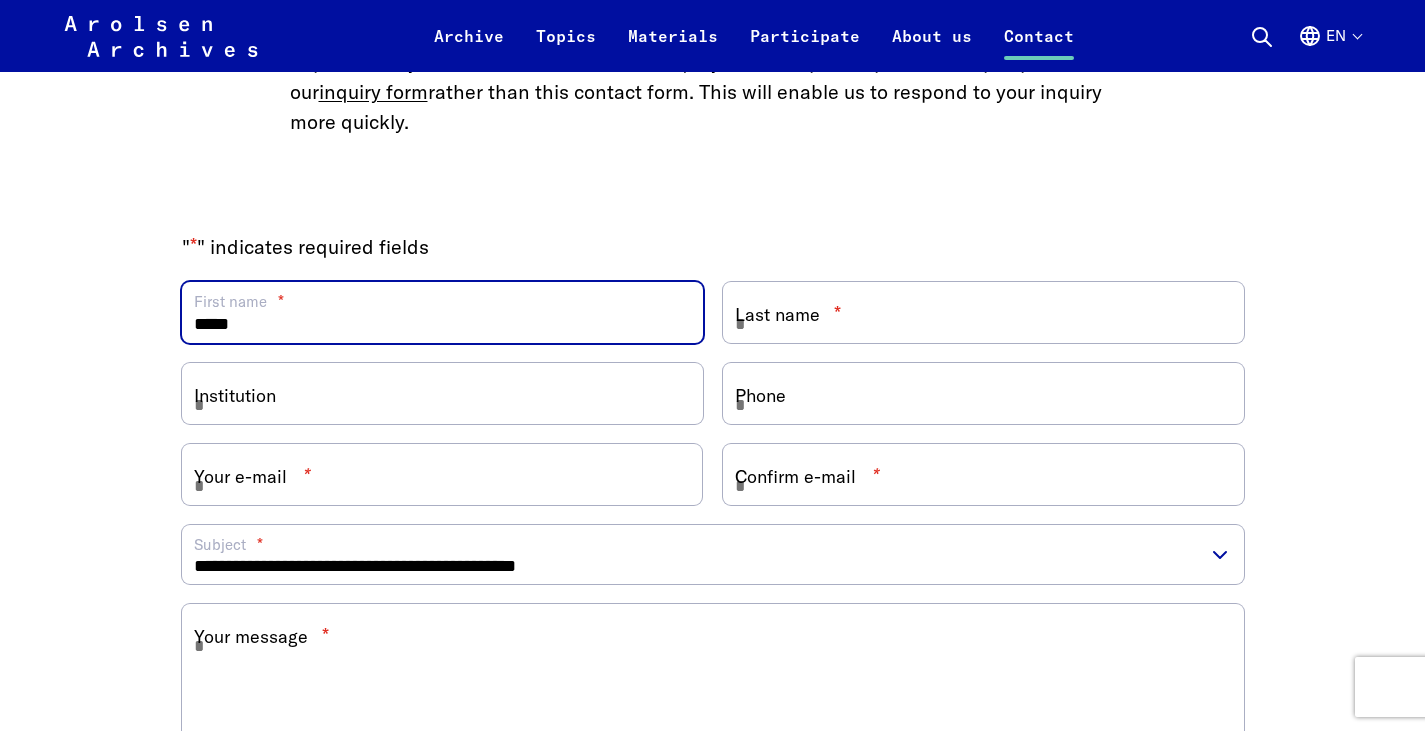 type on "*****" 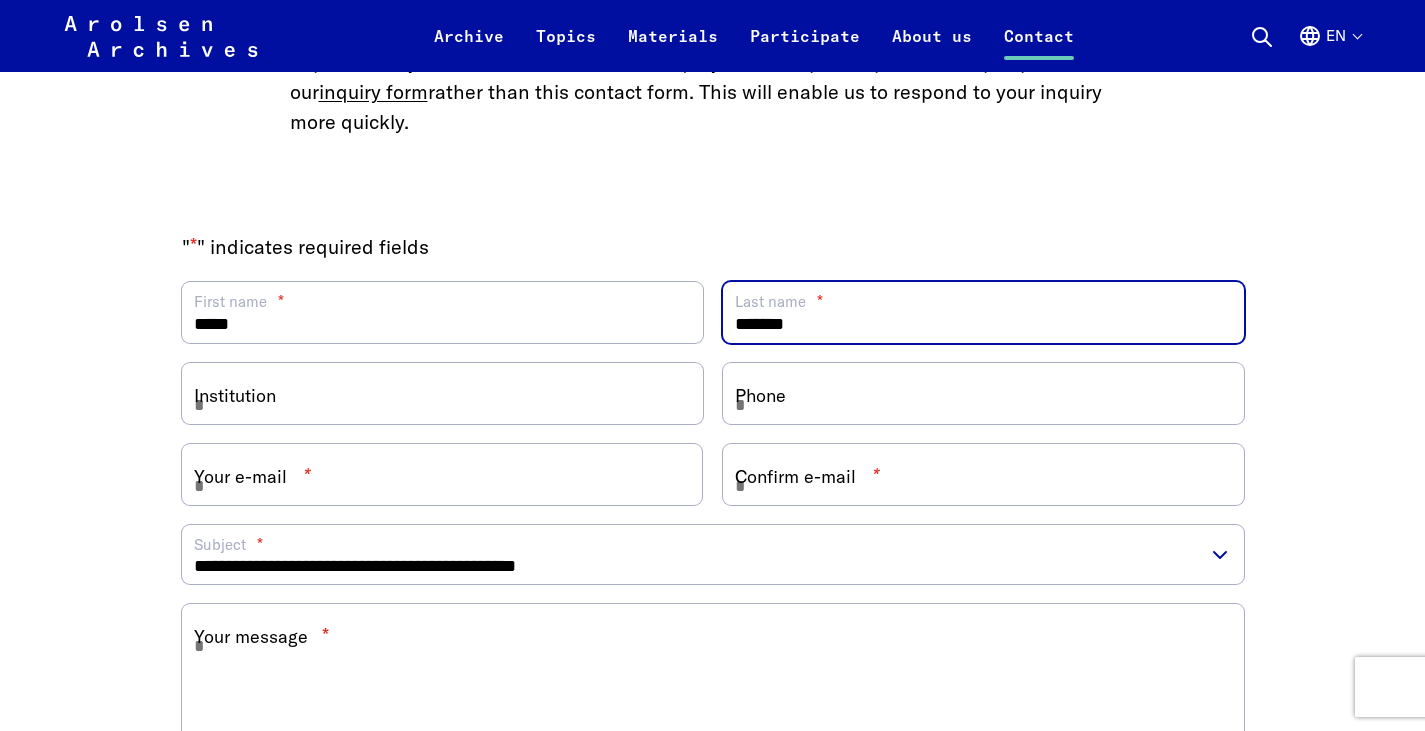 type on "*******" 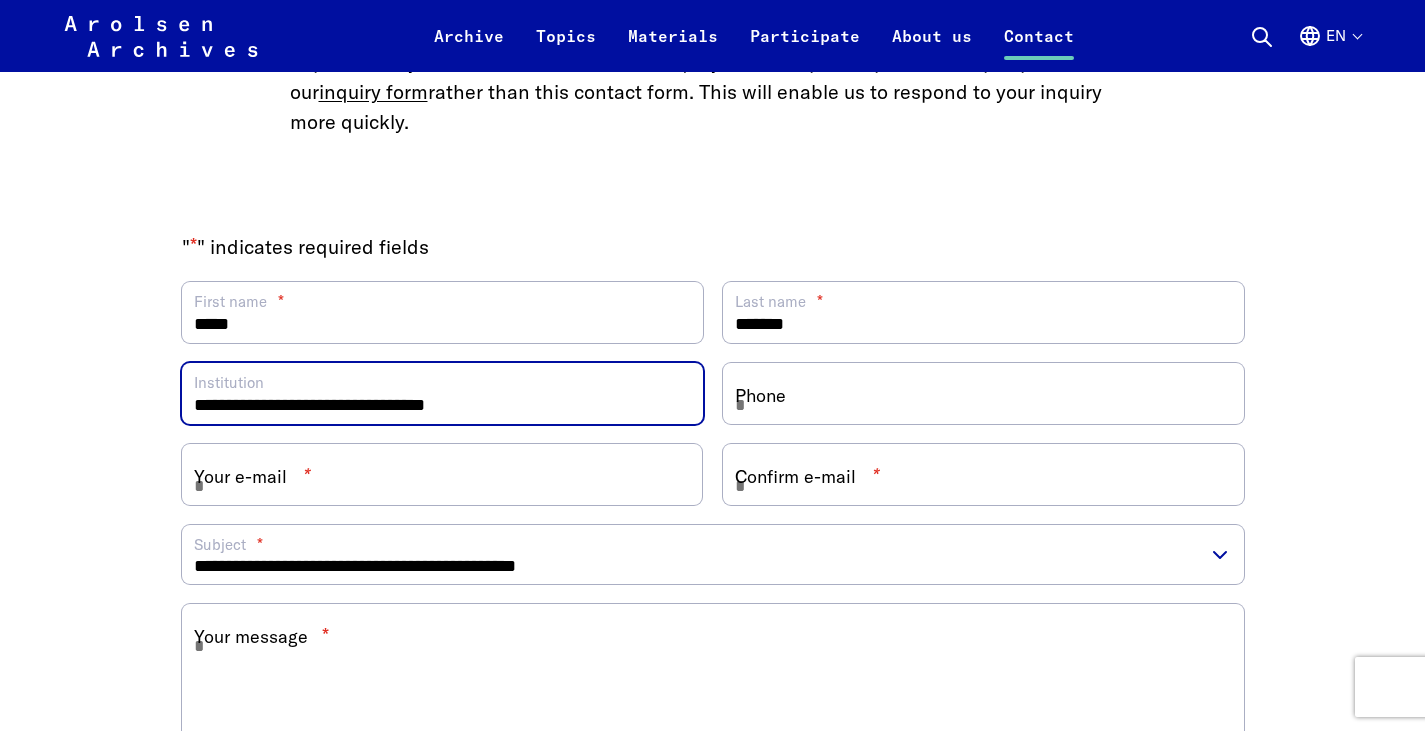 type on "**********" 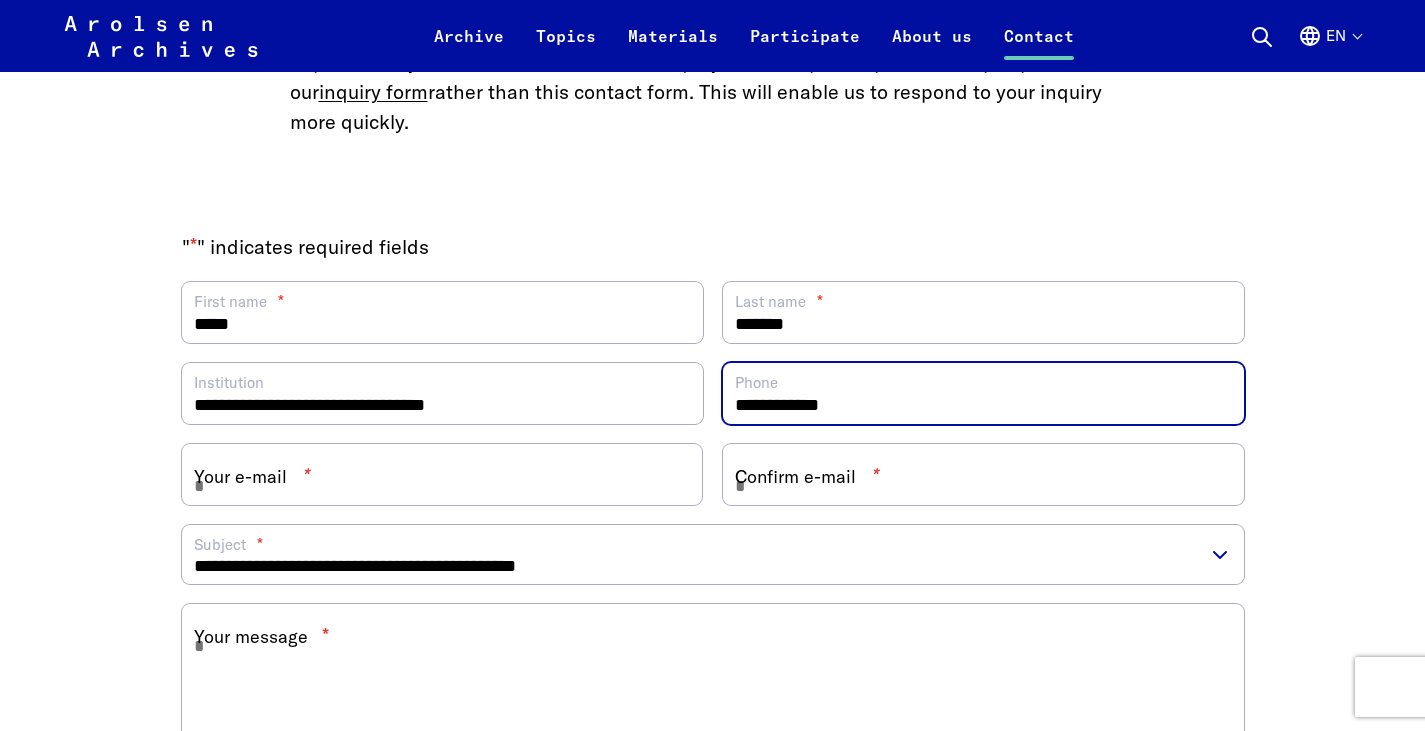 type on "**********" 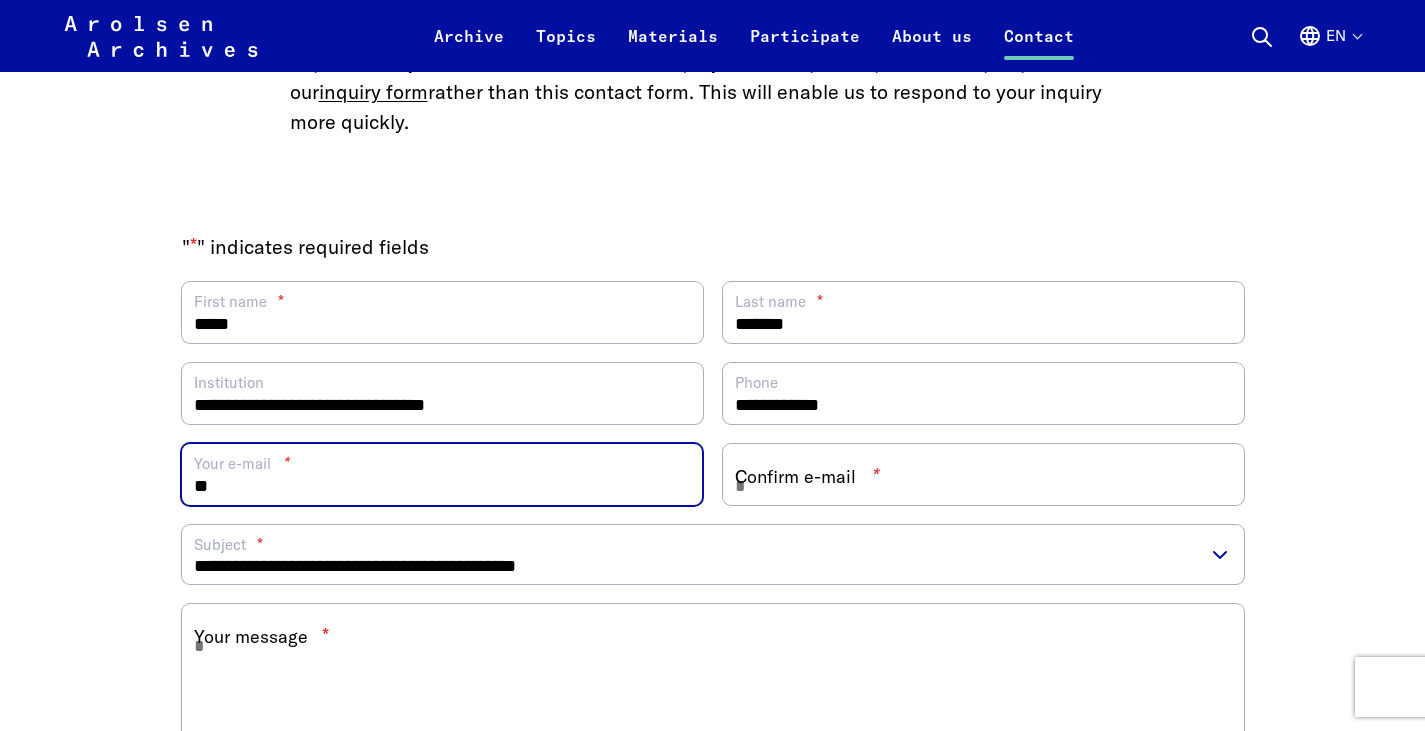 type on "*" 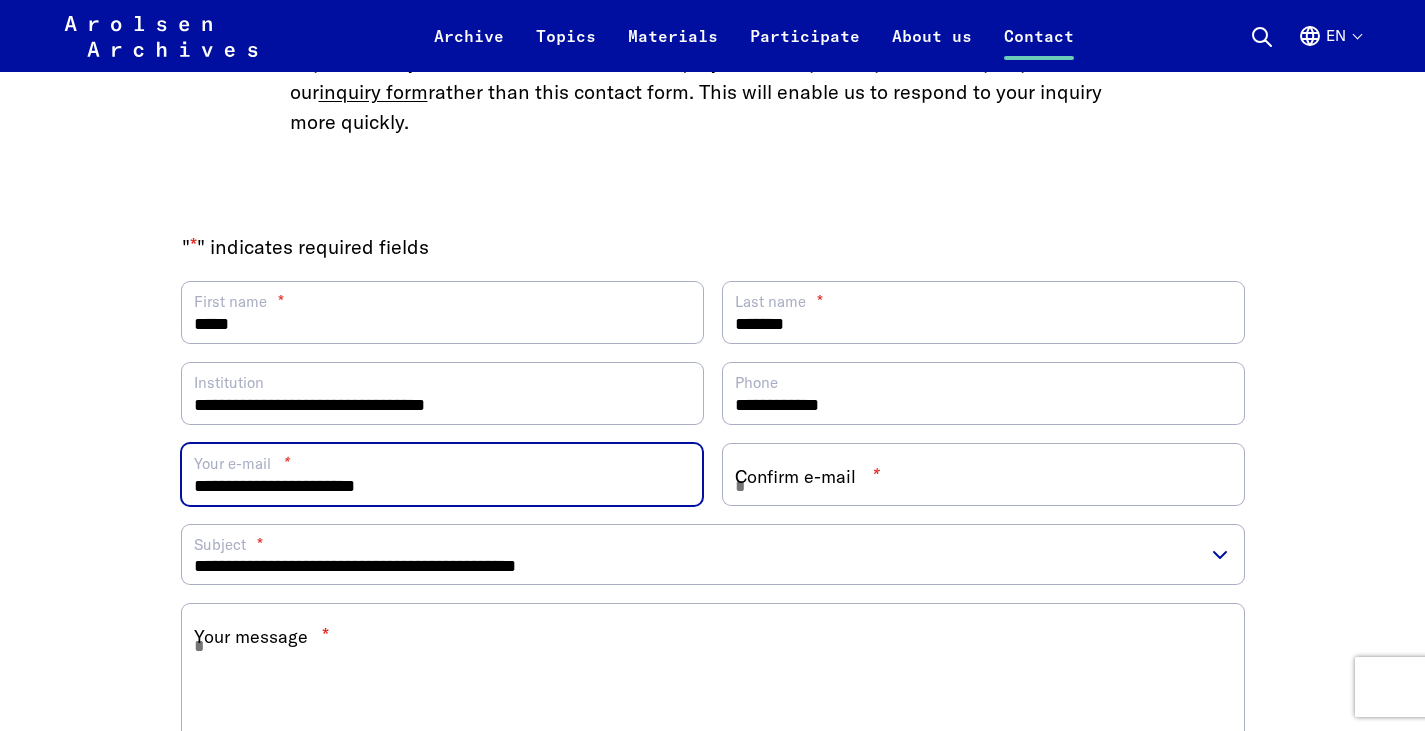 type on "**********" 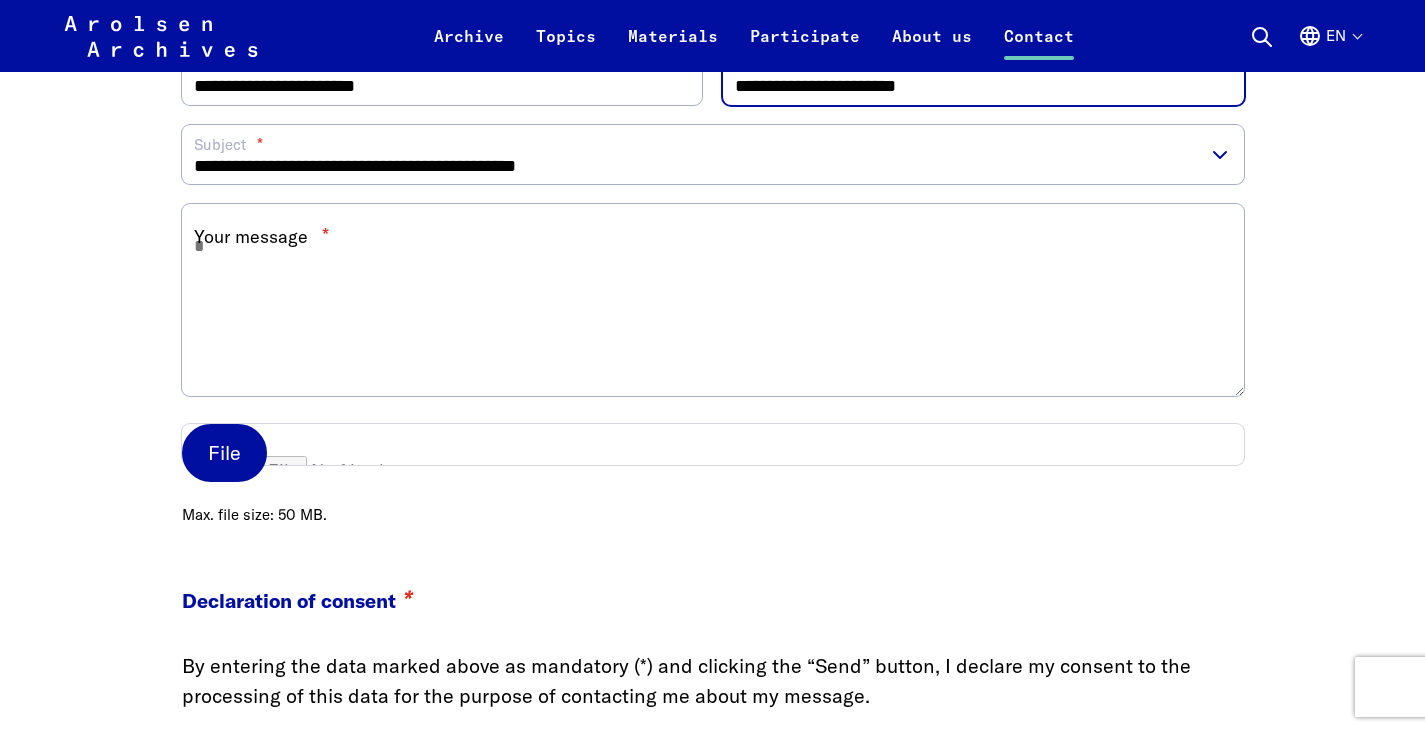 scroll, scrollTop: 2789, scrollLeft: 0, axis: vertical 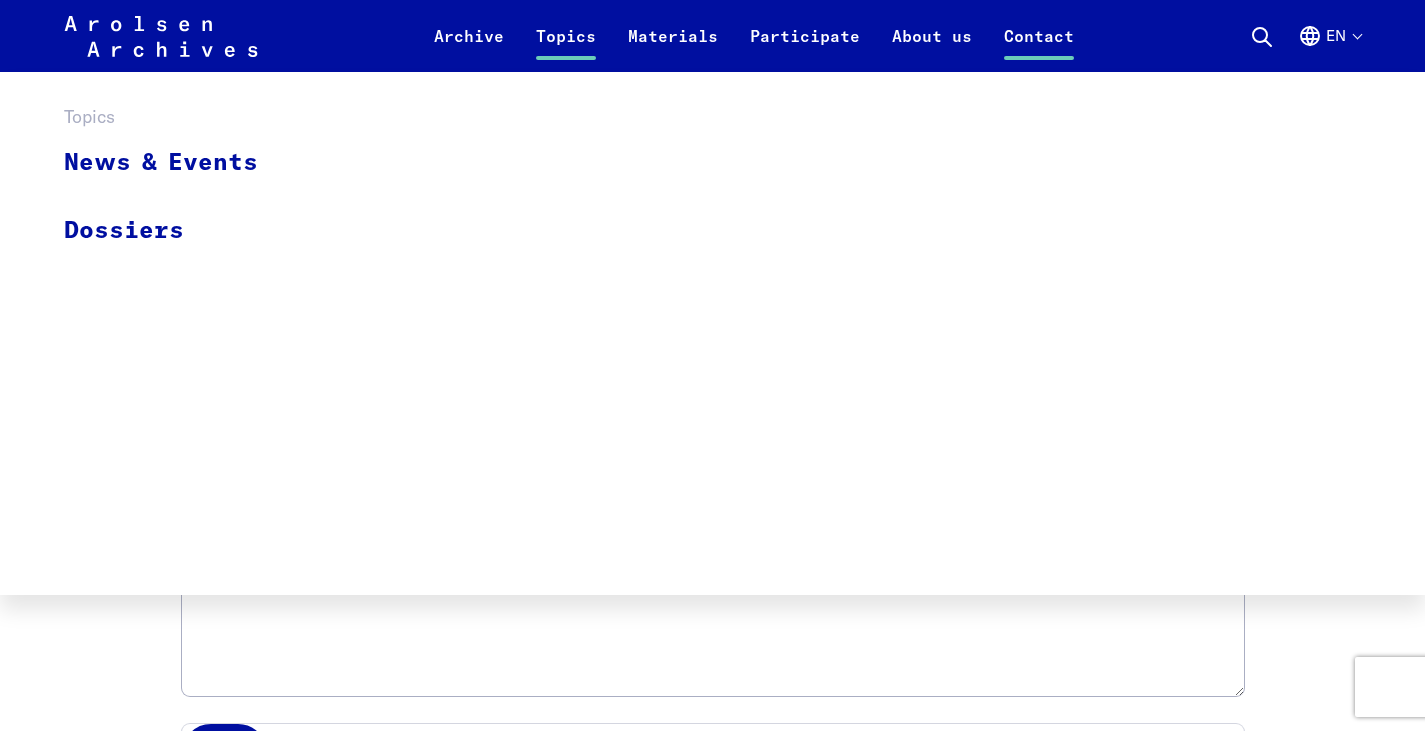 type on "**********" 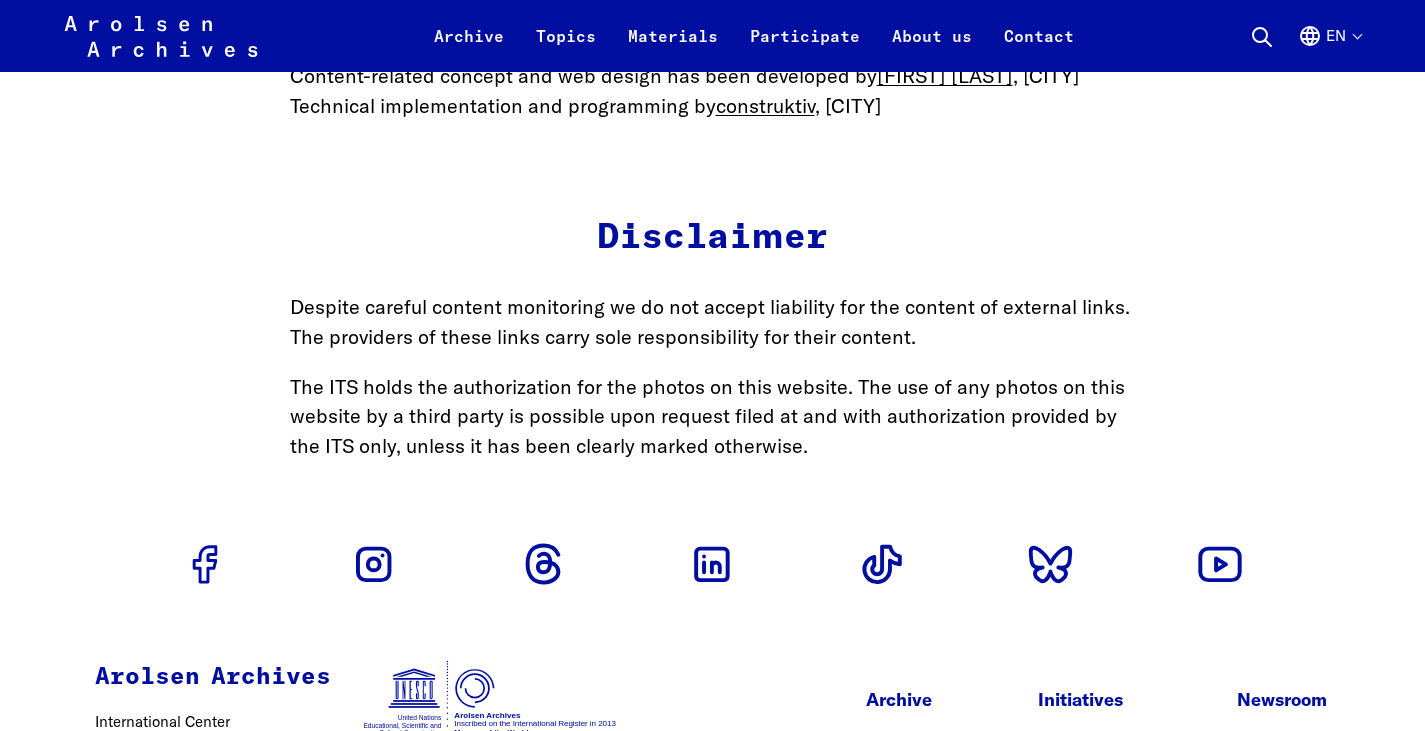 scroll, scrollTop: 1200, scrollLeft: 0, axis: vertical 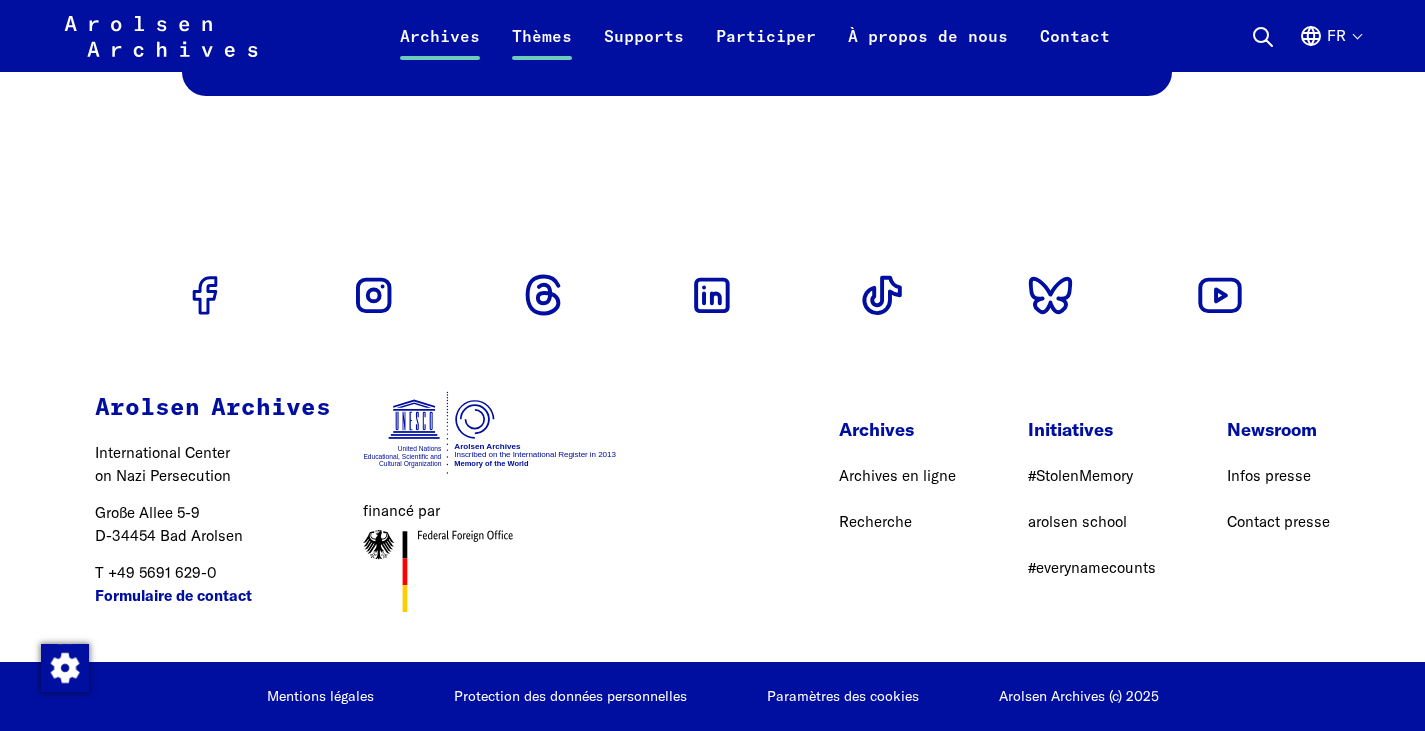 click on "Thèmes" at bounding box center [542, 48] 